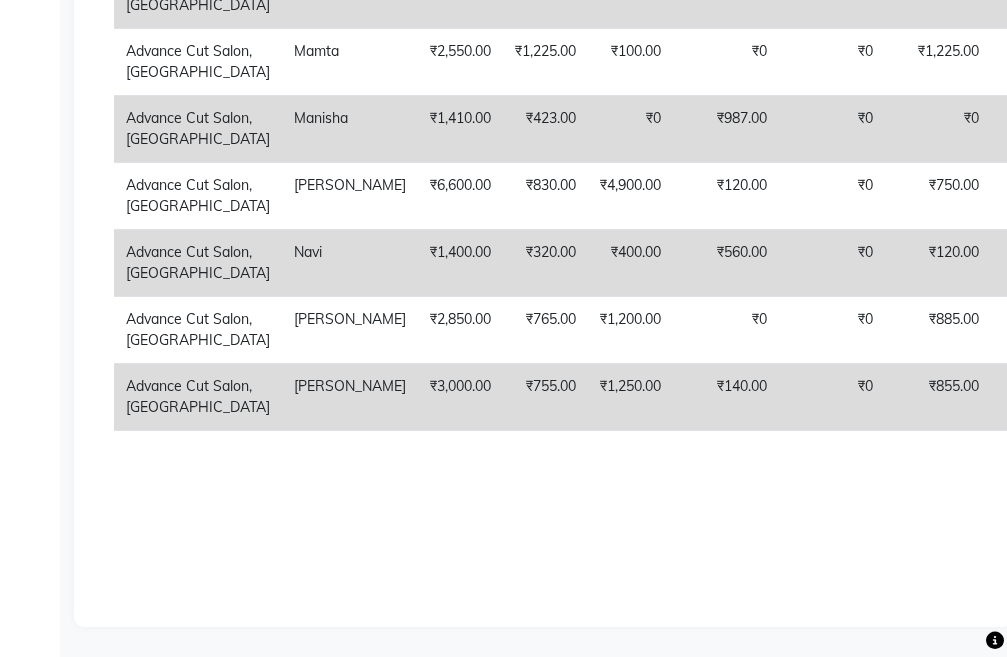 scroll, scrollTop: 546, scrollLeft: 0, axis: vertical 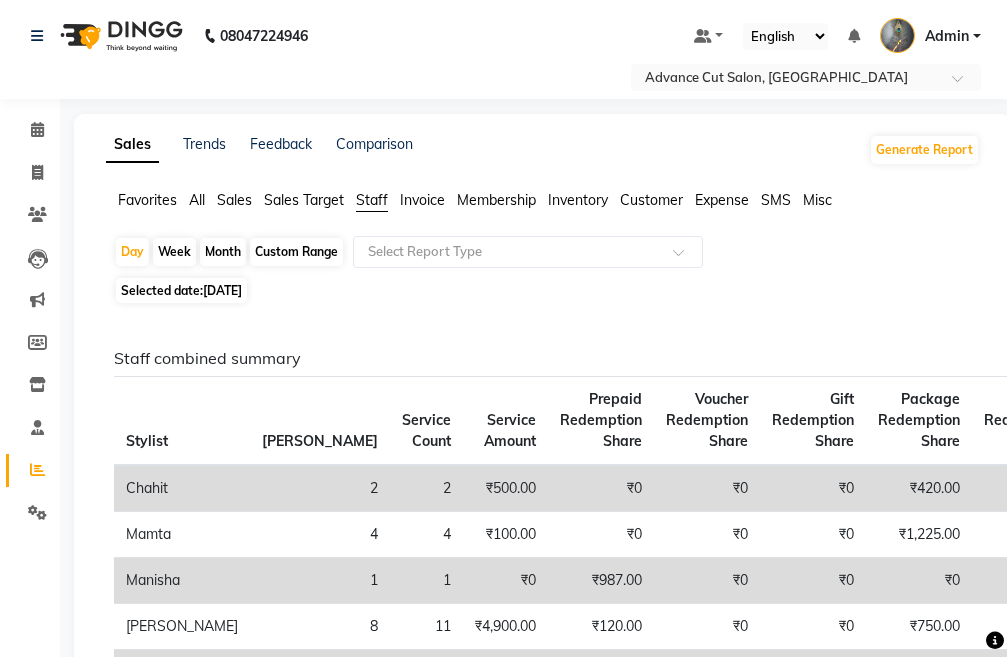 click on "[DATE]" 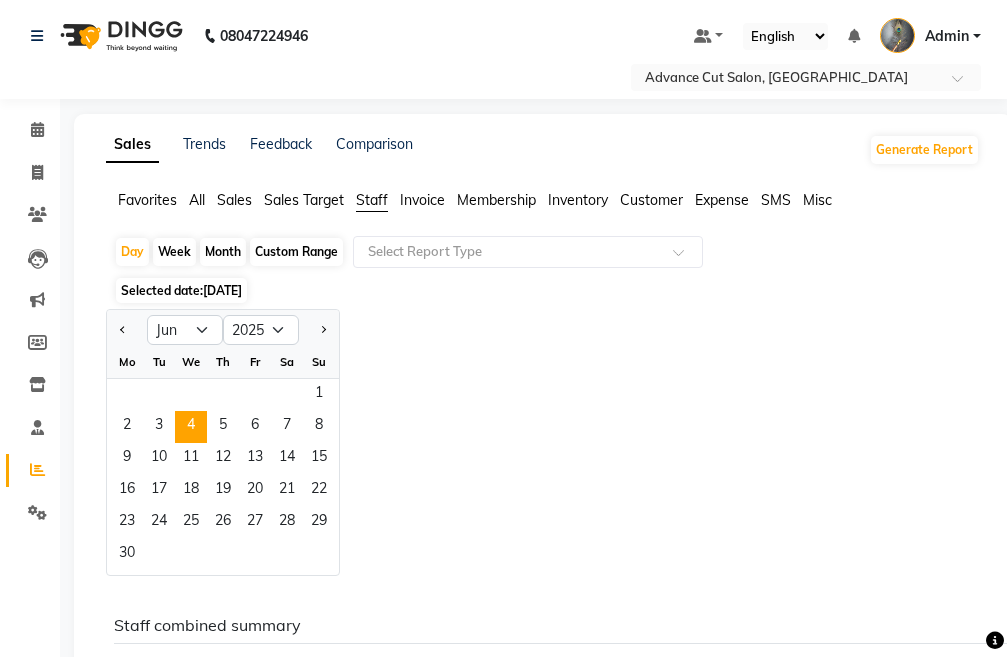 click on "Invoice" 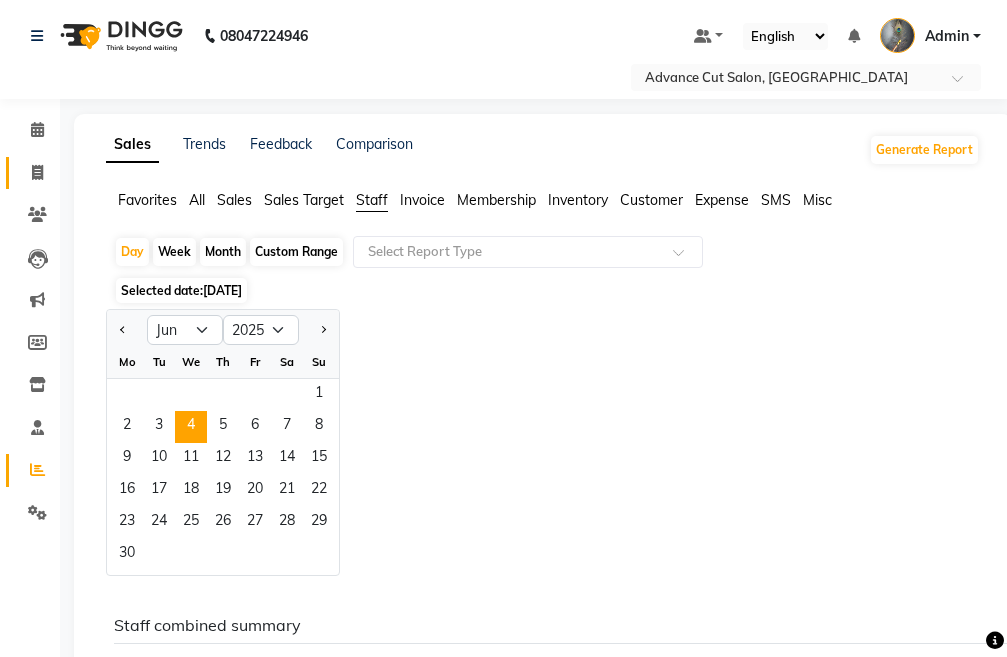click on "Invoice" 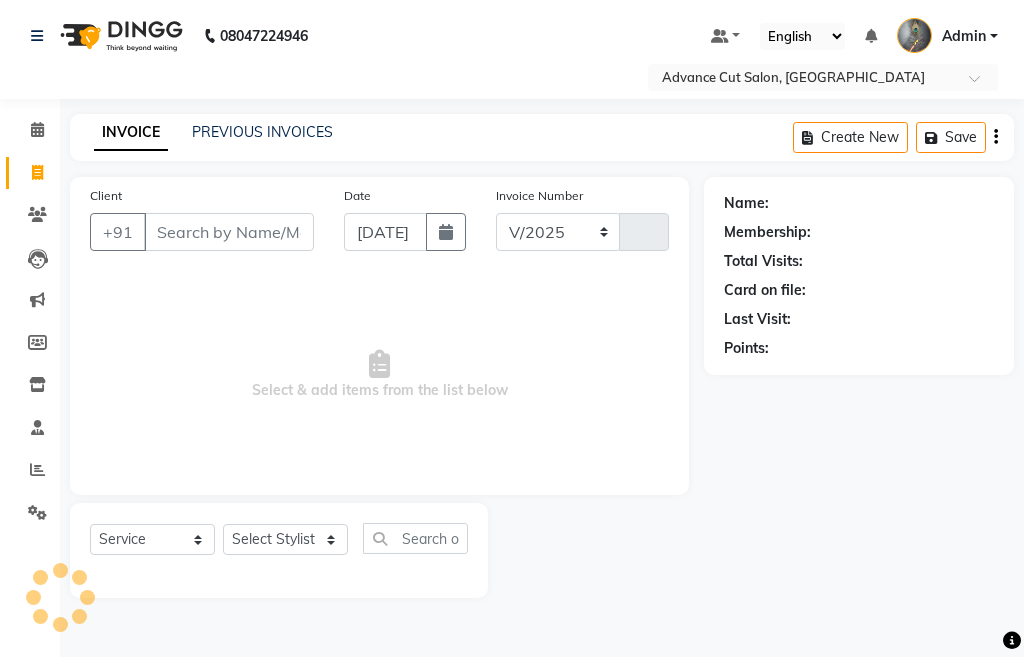 select on "4939" 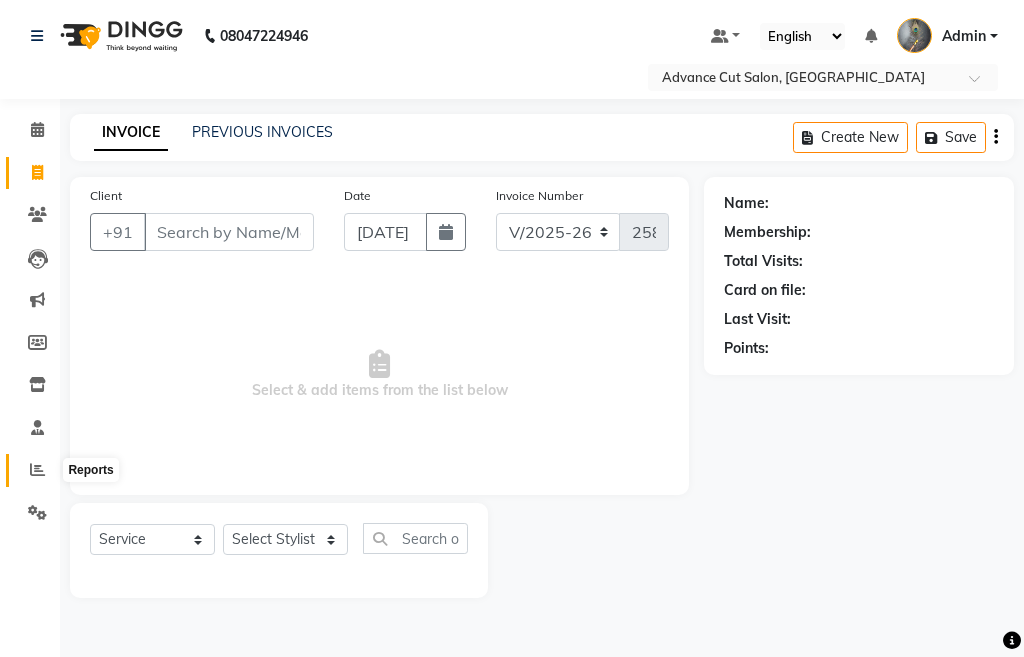 click 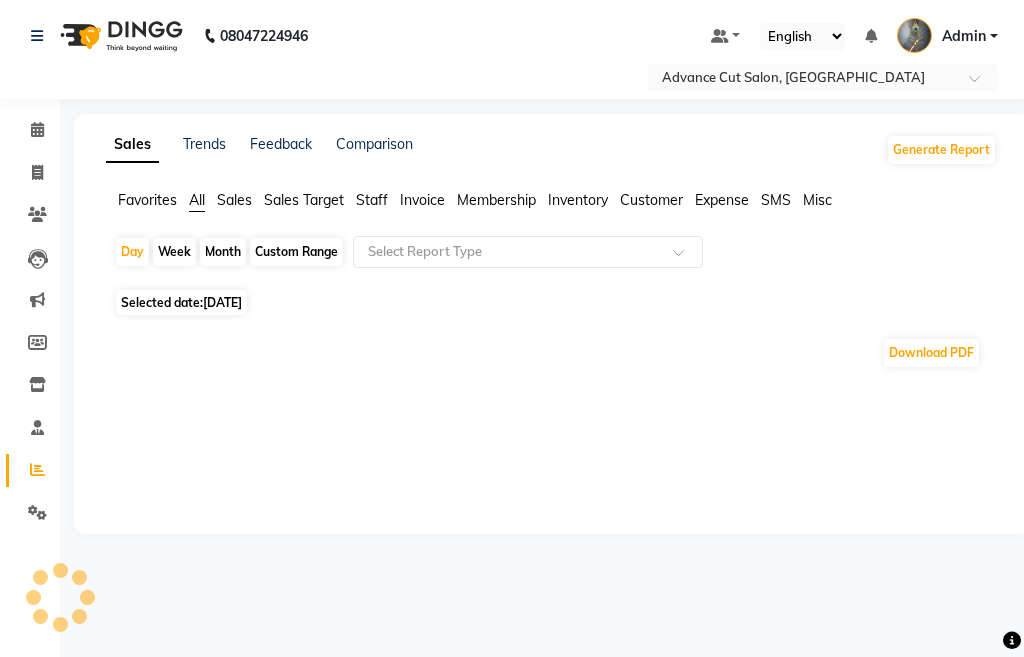click on "Month" 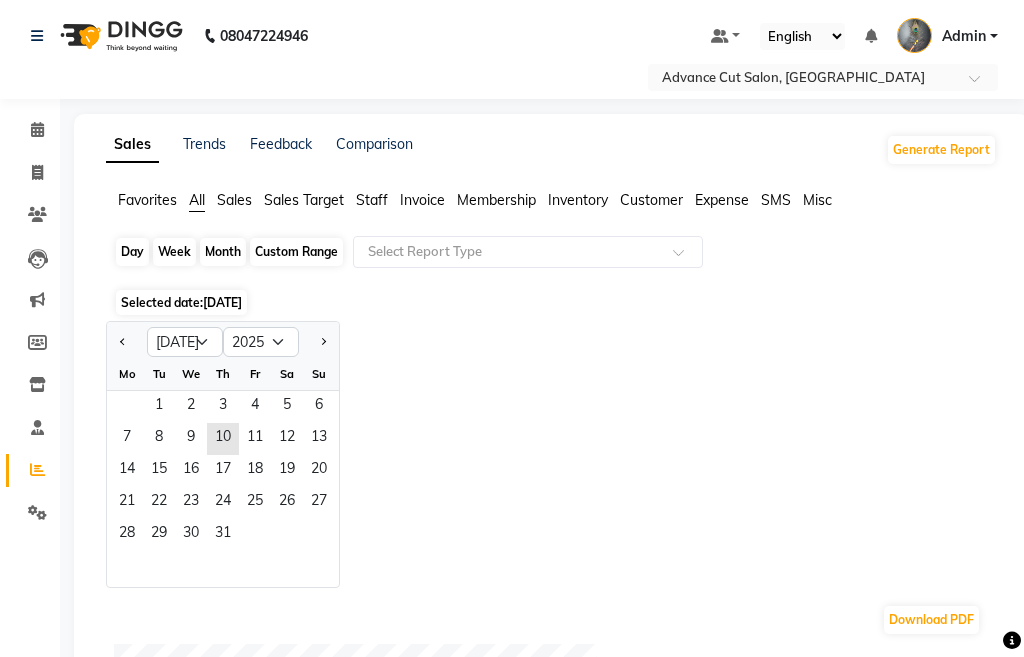 click on "Month" 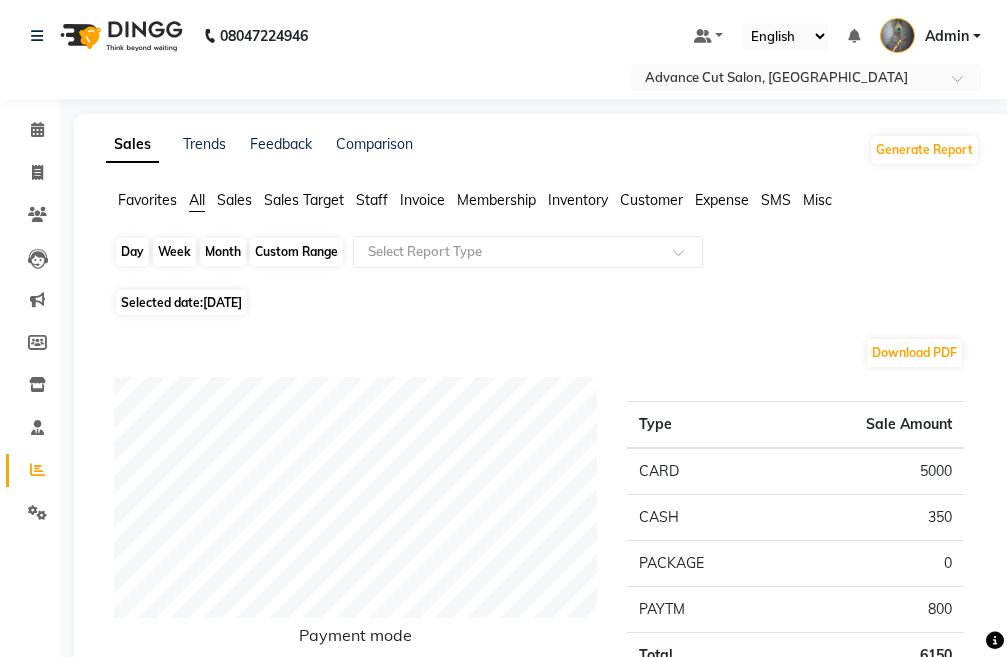 click on "Month" 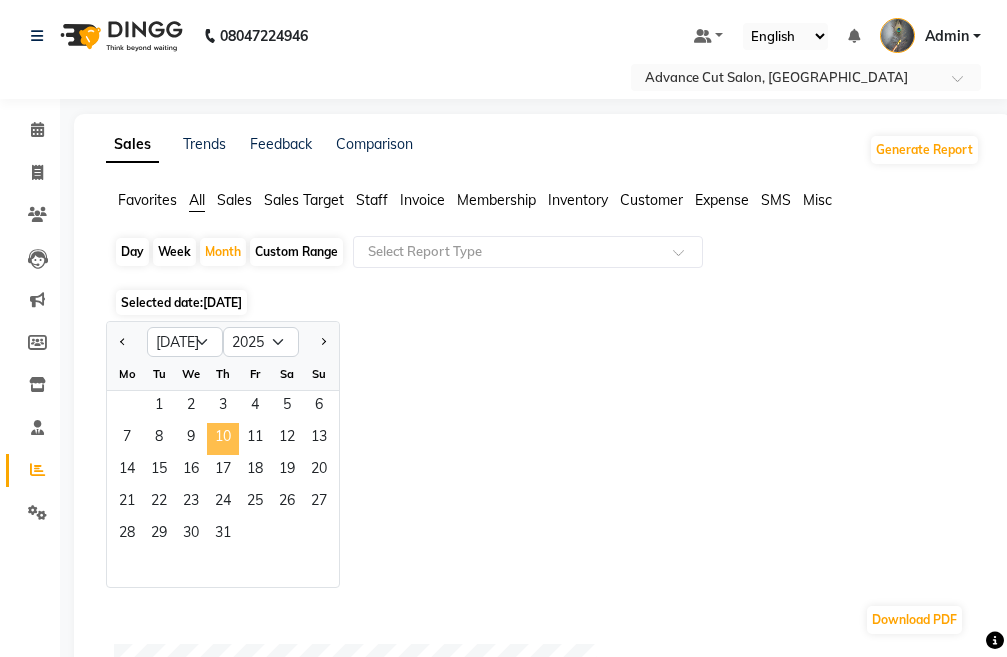 click on "10" 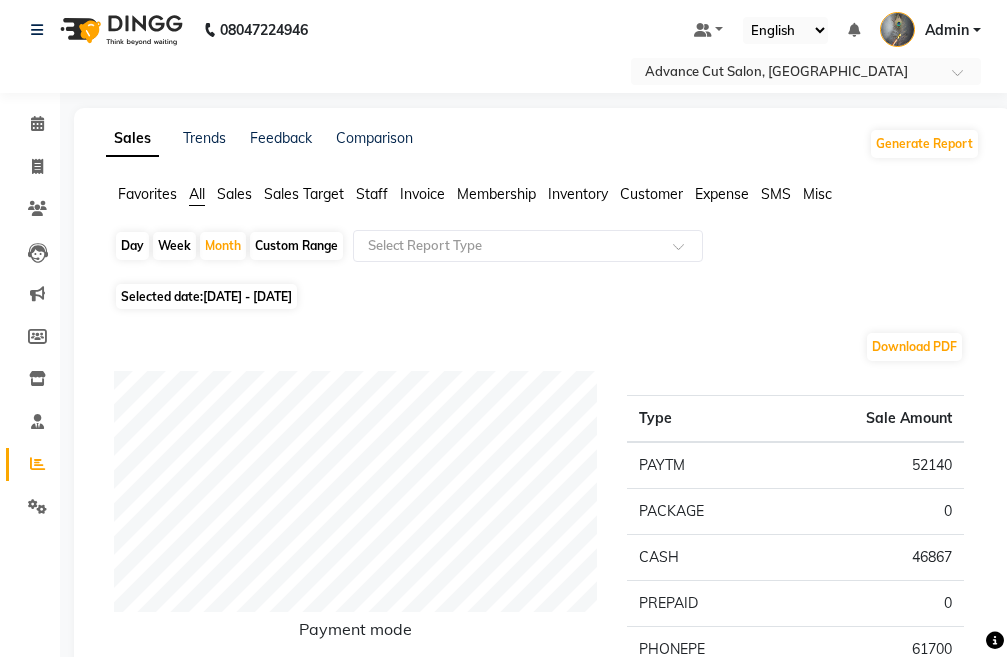 scroll, scrollTop: 0, scrollLeft: 0, axis: both 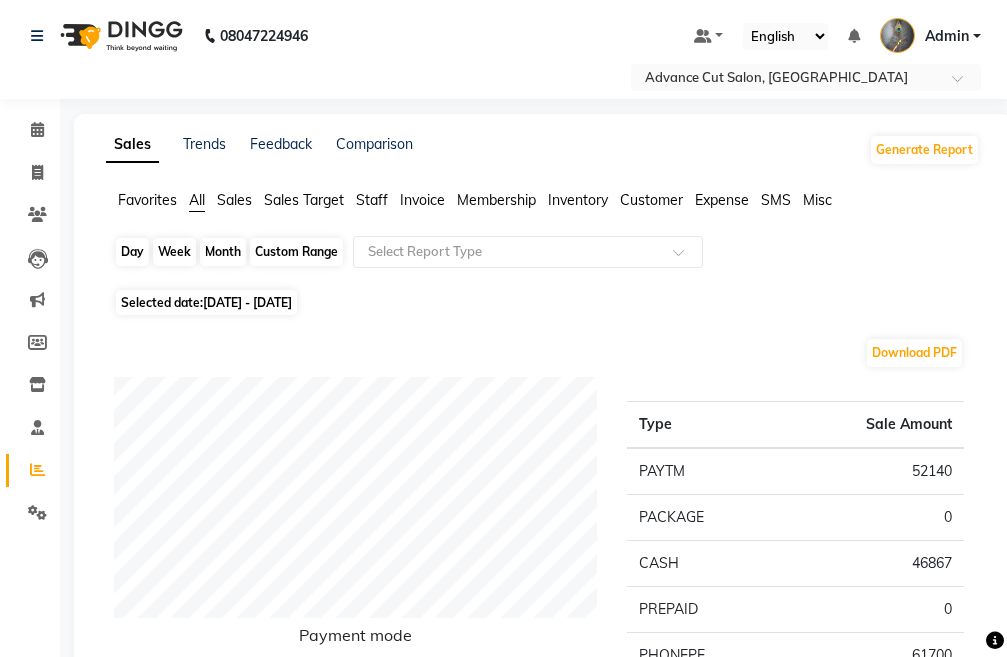 click on "Month" 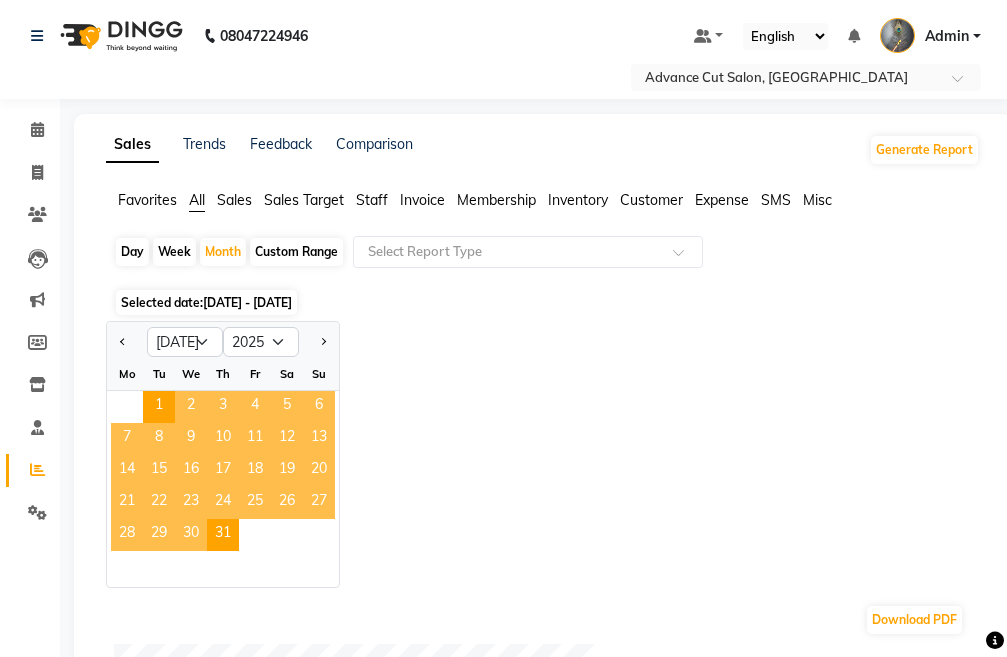 click on "Day" 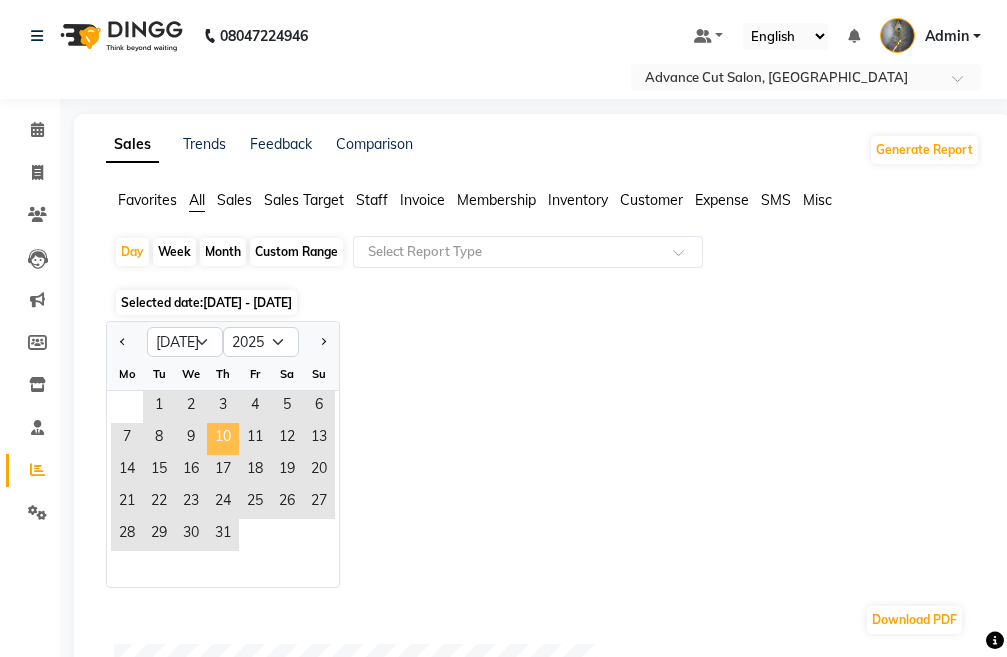 click on "10" 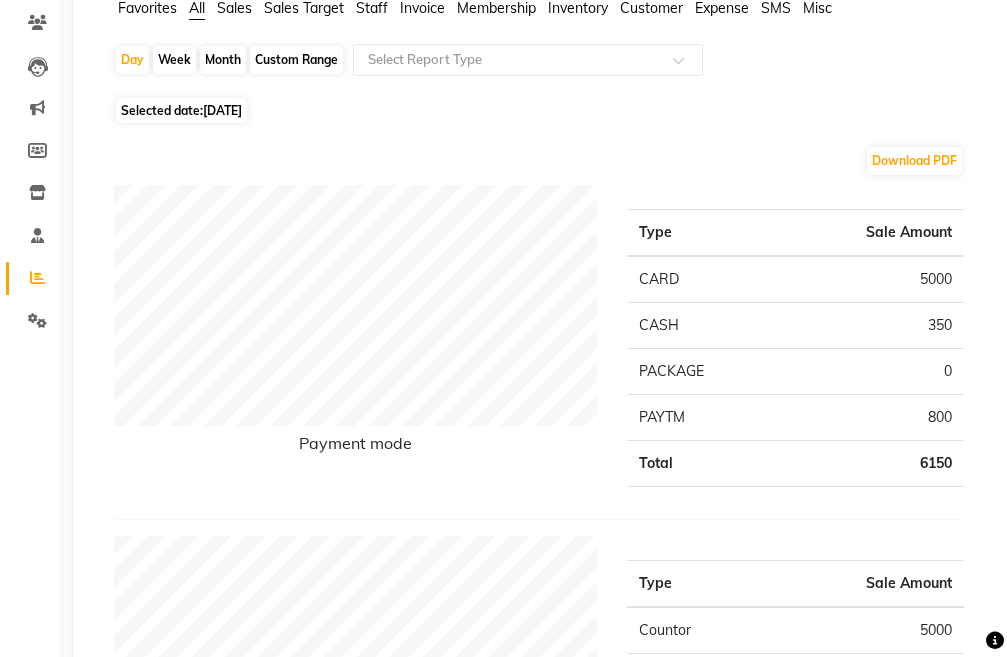 scroll, scrollTop: 0, scrollLeft: 0, axis: both 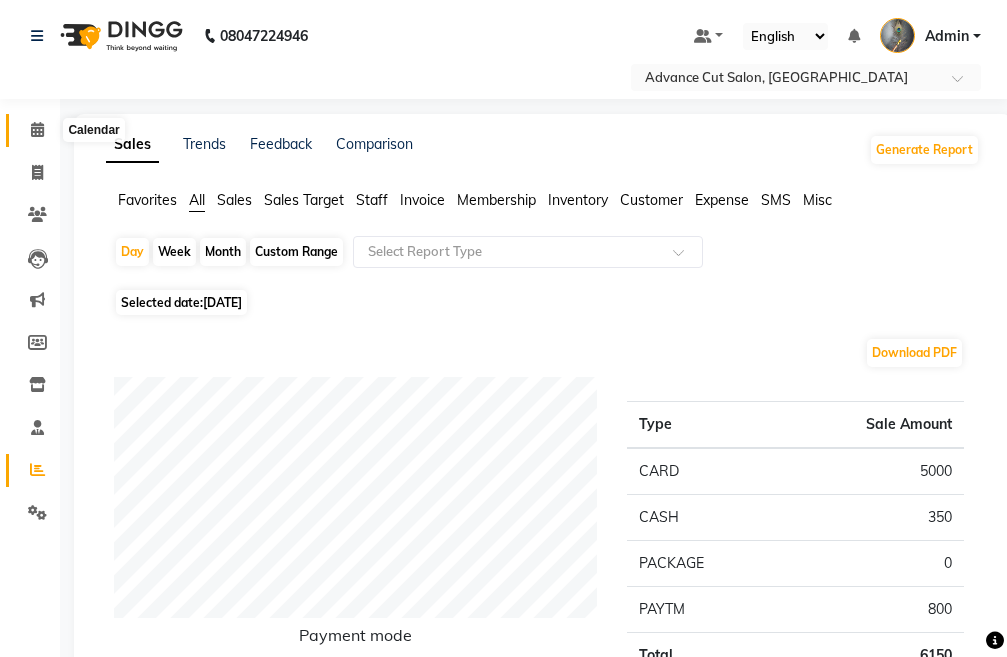 click 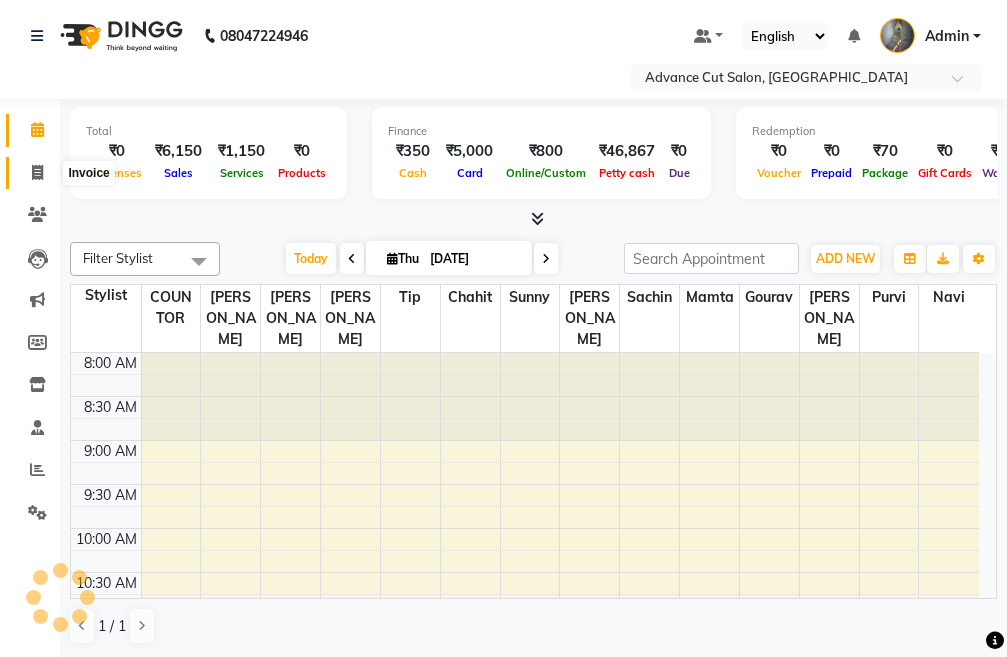 scroll, scrollTop: 0, scrollLeft: 0, axis: both 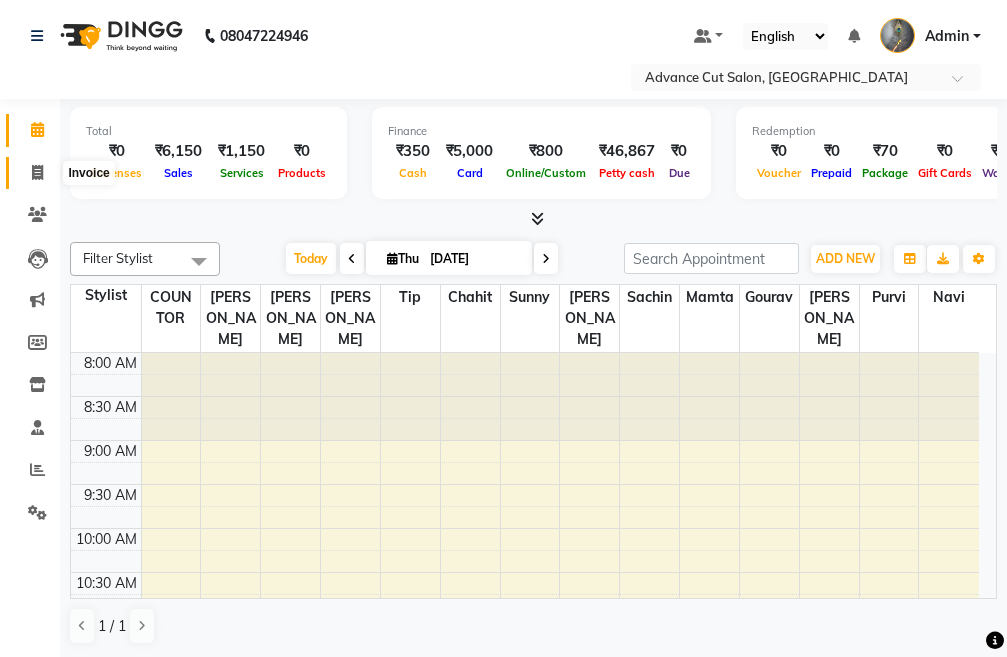 click 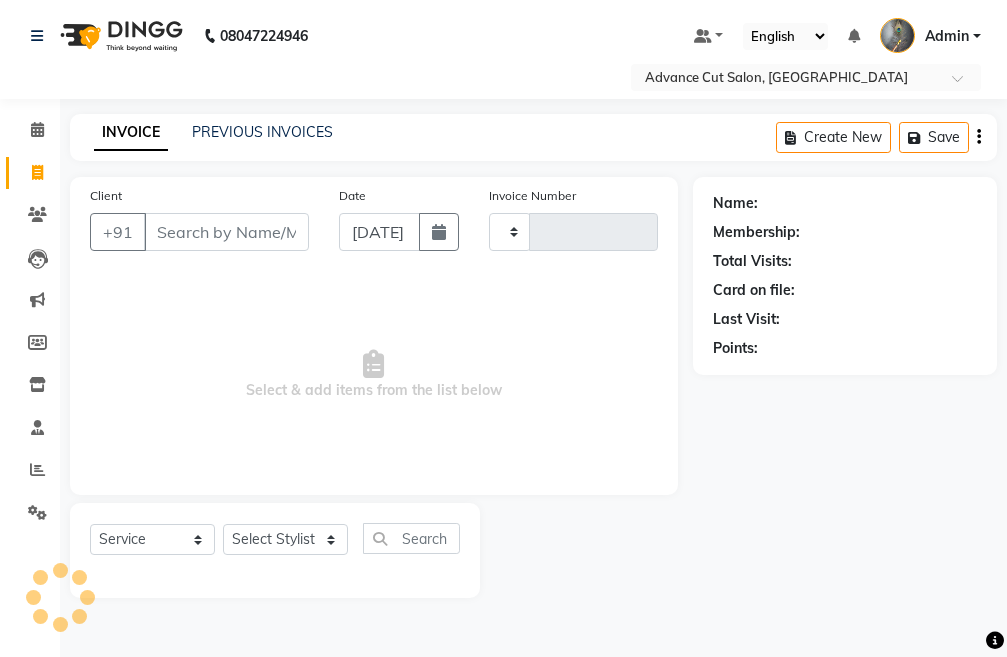 click 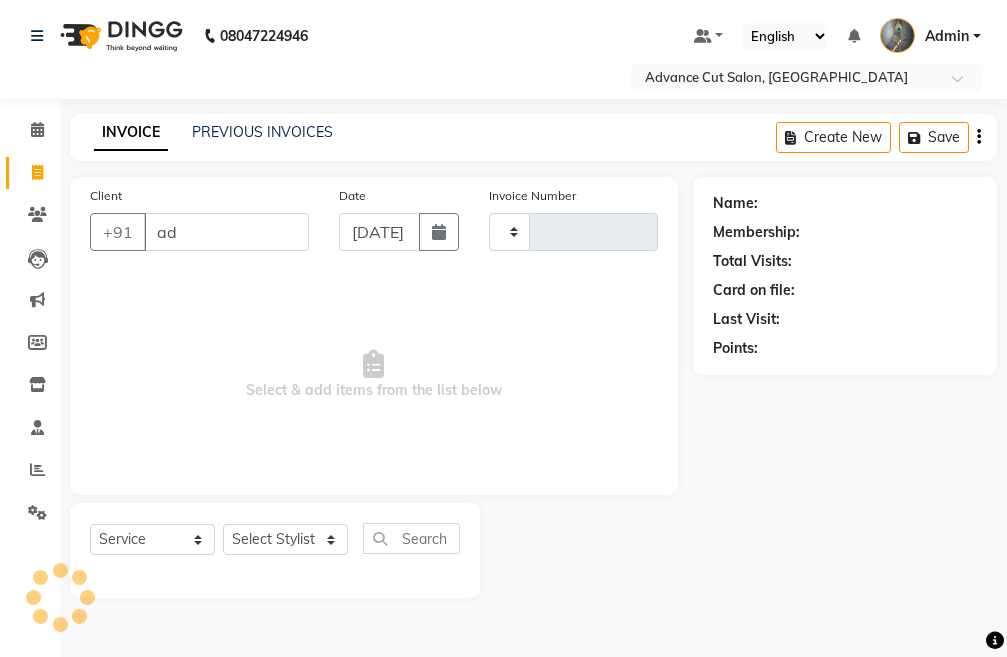type on "adv" 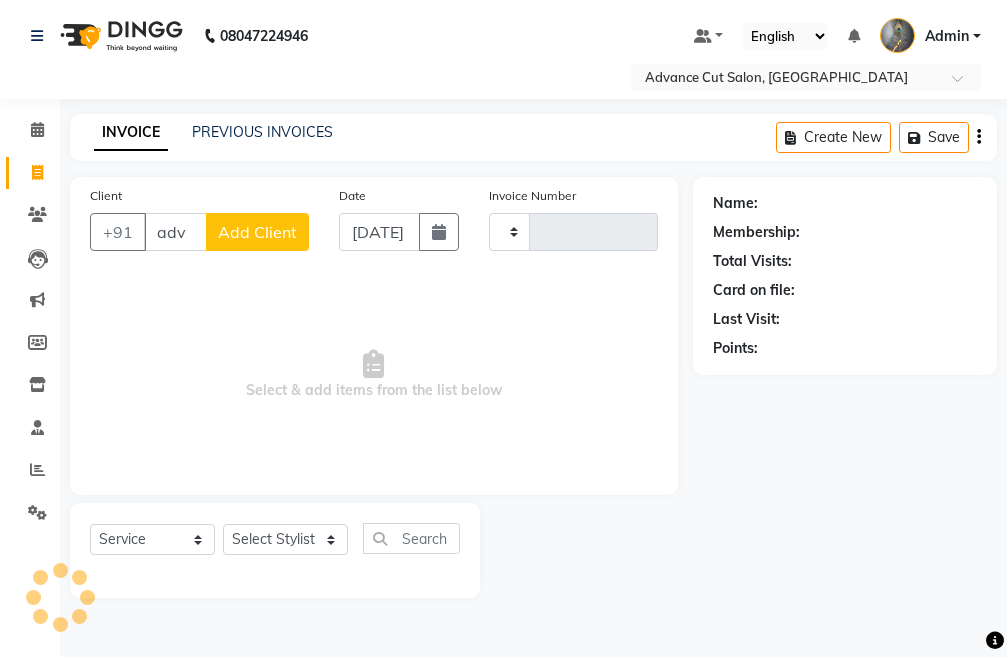 click on "adv" at bounding box center (175, 232) 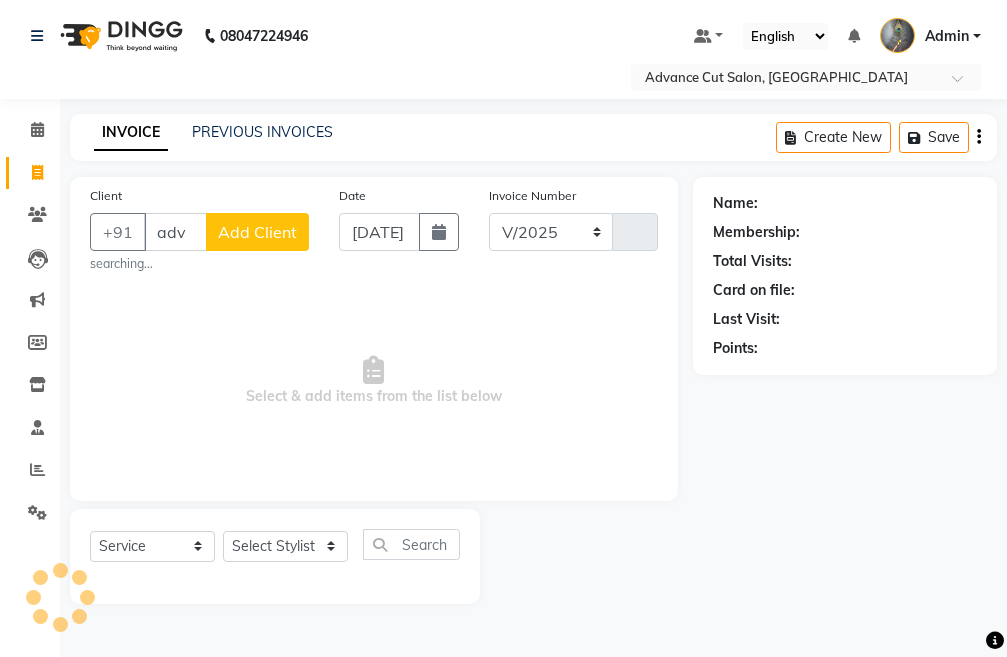select on "4939" 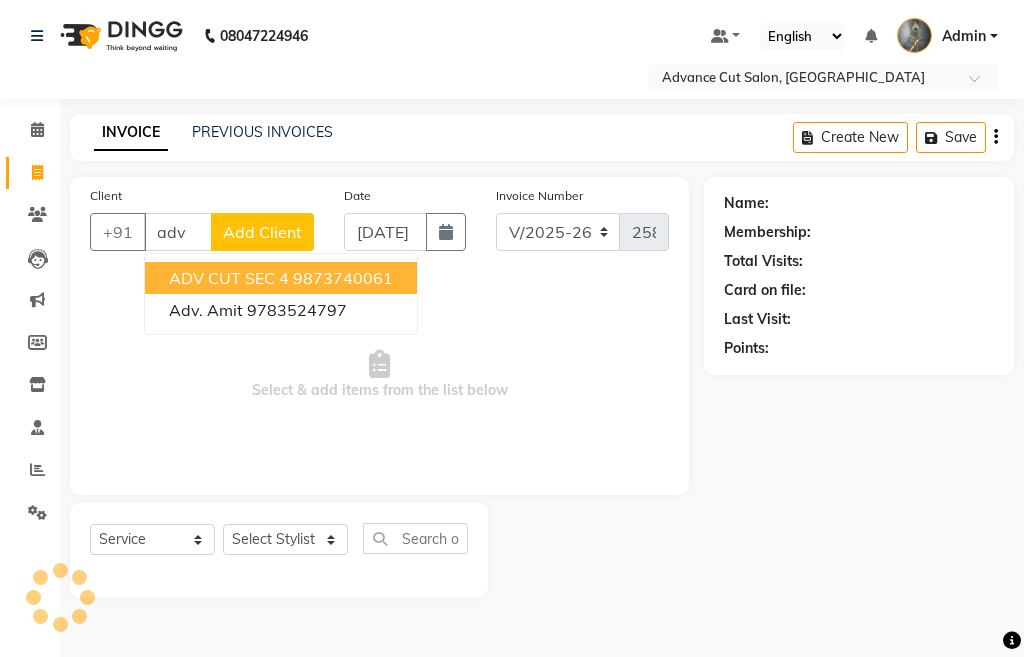 click on "ADV CUT SEC 4  9873740061" at bounding box center [281, 278] 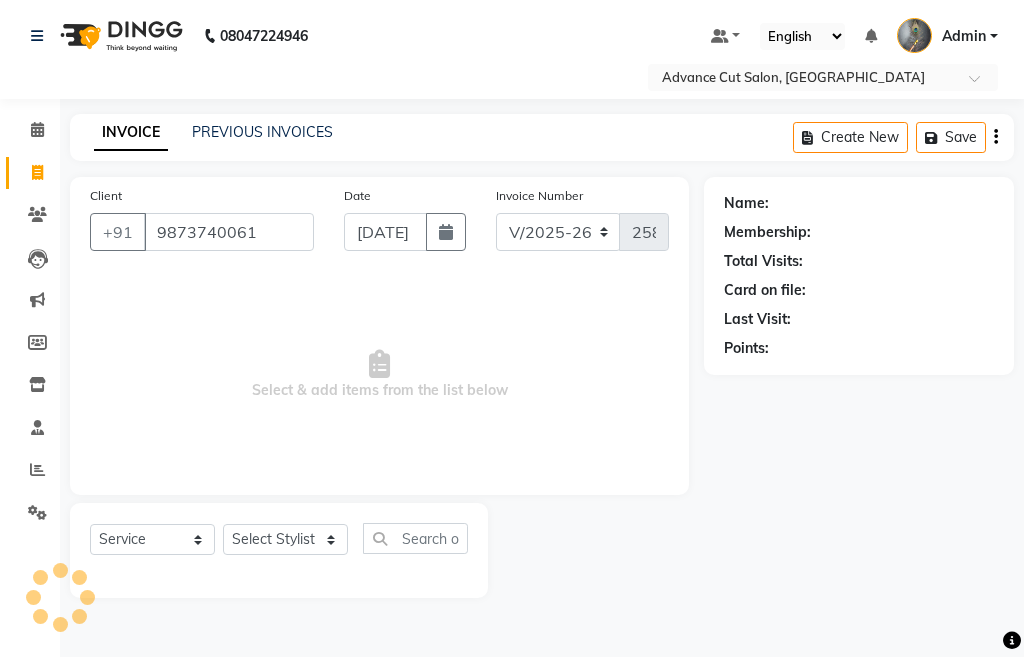 type on "9873740061" 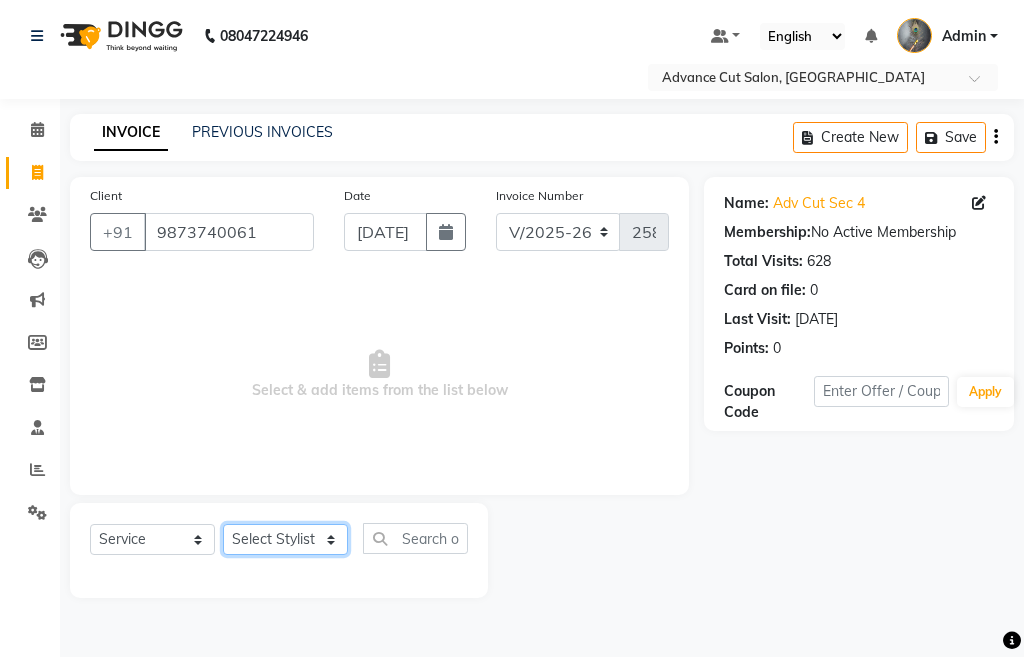 click on "Select Stylist Admin chahit COUNTOR [PERSON_NAME] mamta [PERSON_NAME] navi [PERSON_NAME] [PERSON_NAME] [PERSON_NAME] sunny tip" 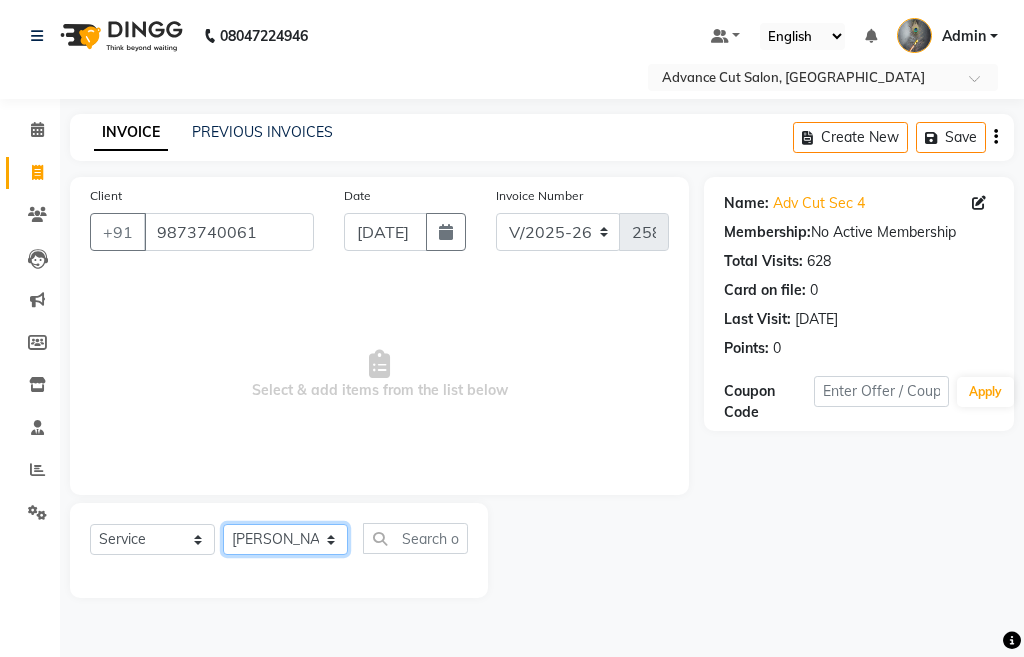 click on "Select Stylist Admin chahit COUNTOR [PERSON_NAME] mamta [PERSON_NAME] navi [PERSON_NAME] [PERSON_NAME] [PERSON_NAME] sunny tip" 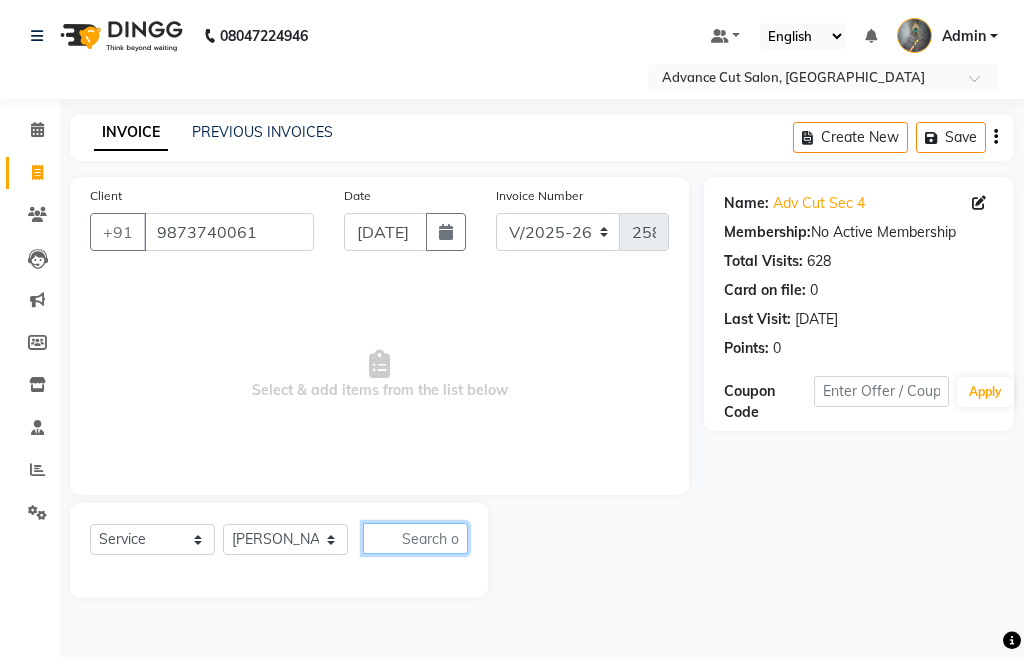 click 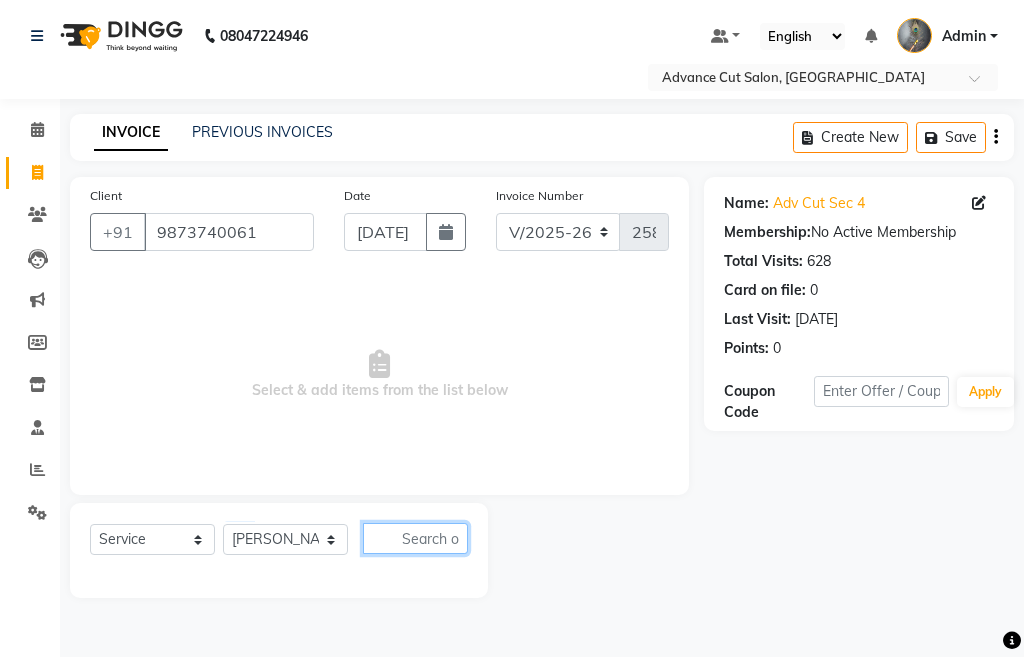 click 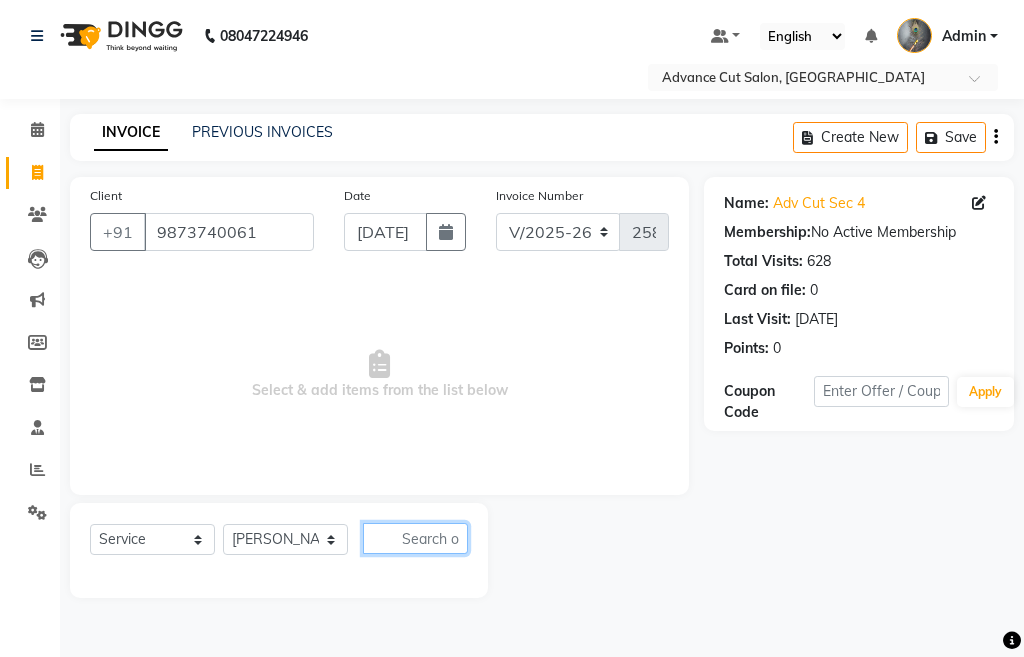 click 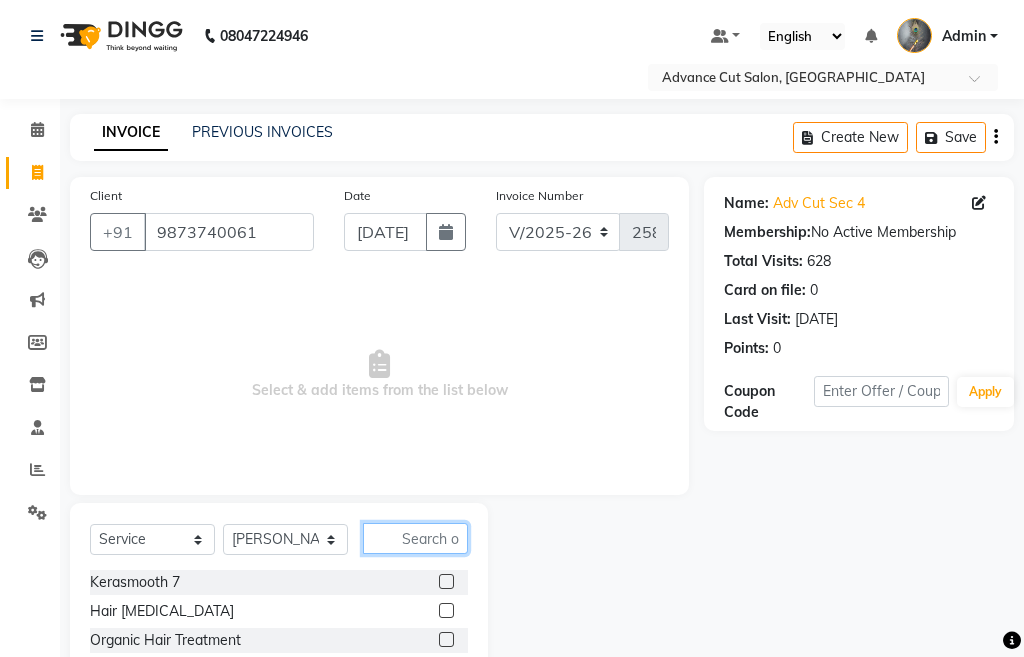 click 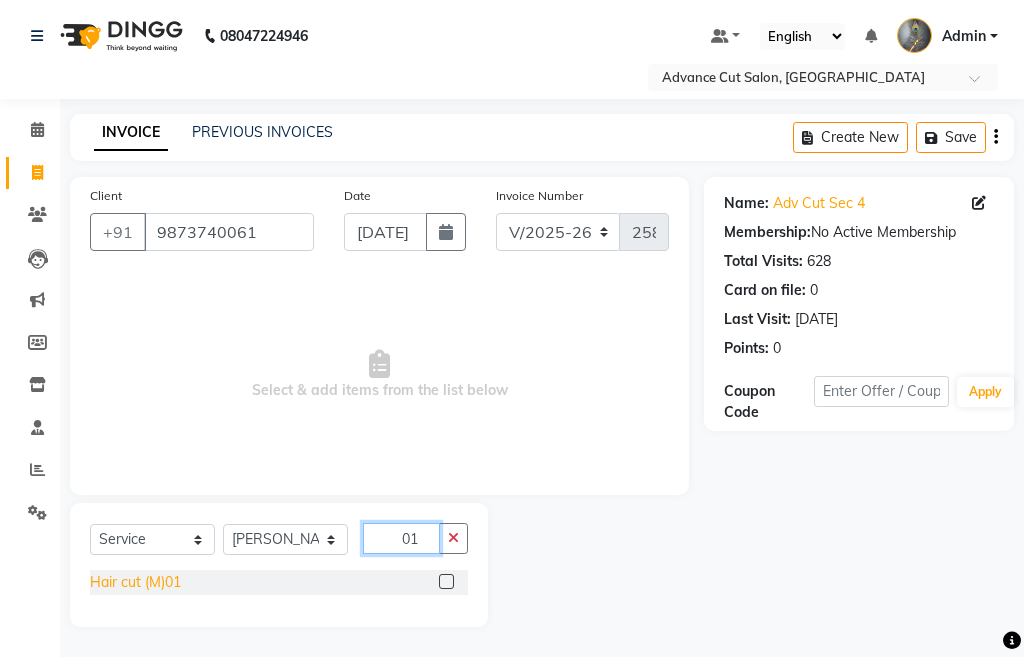 type on "01" 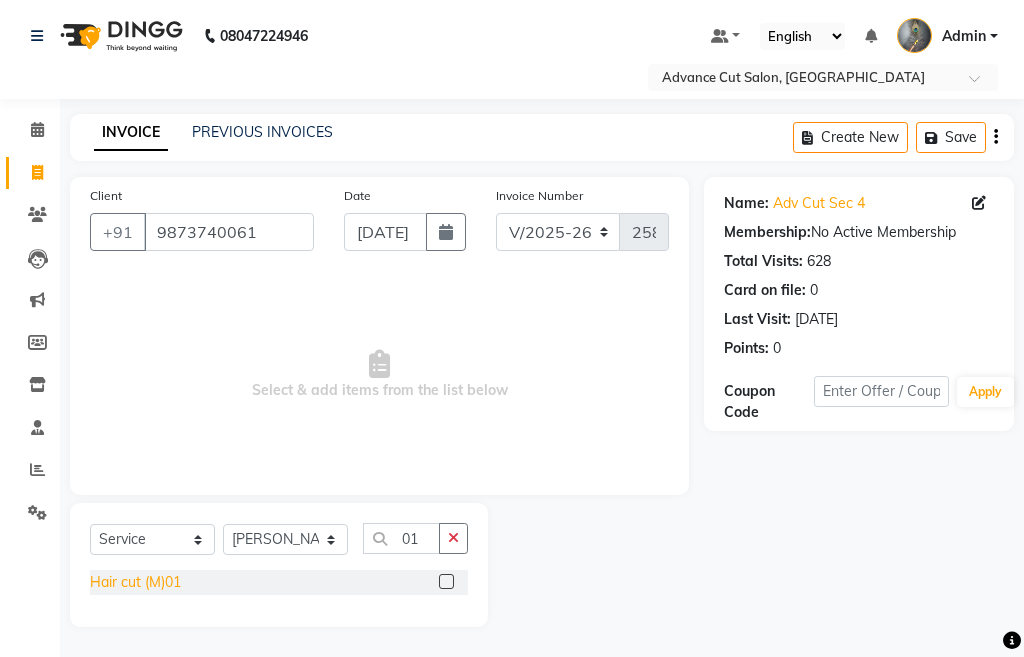 click on "Hair cut (M)01" 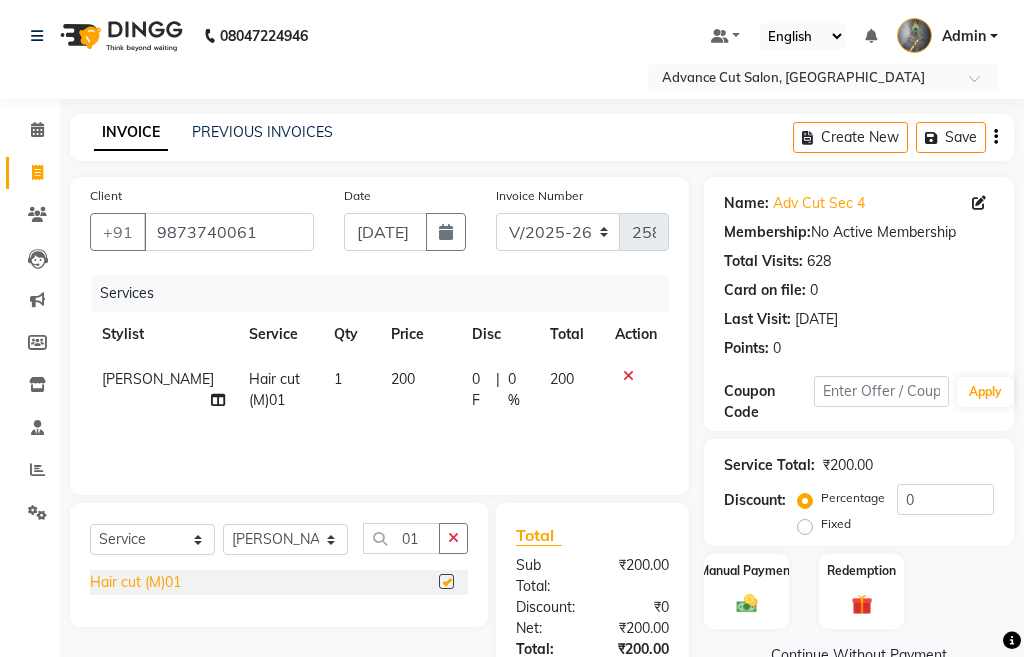 checkbox on "false" 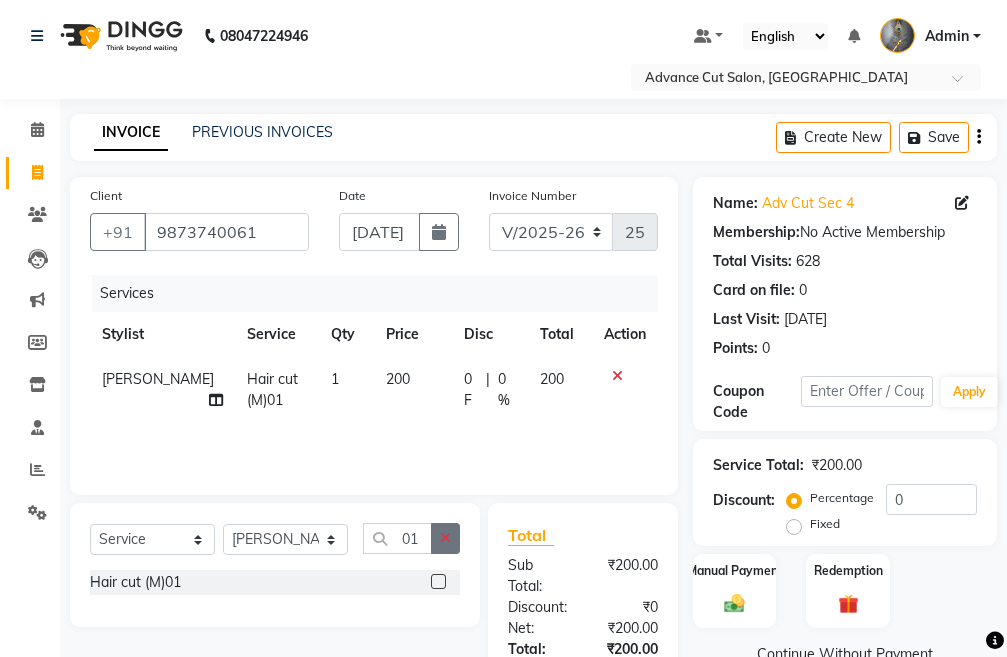 click 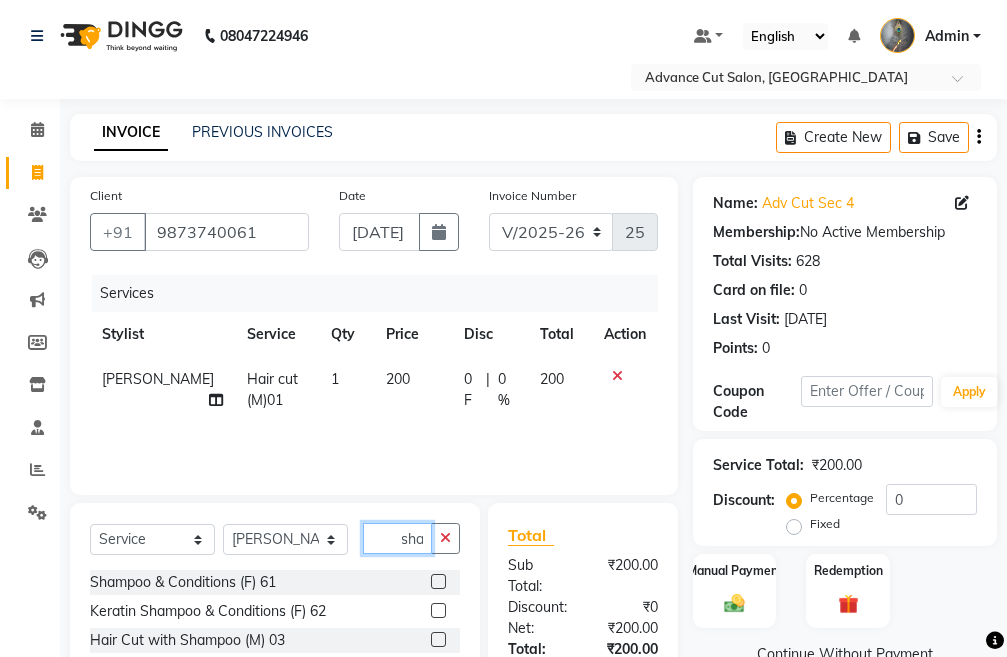 scroll, scrollTop: 0, scrollLeft: 13, axis: horizontal 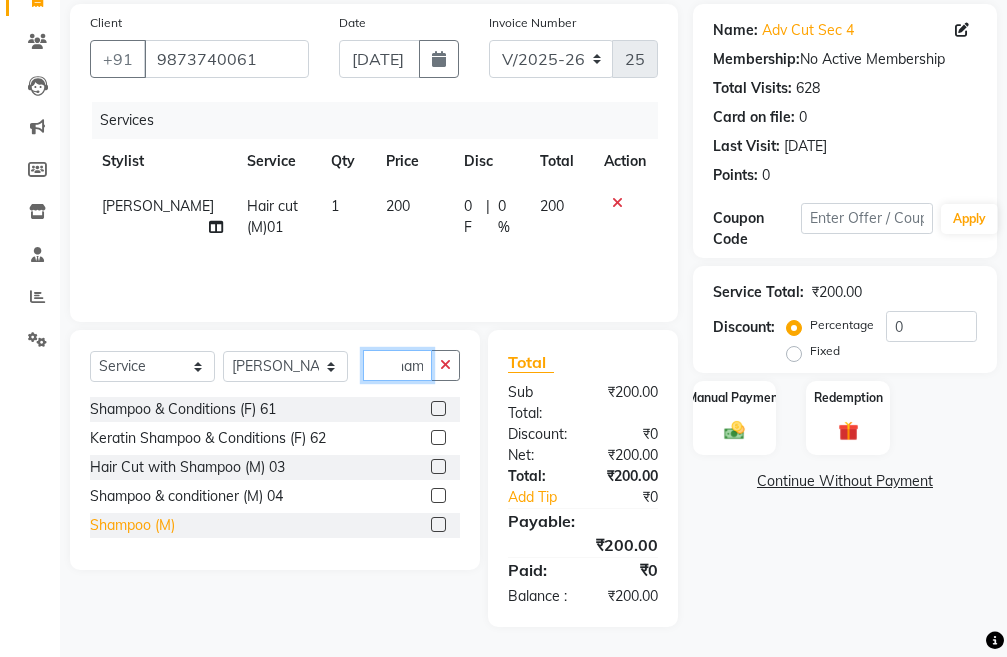 type on "sham" 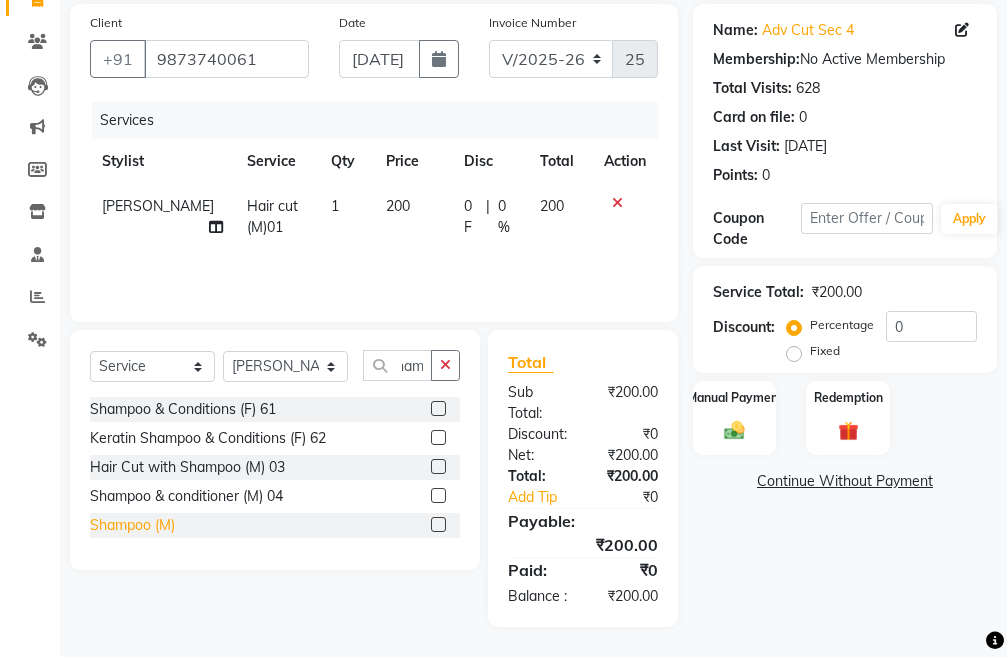 scroll, scrollTop: 0, scrollLeft: 0, axis: both 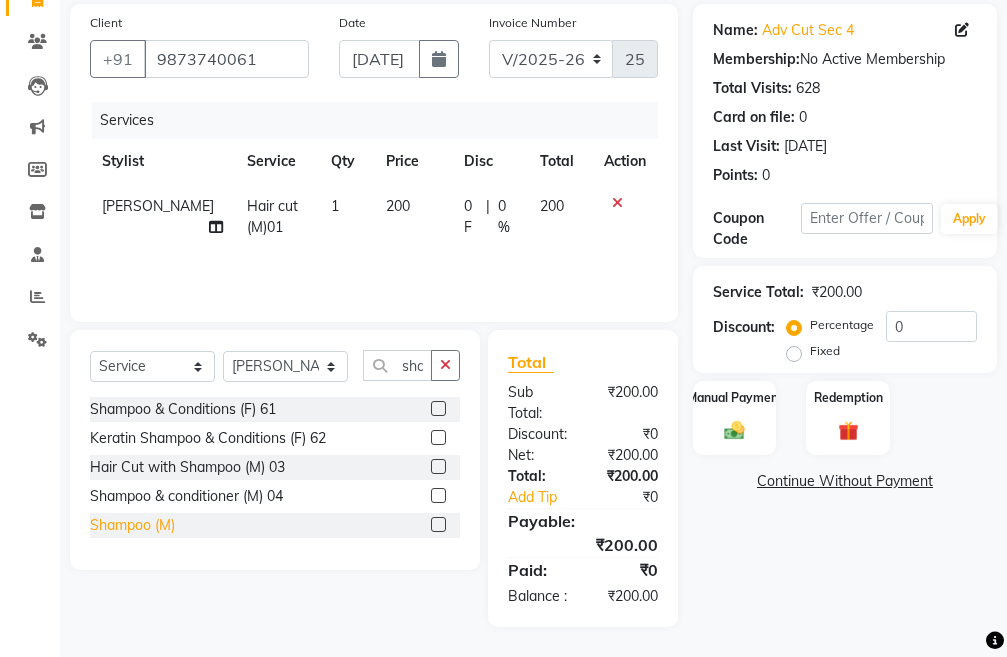 click on "Shampoo (M)" 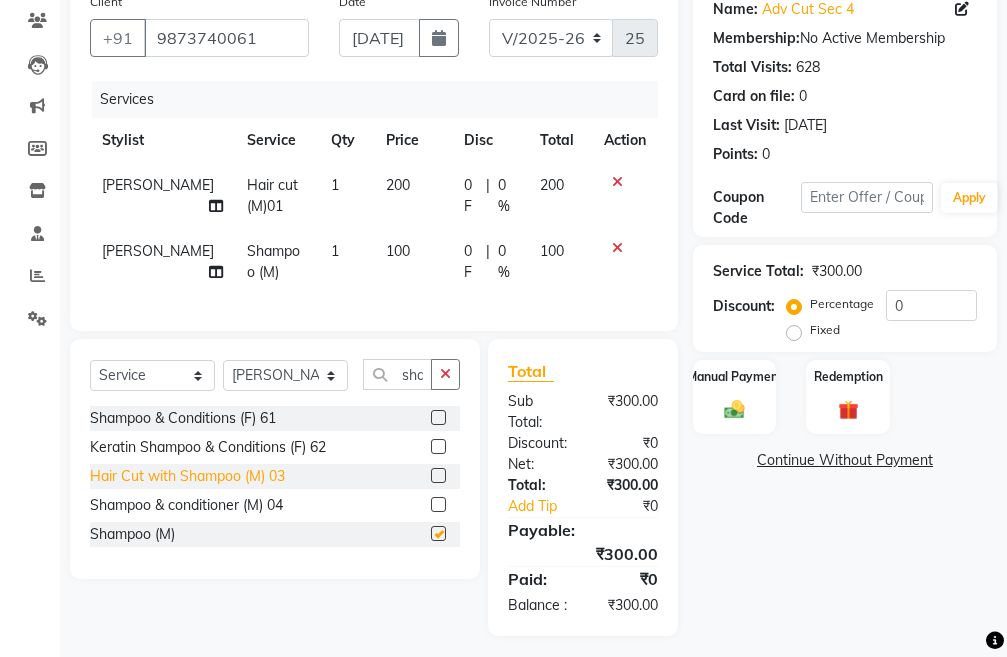 checkbox on "false" 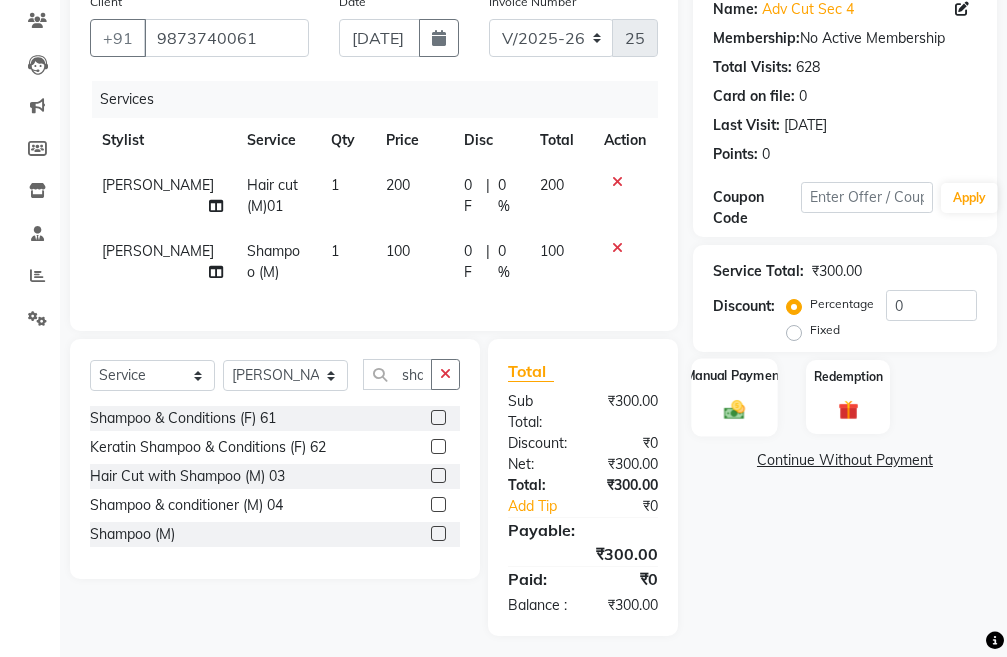 click on "Manual Payment" 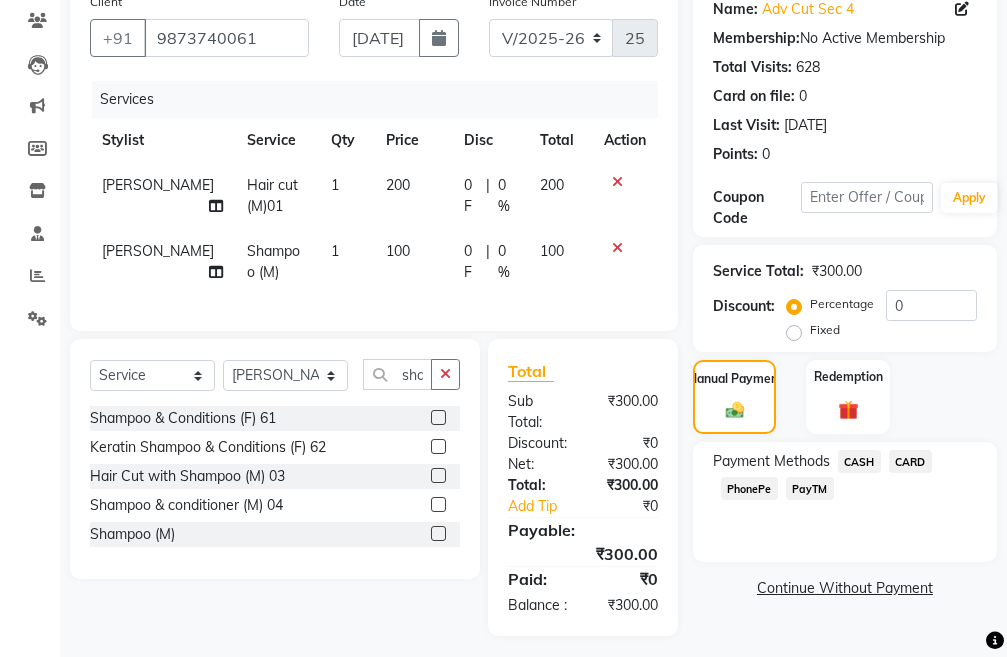click on "PayTM" 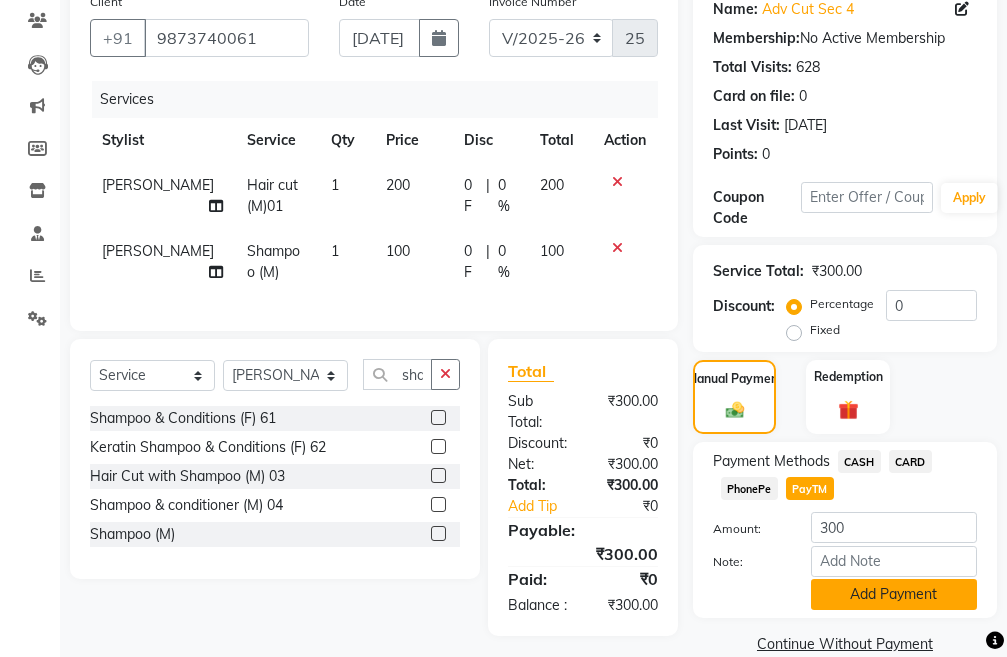 click on "Add Payment" 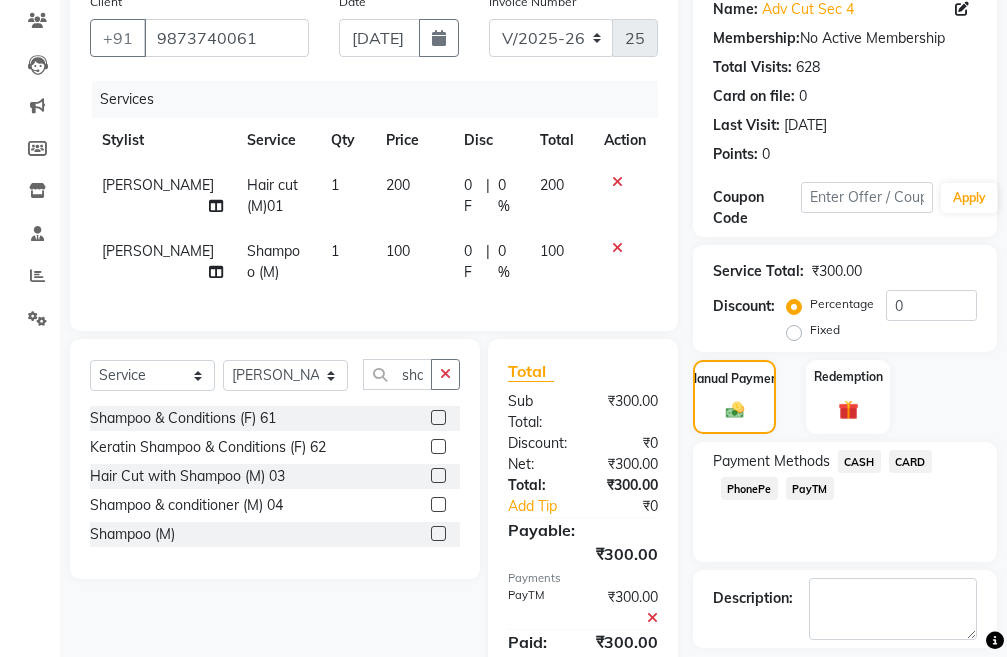 scroll, scrollTop: 304, scrollLeft: 0, axis: vertical 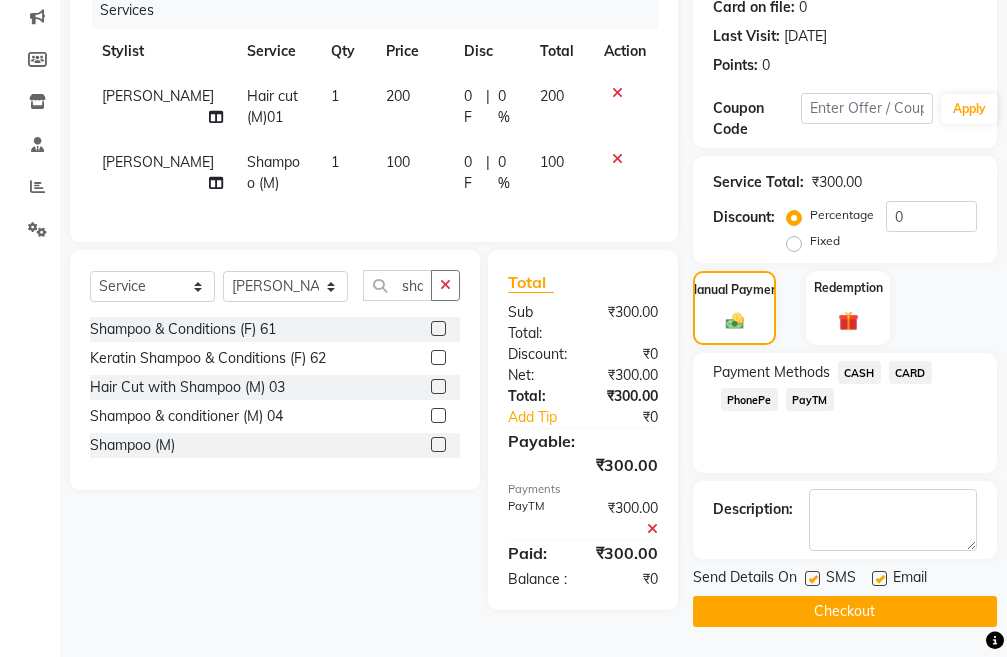 click on "Checkout" 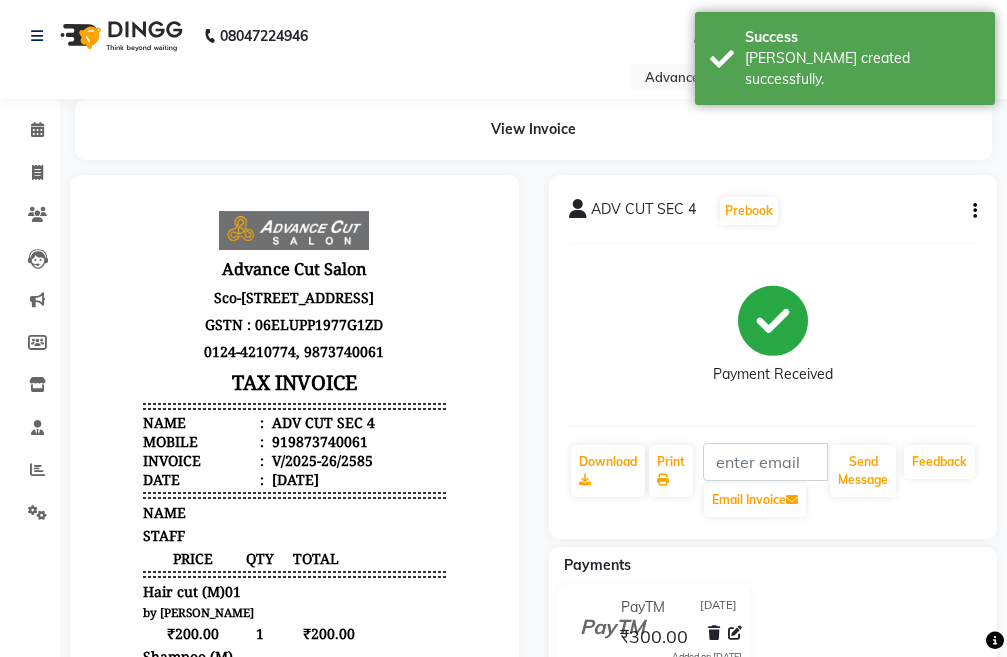 scroll, scrollTop: 0, scrollLeft: 0, axis: both 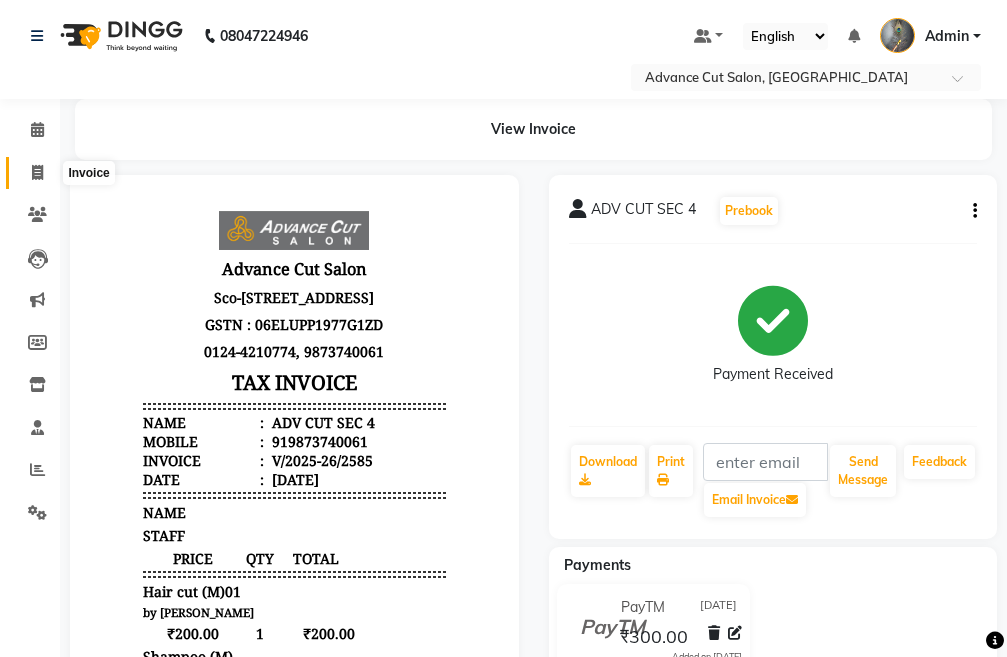 click 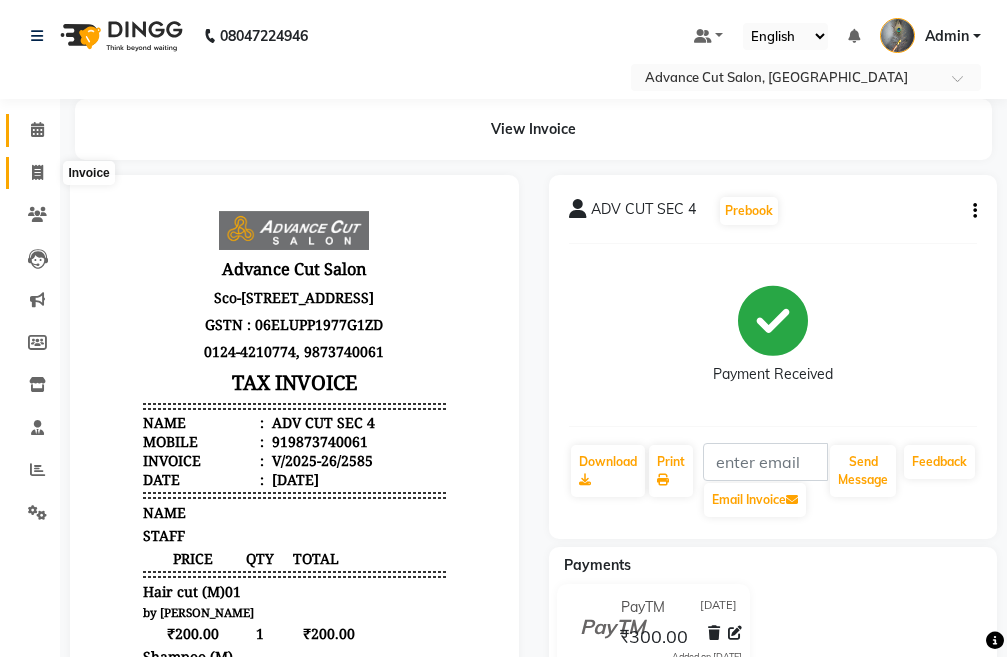click 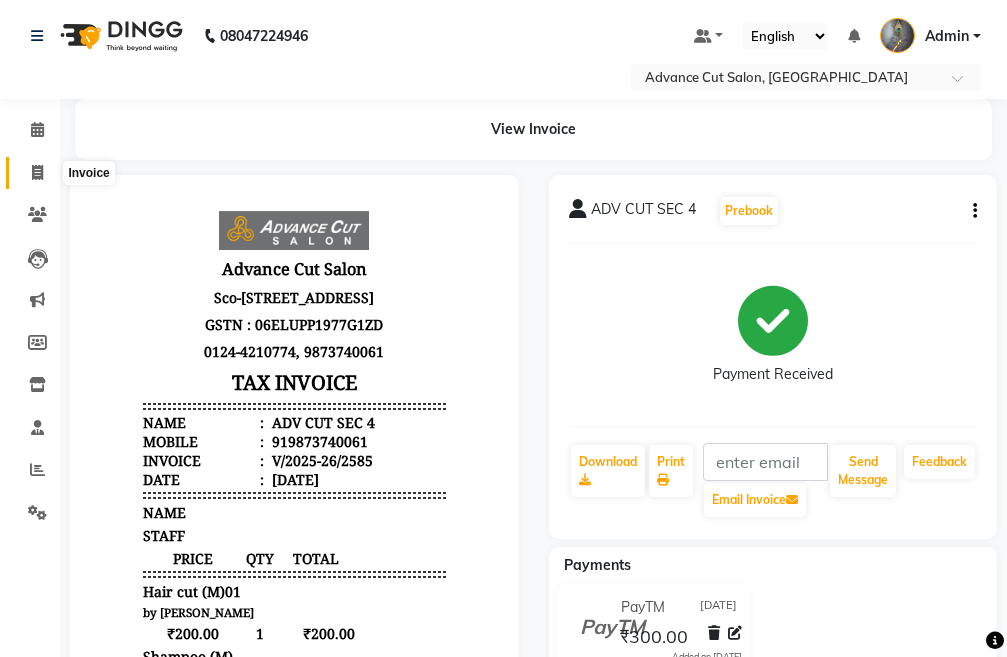 click 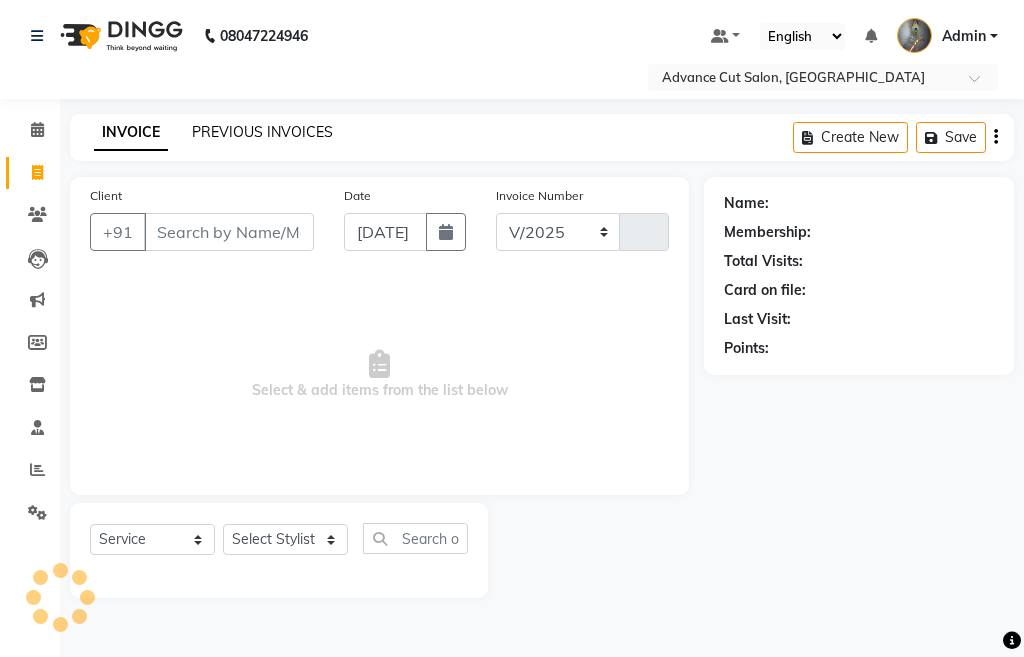 select on "4939" 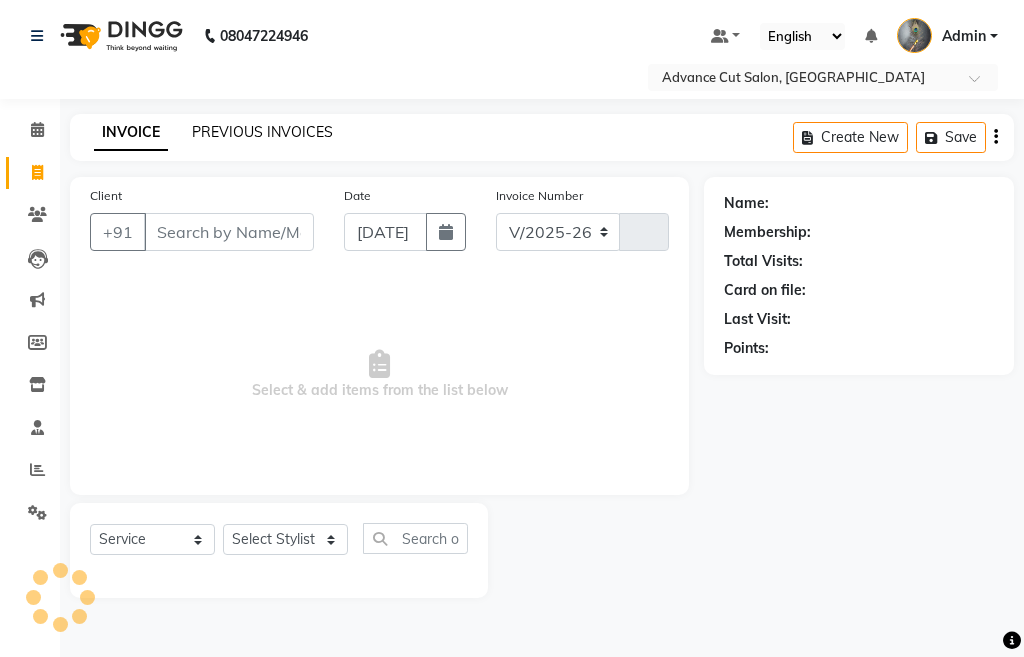 type on "2586" 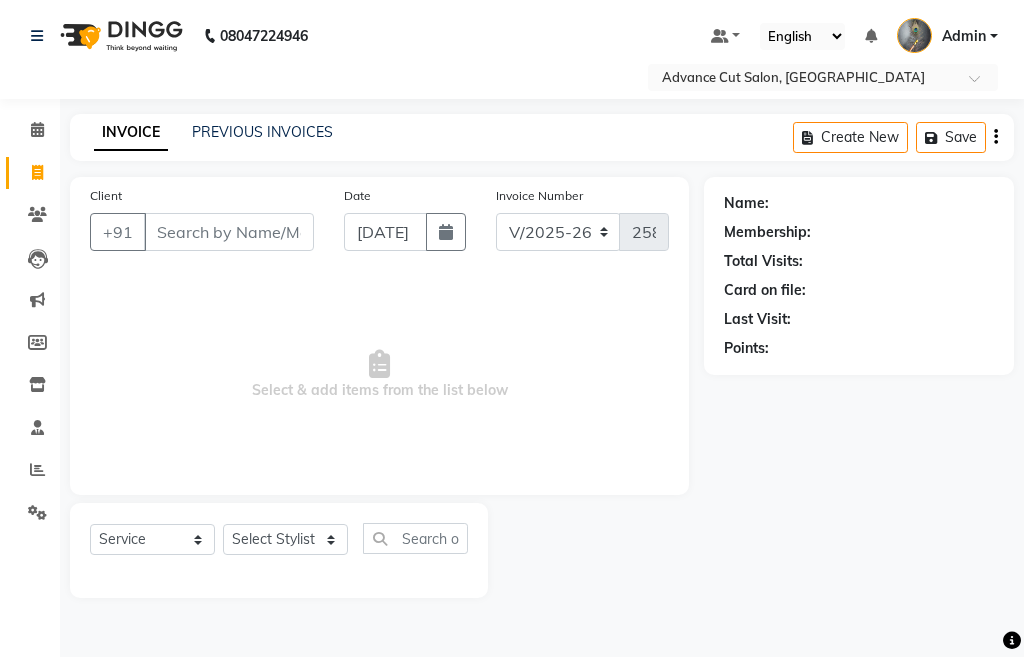 drag, startPoint x: 255, startPoint y: 386, endPoint x: 528, endPoint y: 400, distance: 273.35873 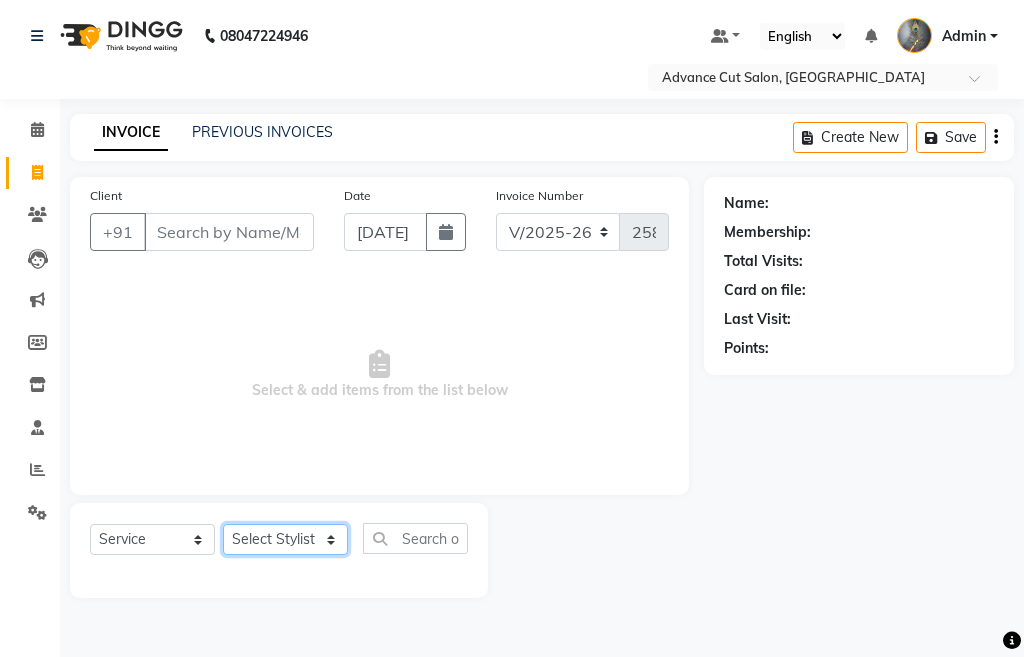 click on "Select Stylist Admin chahit COUNTOR [PERSON_NAME] mamta [PERSON_NAME] navi [PERSON_NAME] [PERSON_NAME] [PERSON_NAME] sunny tip" 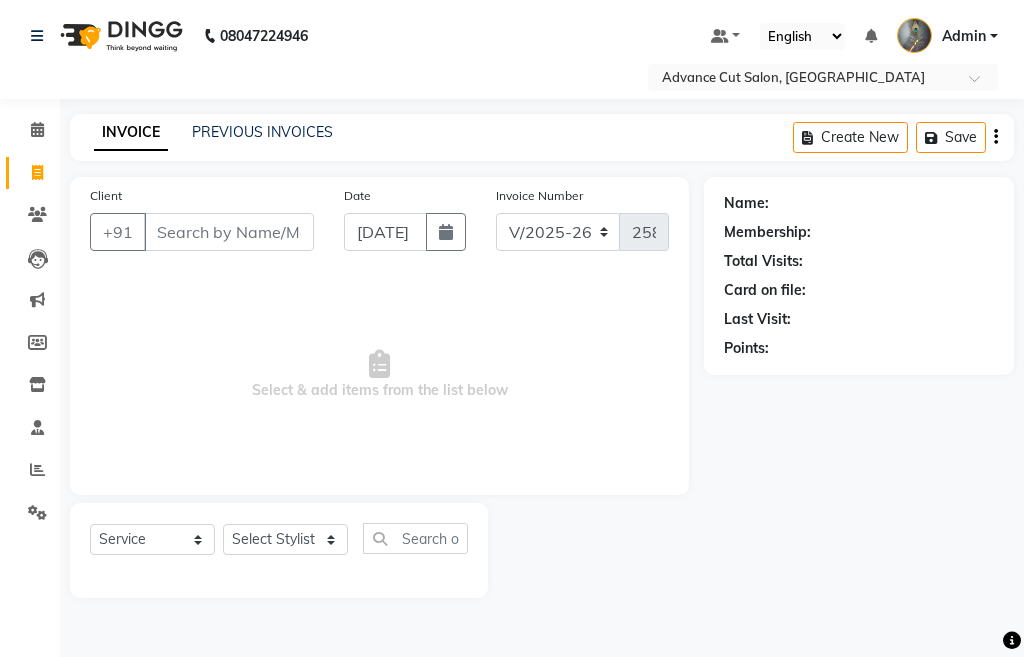 click on "INVOICE PREVIOUS INVOICES Create New   Save" 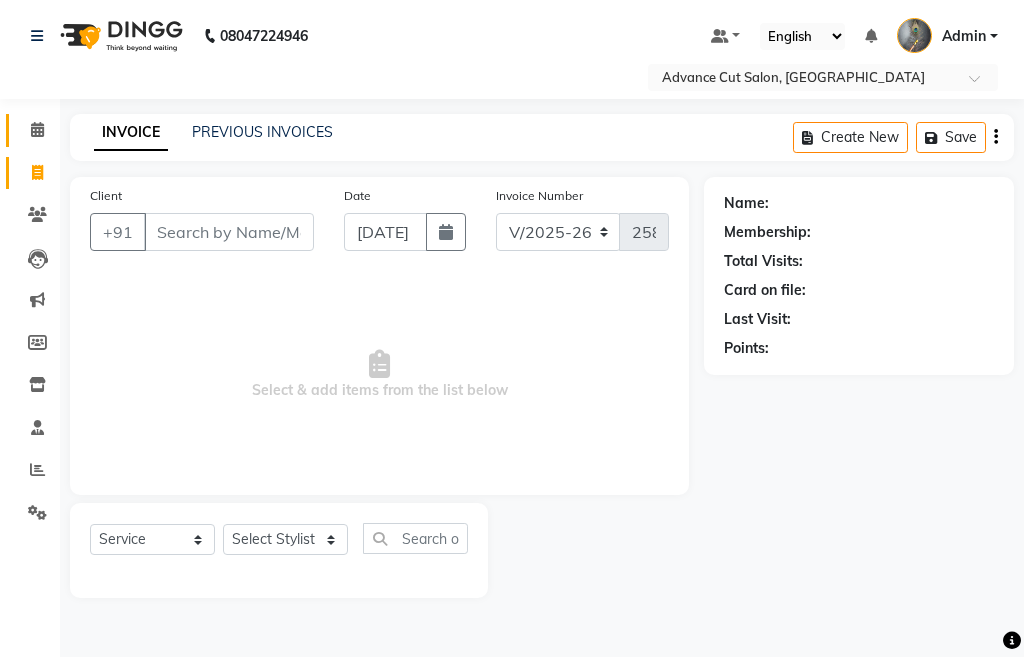 click 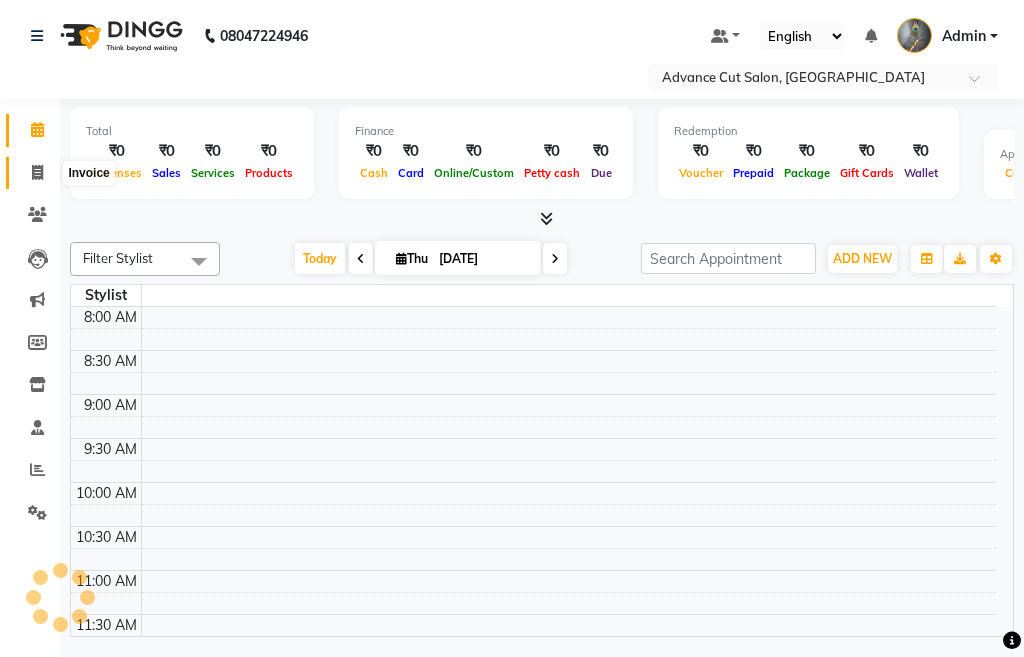 click 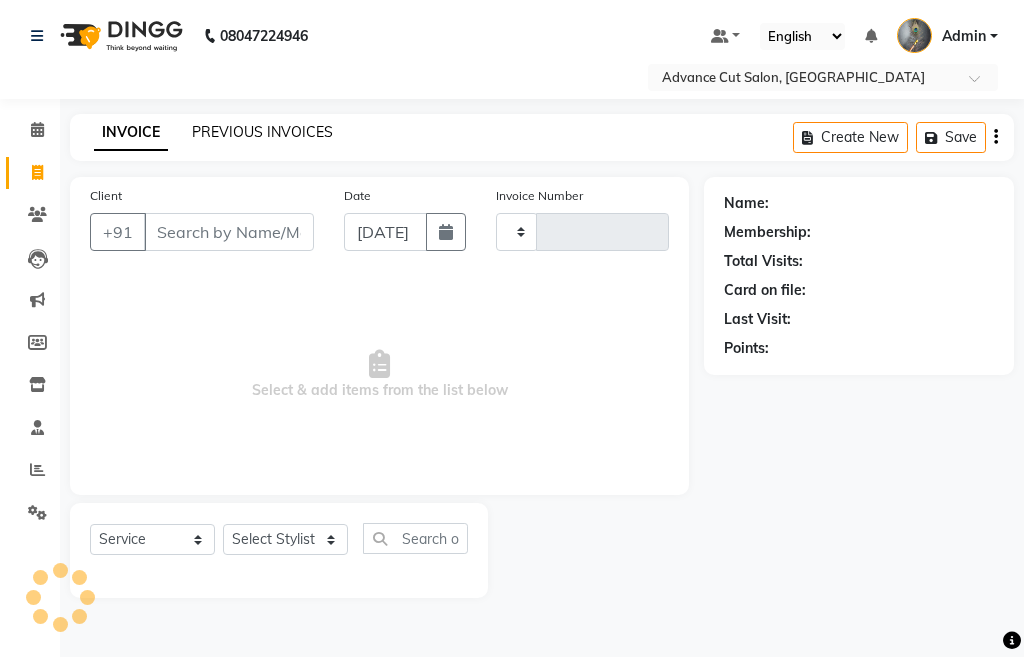 click on "PREVIOUS INVOICES" 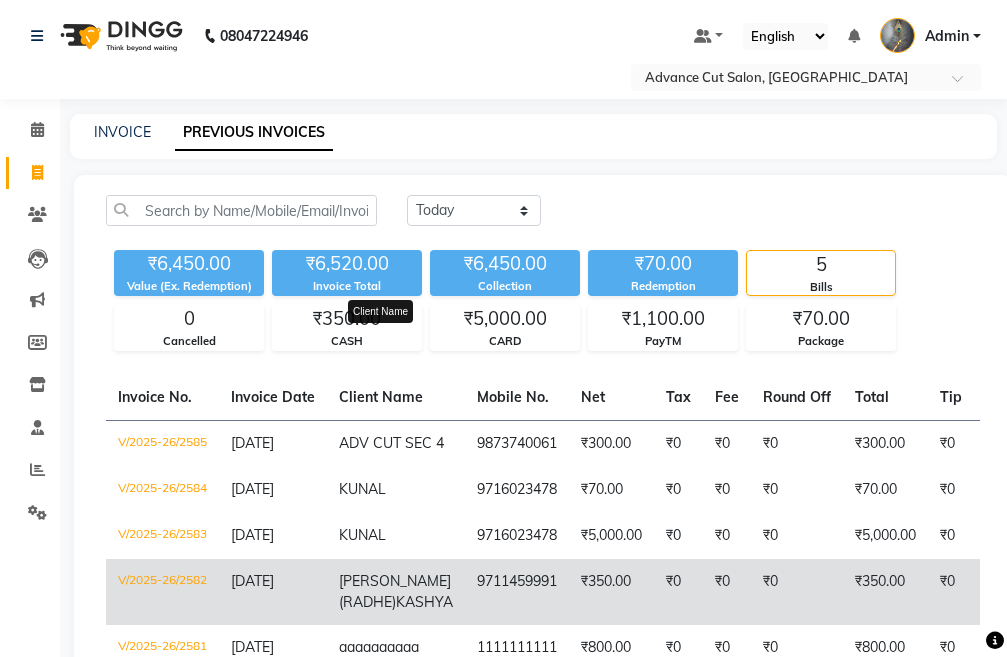 scroll, scrollTop: 181, scrollLeft: 0, axis: vertical 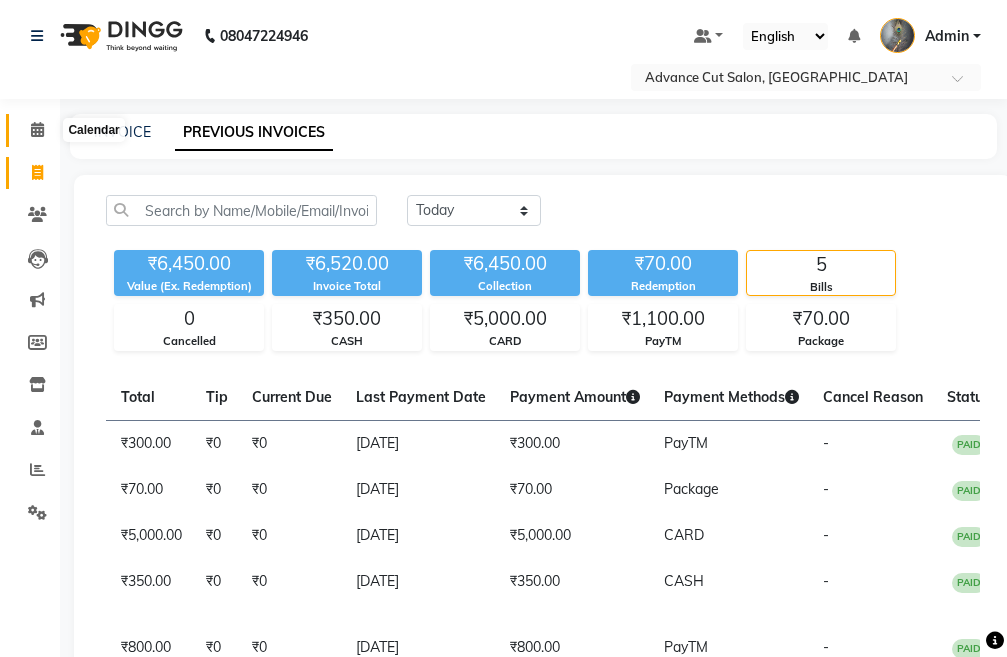 click 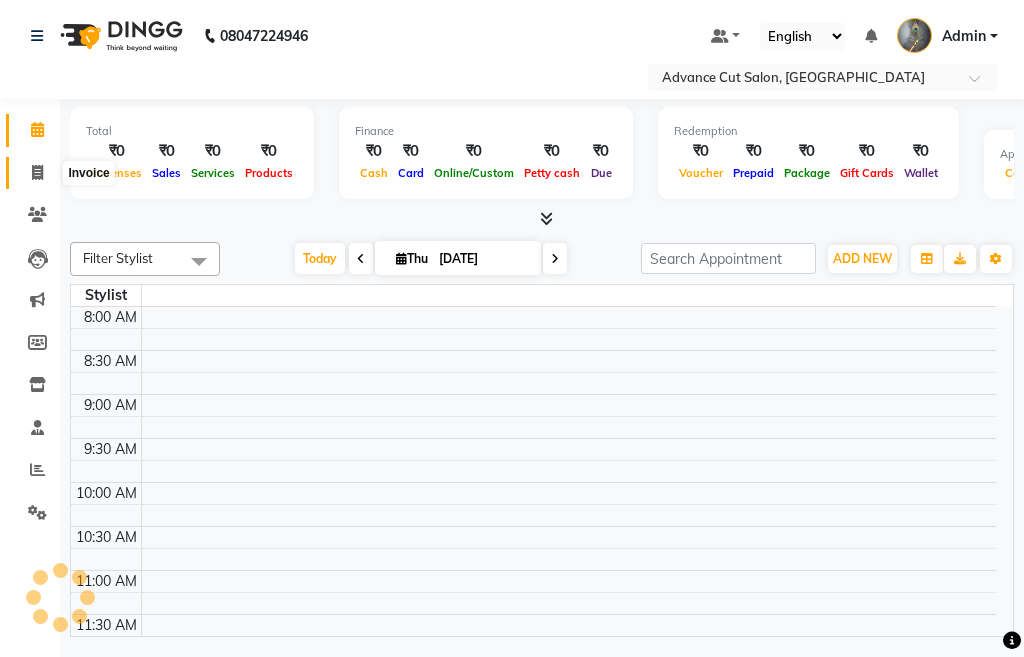 click 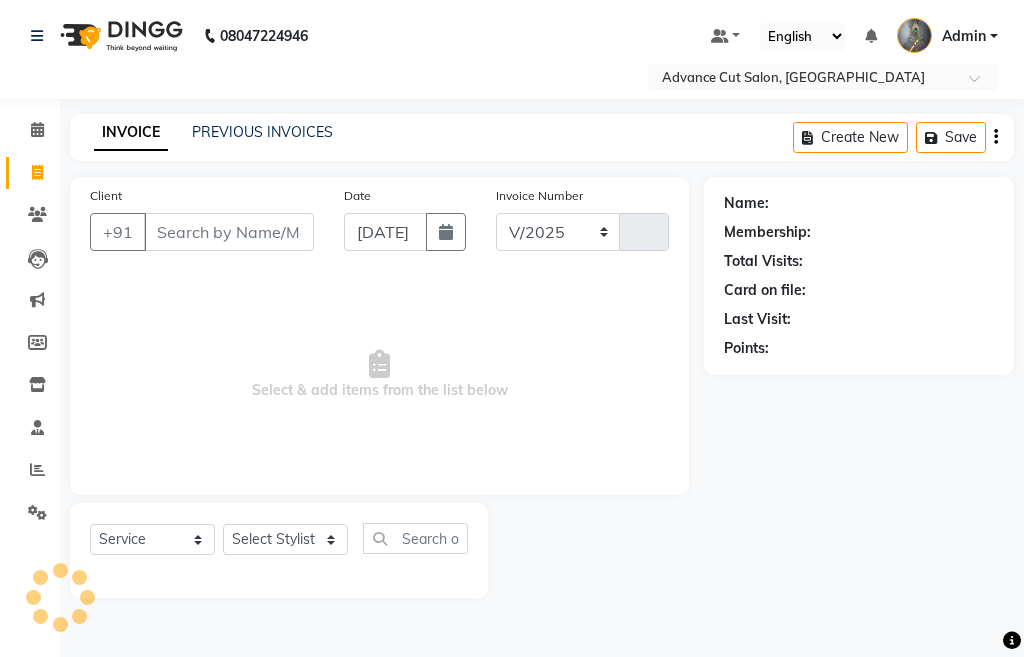 select on "4939" 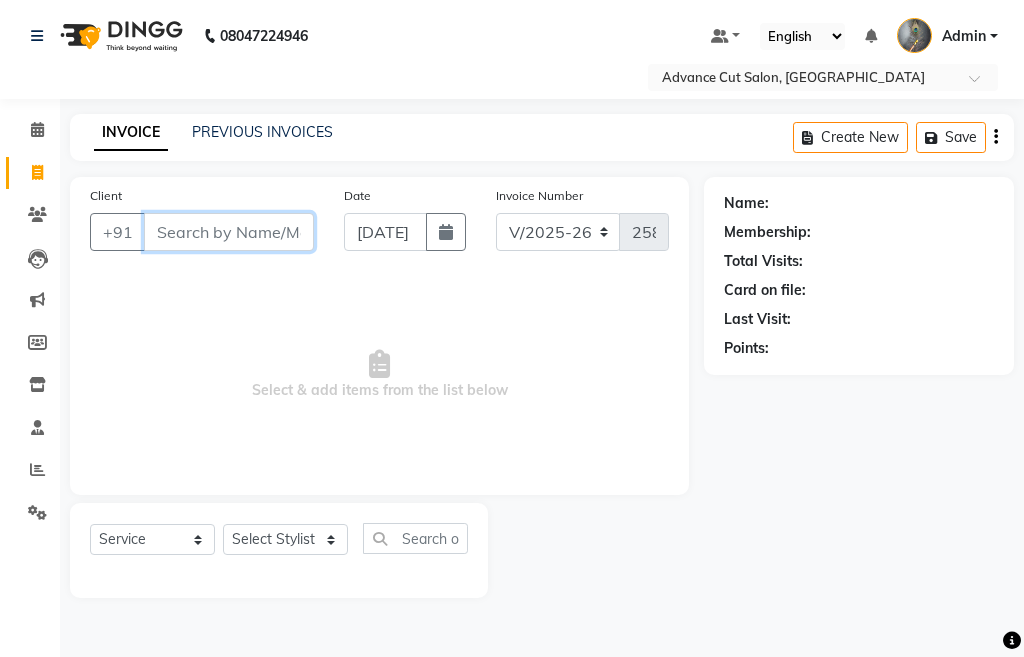 click on "Client" at bounding box center [229, 232] 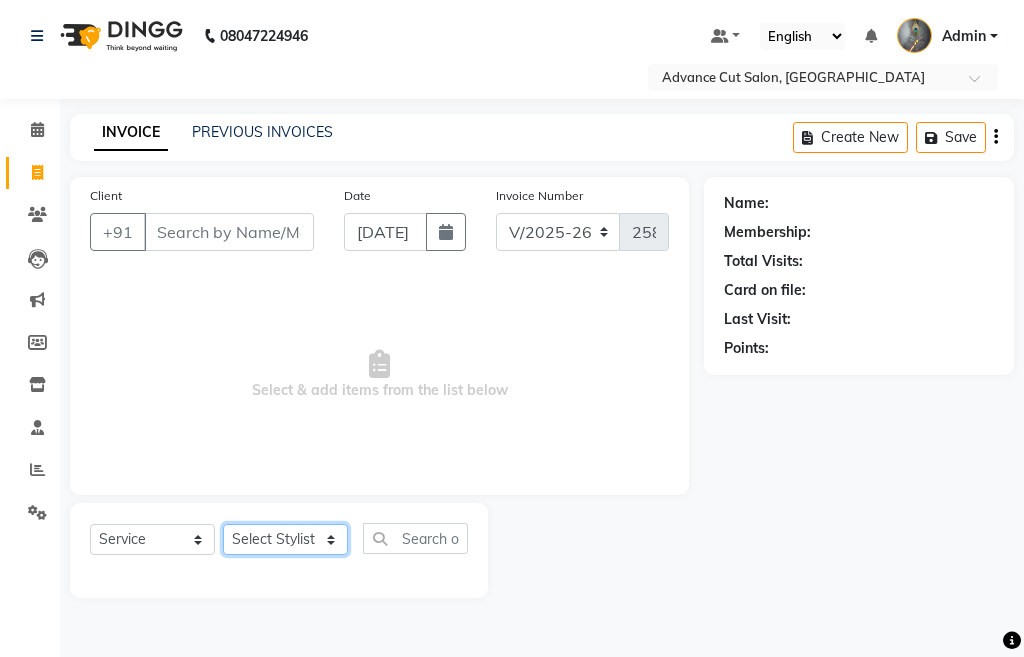click on "Select Stylist Admin chahit COUNTOR [PERSON_NAME] mamta [PERSON_NAME] navi [PERSON_NAME] [PERSON_NAME] [PERSON_NAME] sunny tip" 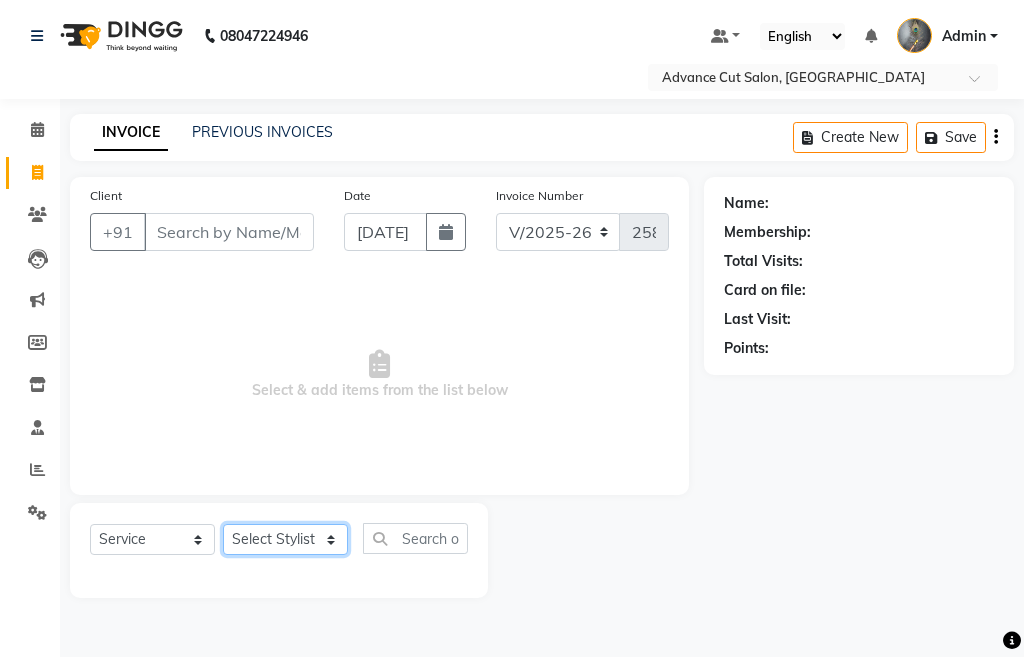 select on "58461" 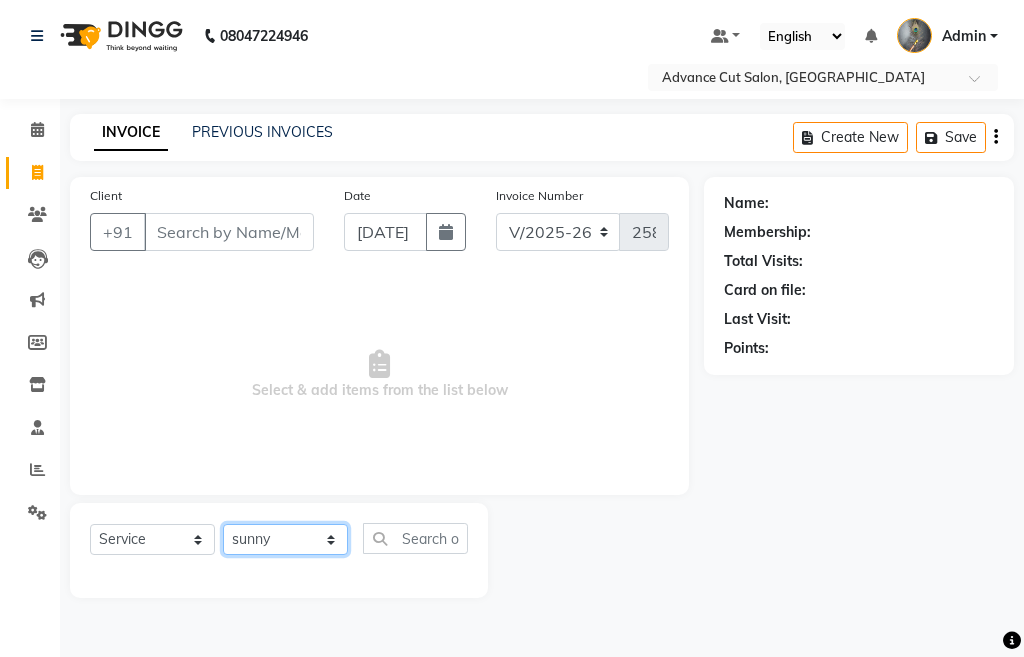 click on "Select Stylist Admin chahit COUNTOR [PERSON_NAME] mamta [PERSON_NAME] navi [PERSON_NAME] [PERSON_NAME] [PERSON_NAME] sunny tip" 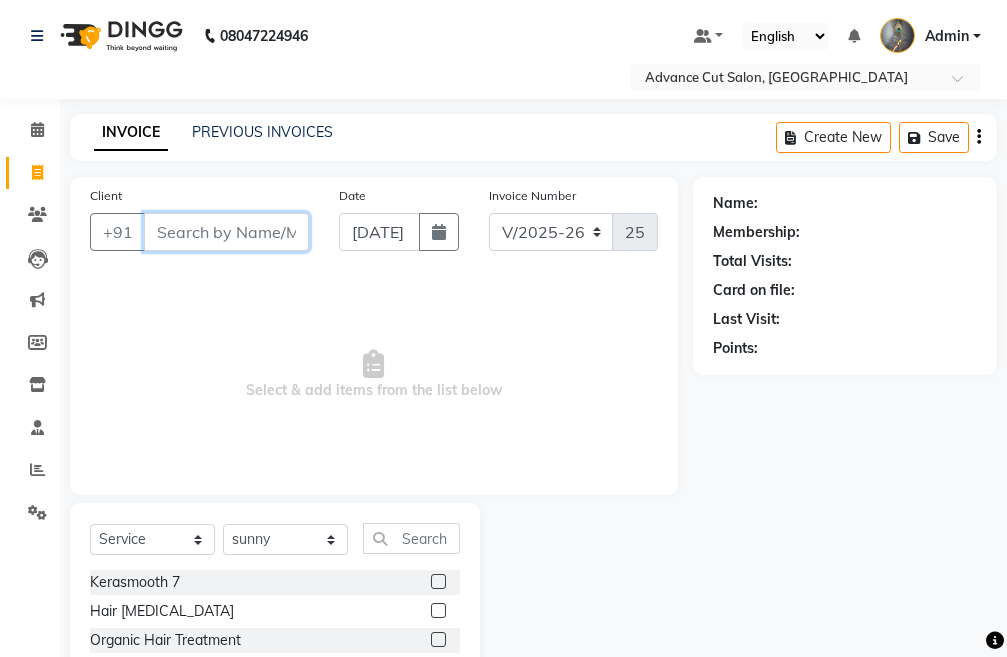 click on "Client" at bounding box center [226, 232] 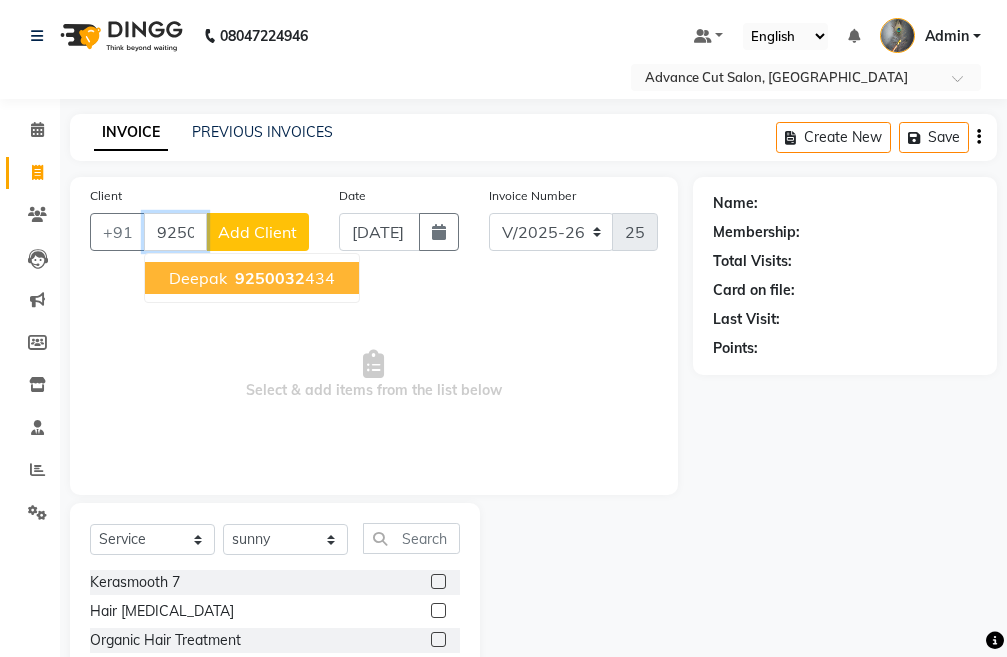 click on "deepak" at bounding box center [198, 278] 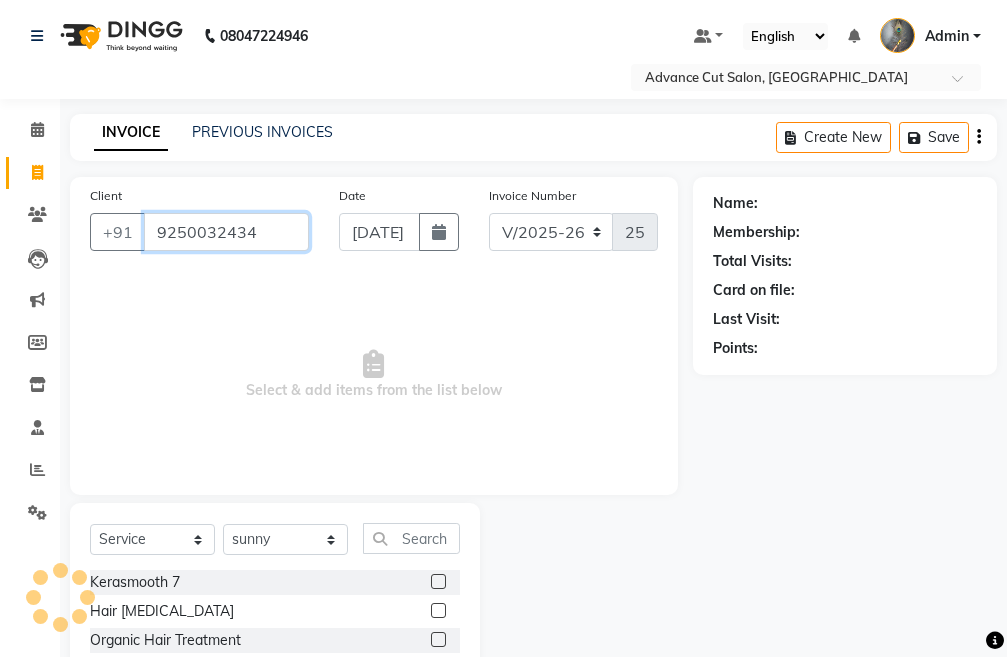 type on "9250032434" 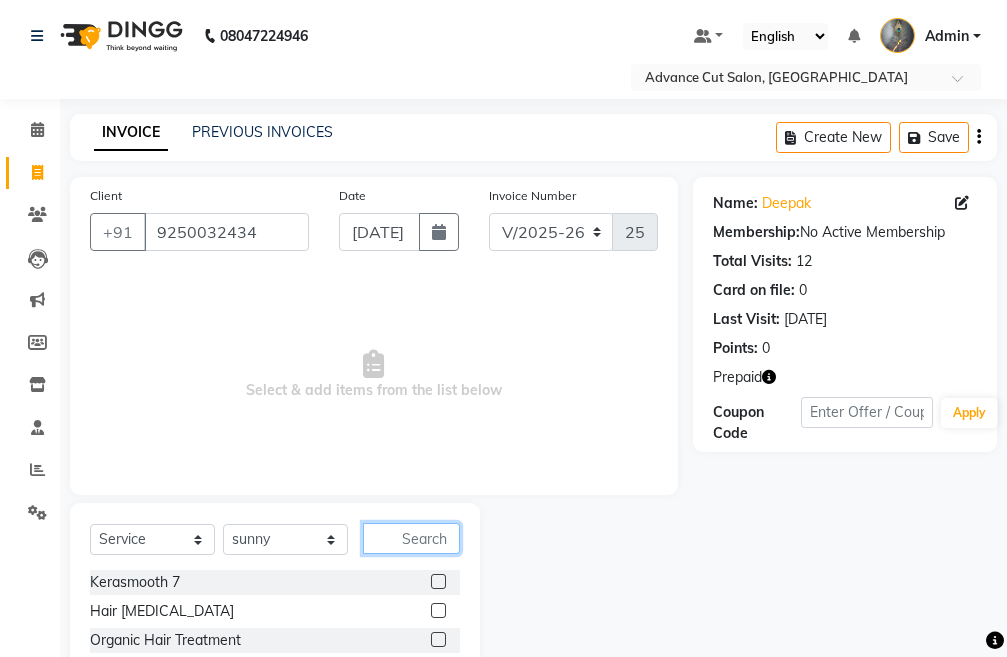 click 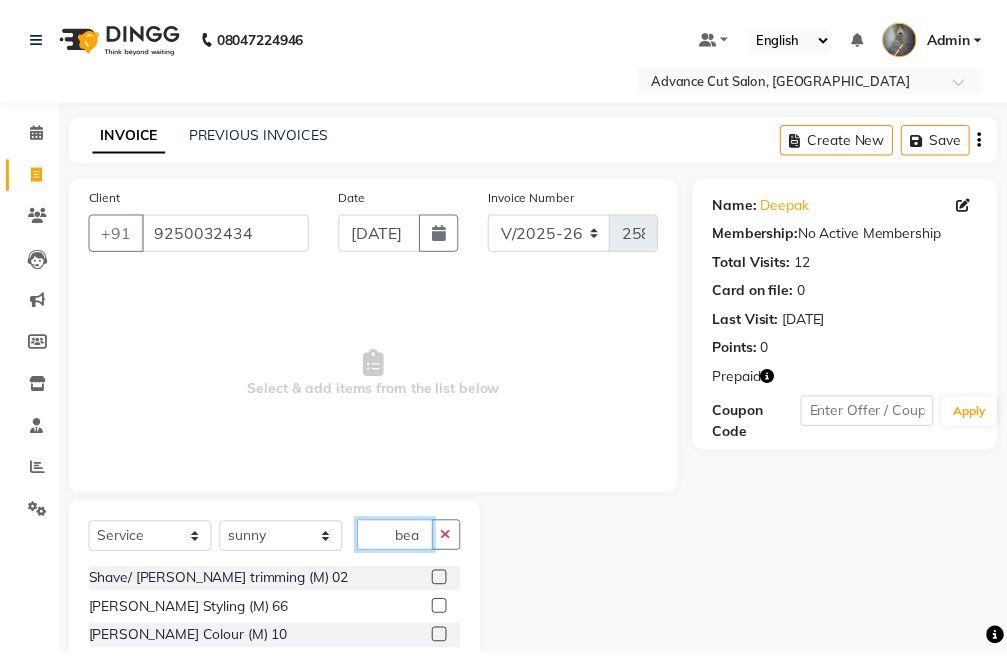 scroll, scrollTop: 0, scrollLeft: 0, axis: both 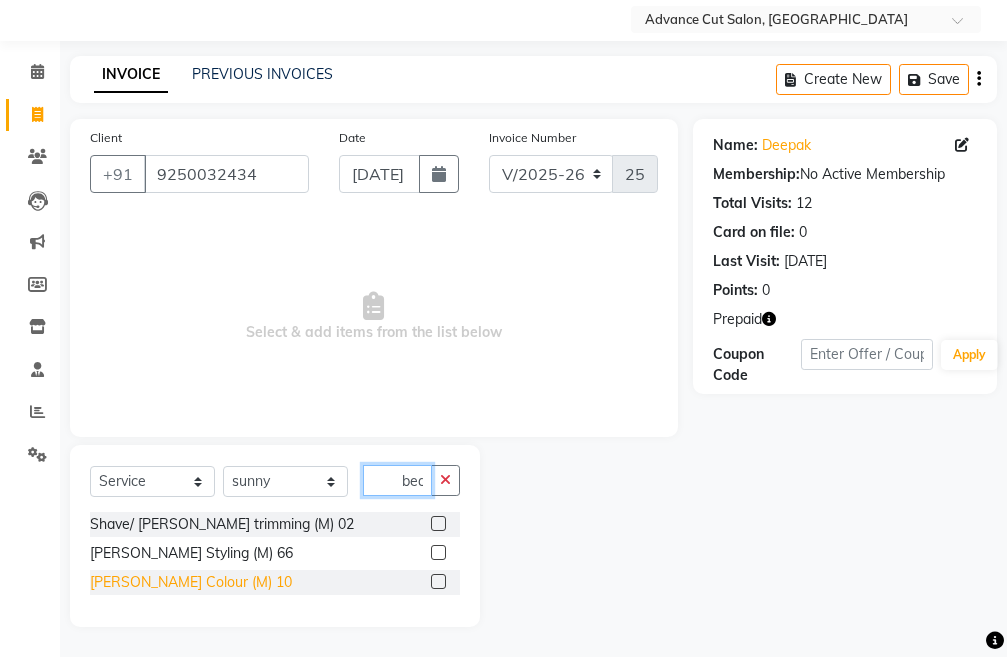 type on "bea" 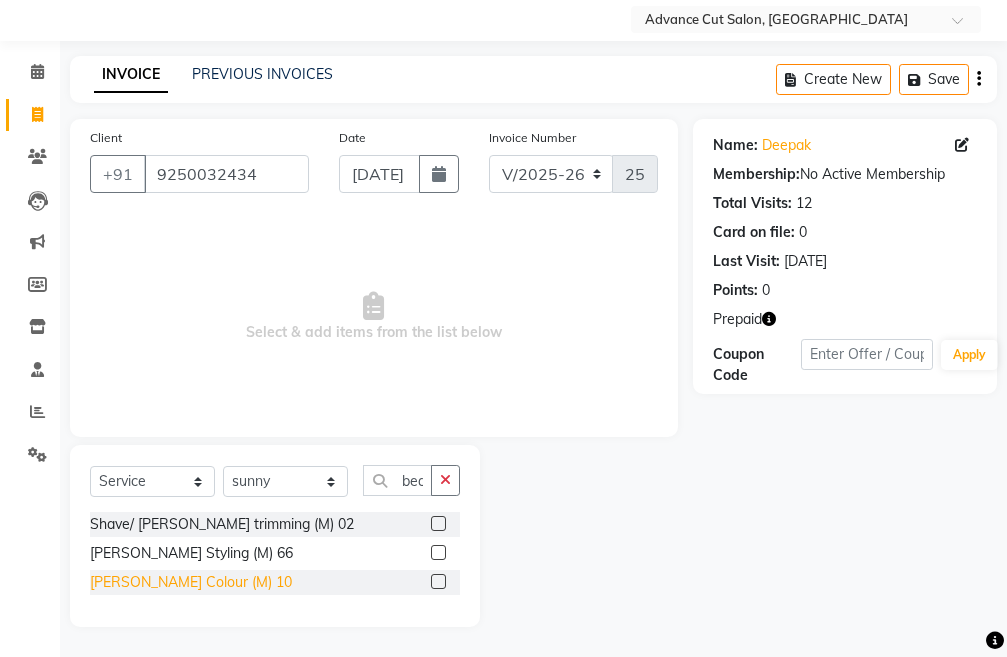 click on "[PERSON_NAME] Colour (M) 10" 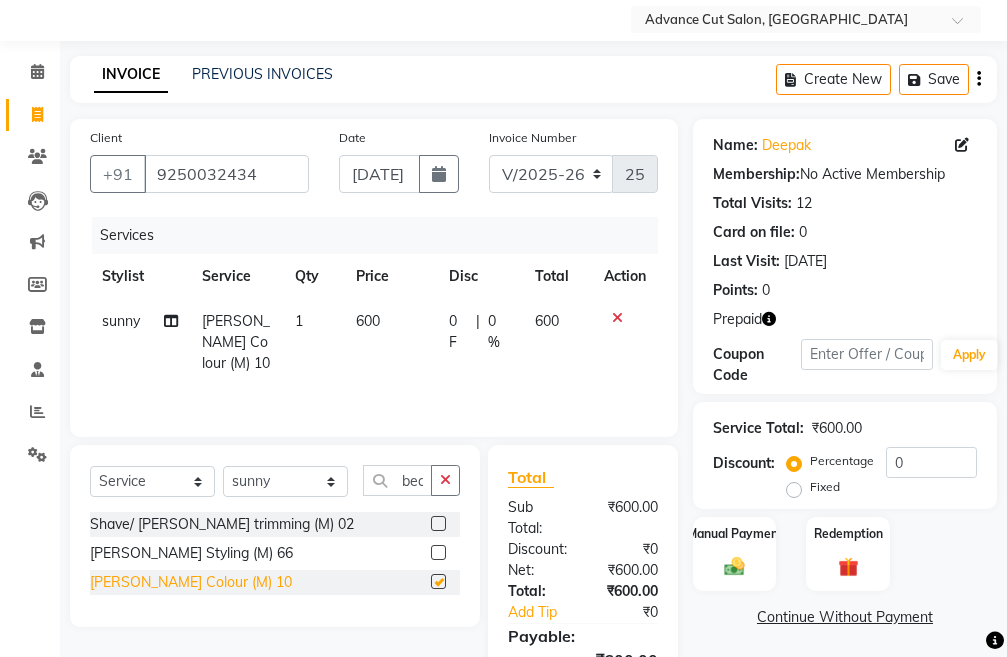 checkbox on "false" 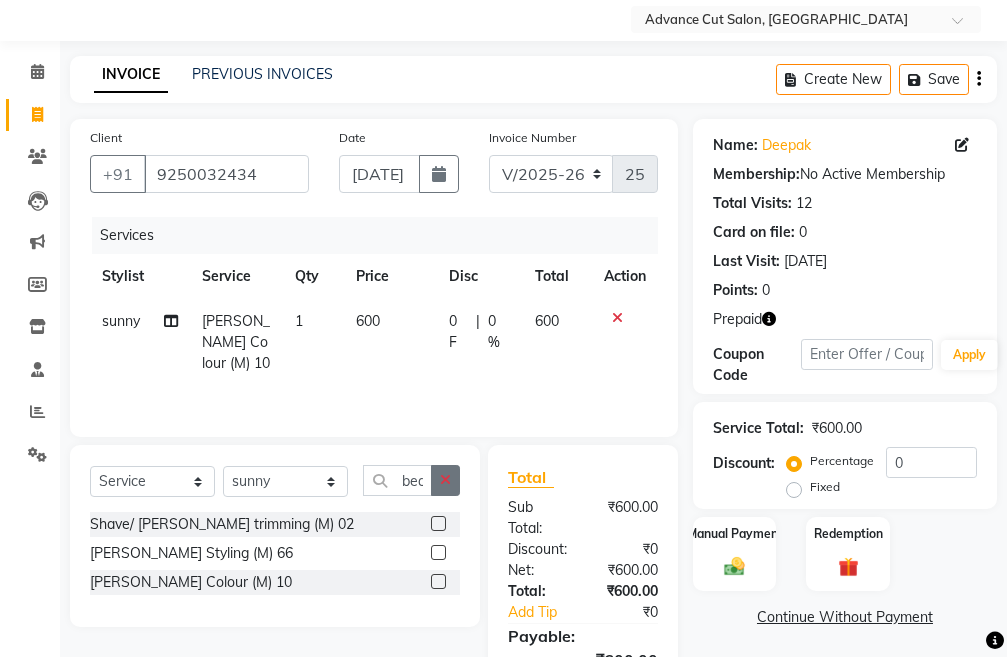 click 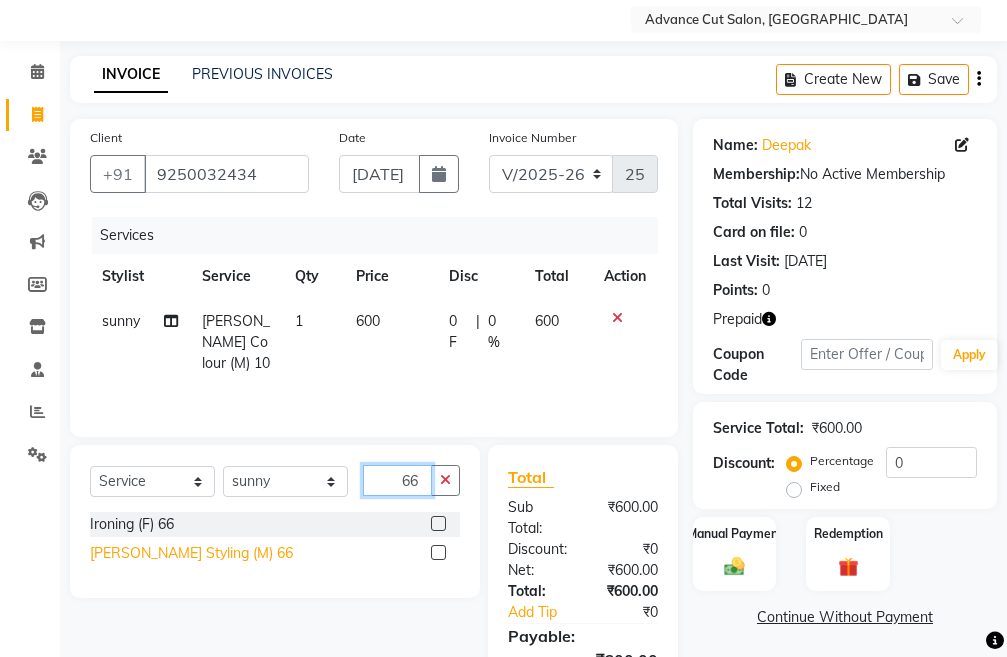 type on "66" 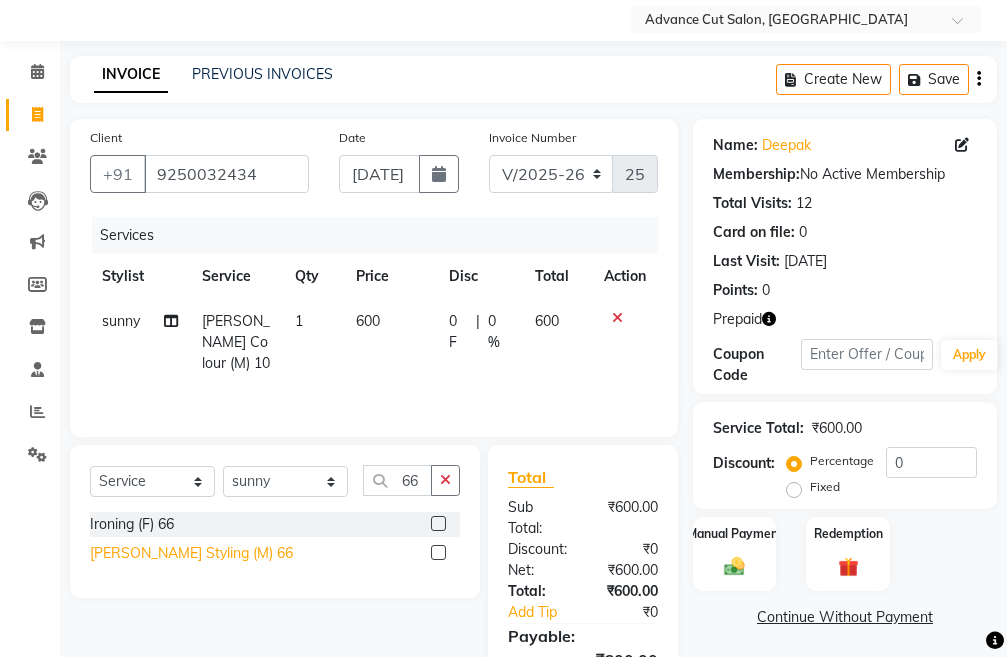 click on "[PERSON_NAME] Styling (M) 66" 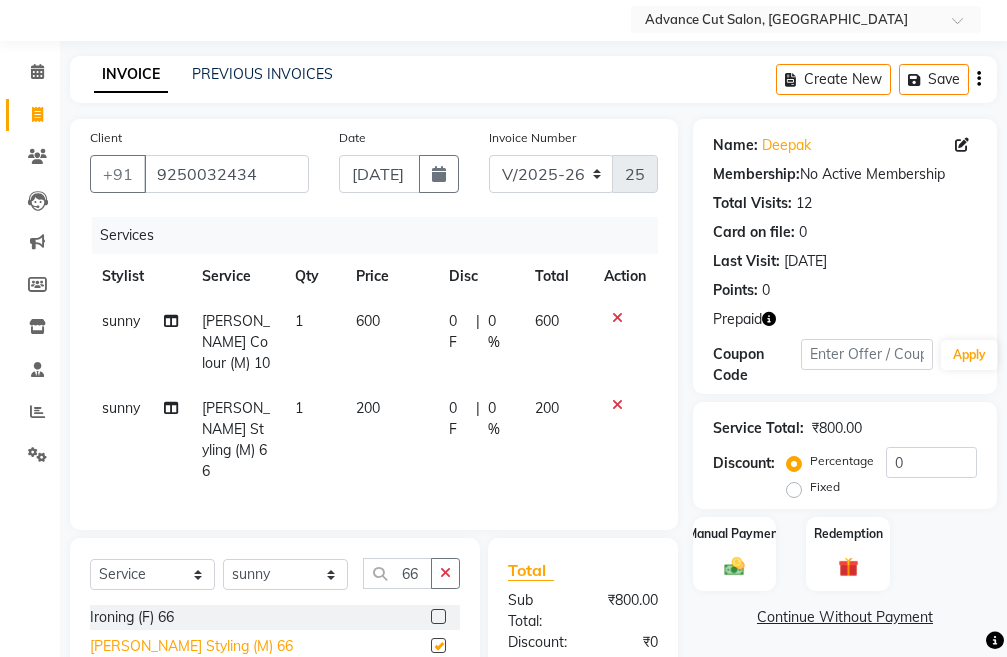 checkbox on "false" 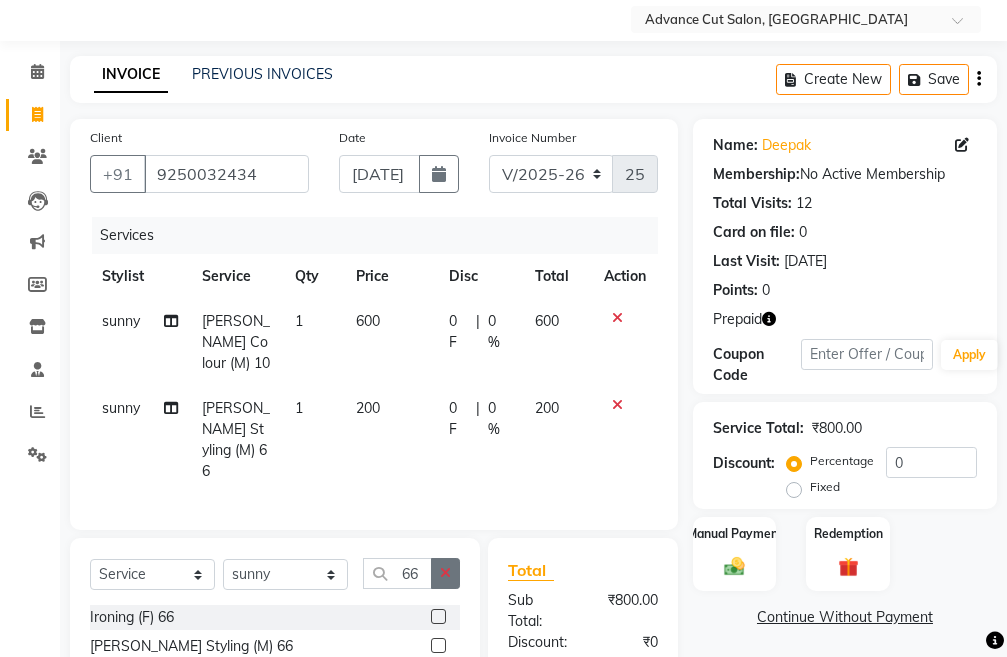 click 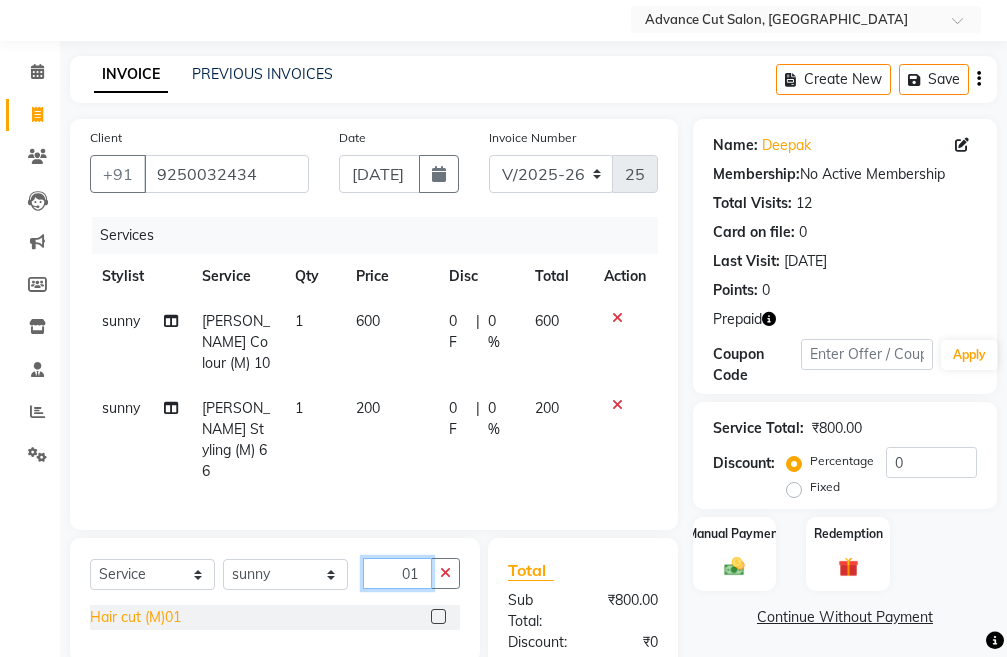 type on "01" 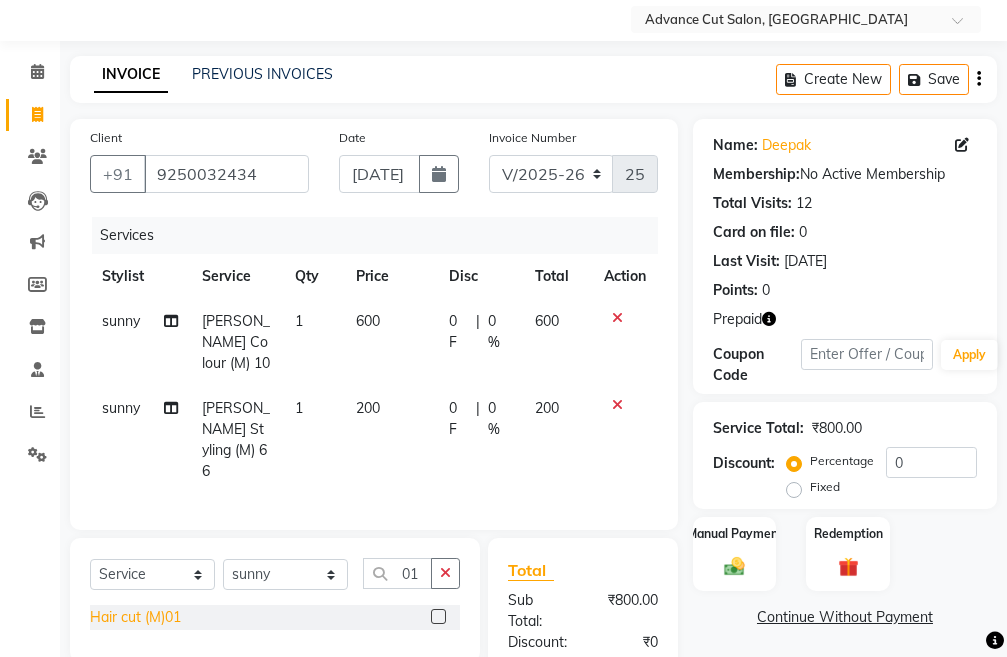 click on "Hair cut (M)01" 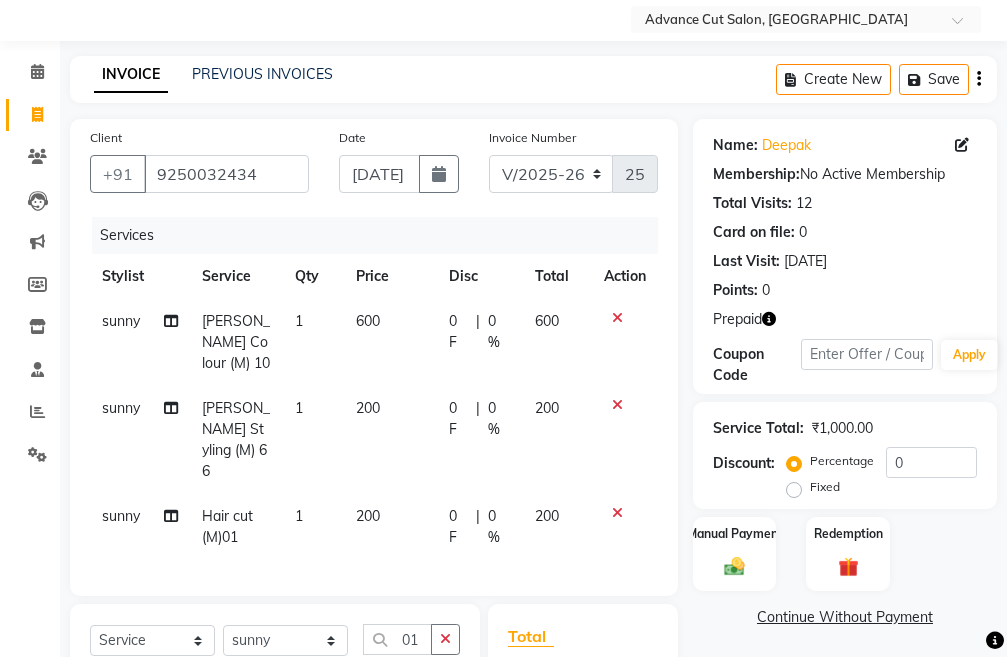 checkbox on "false" 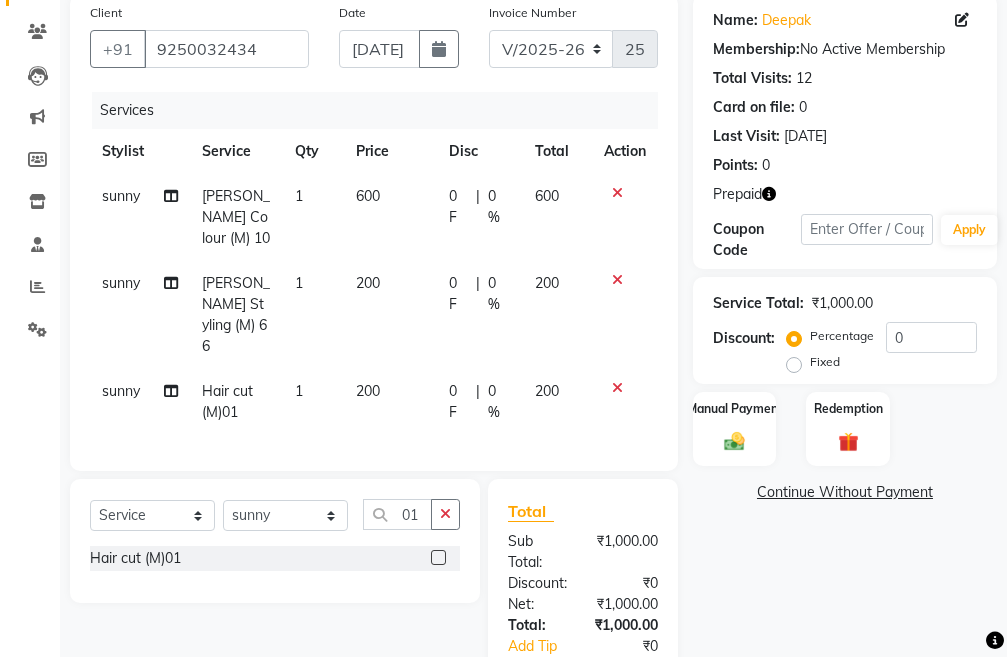 scroll, scrollTop: 258, scrollLeft: 0, axis: vertical 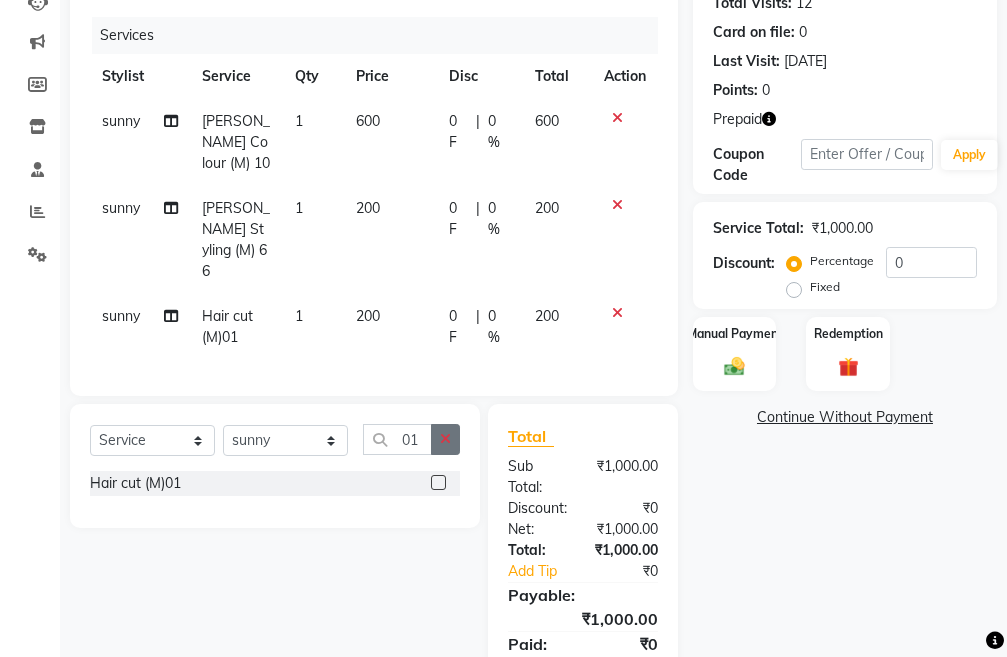 click 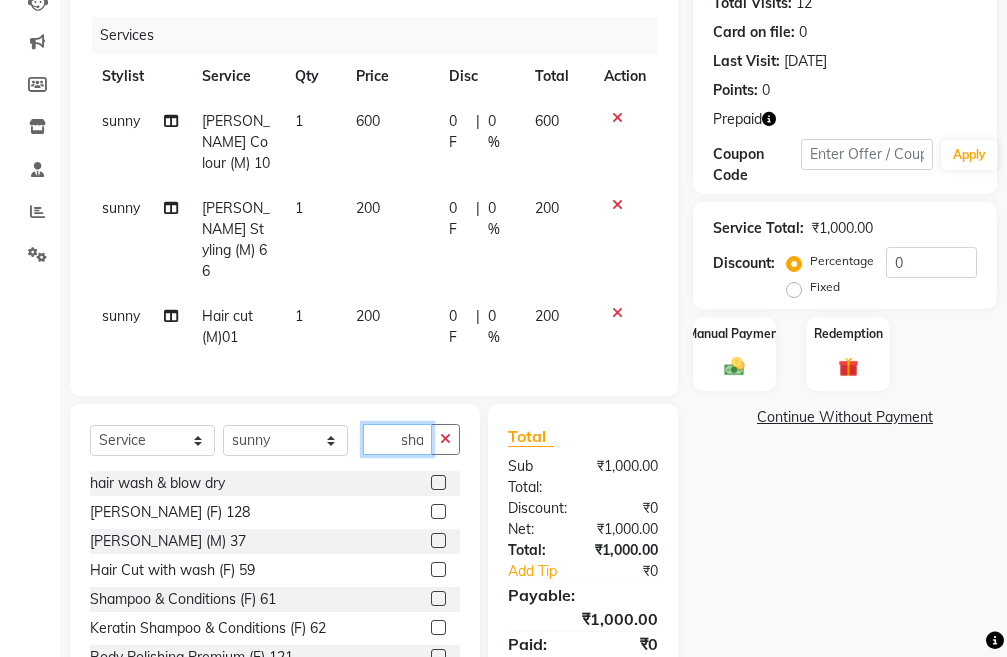 scroll, scrollTop: 0, scrollLeft: 13, axis: horizontal 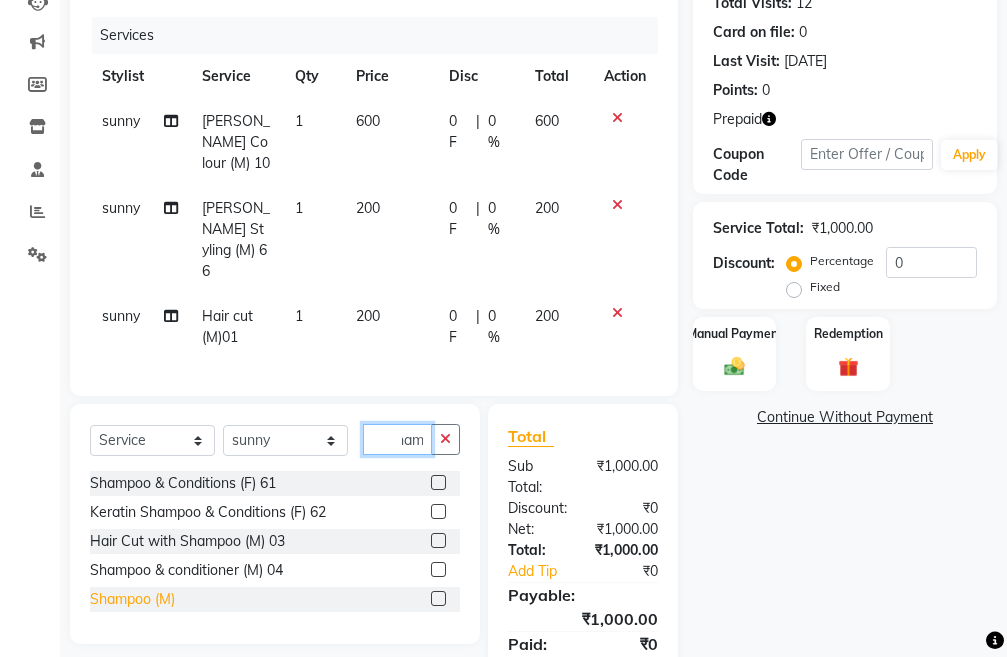 type on "sham" 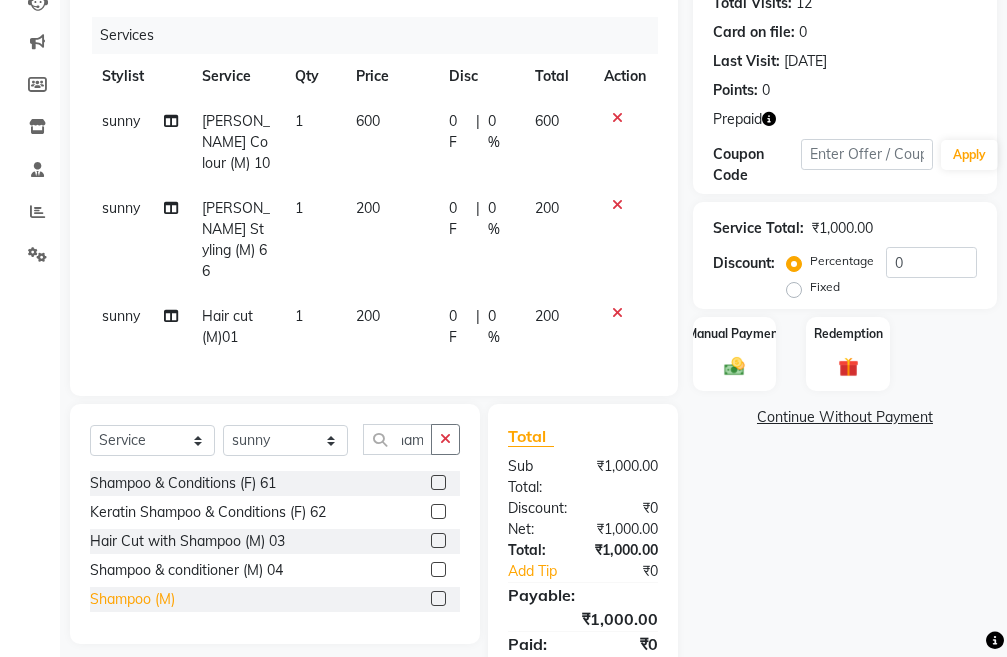 scroll, scrollTop: 0, scrollLeft: 0, axis: both 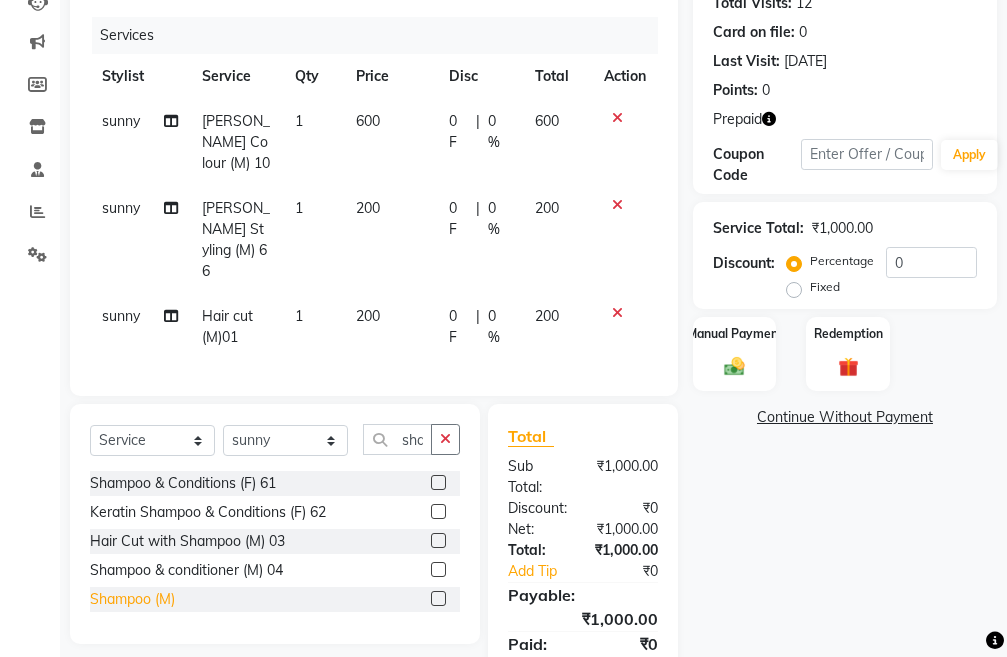 click on "Shampoo (M)" 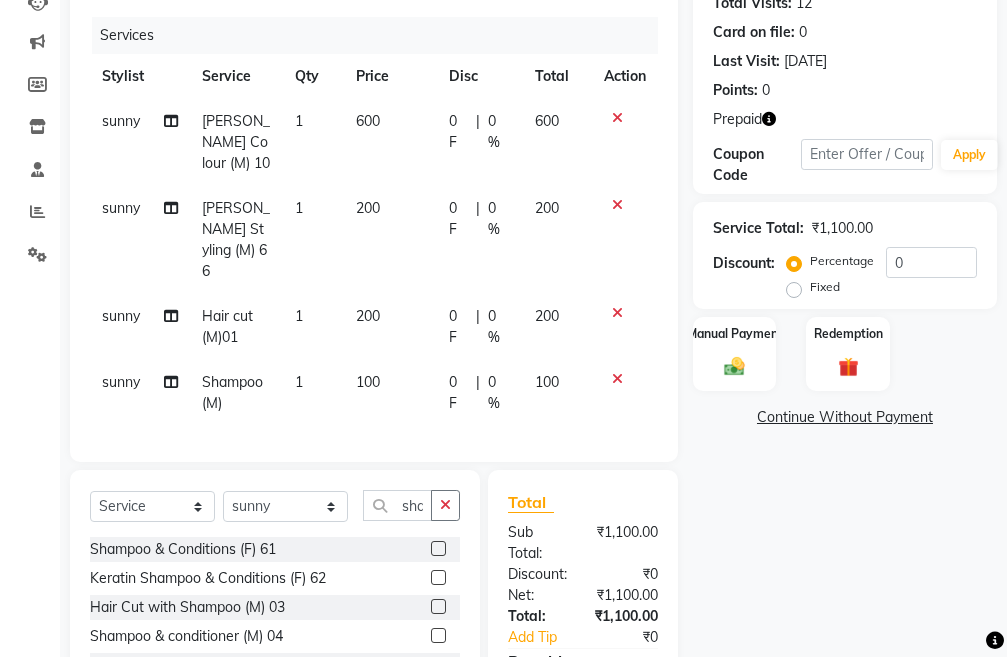 checkbox on "false" 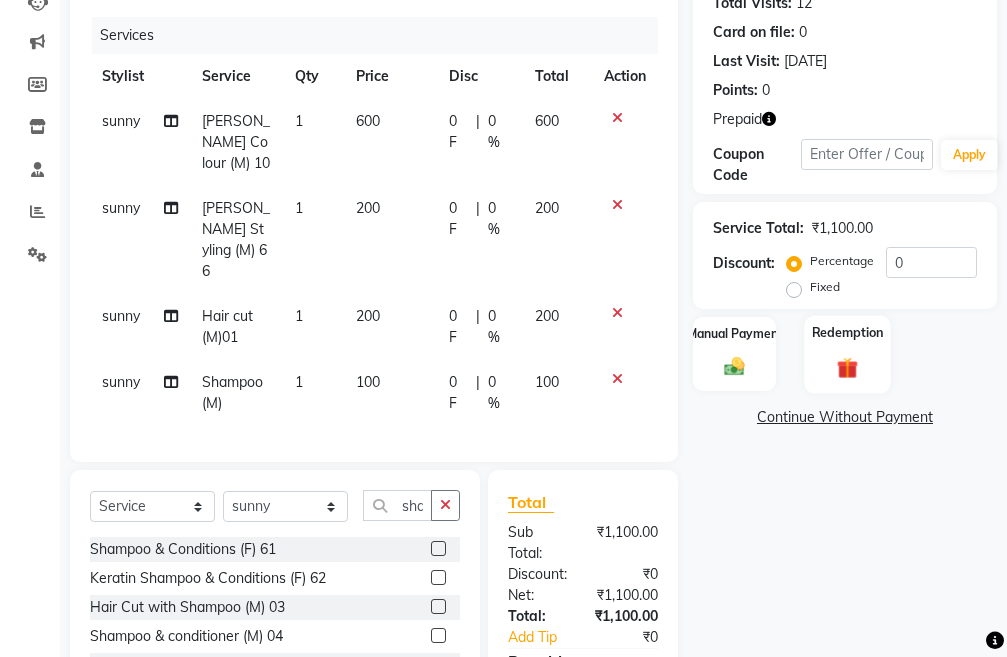 click 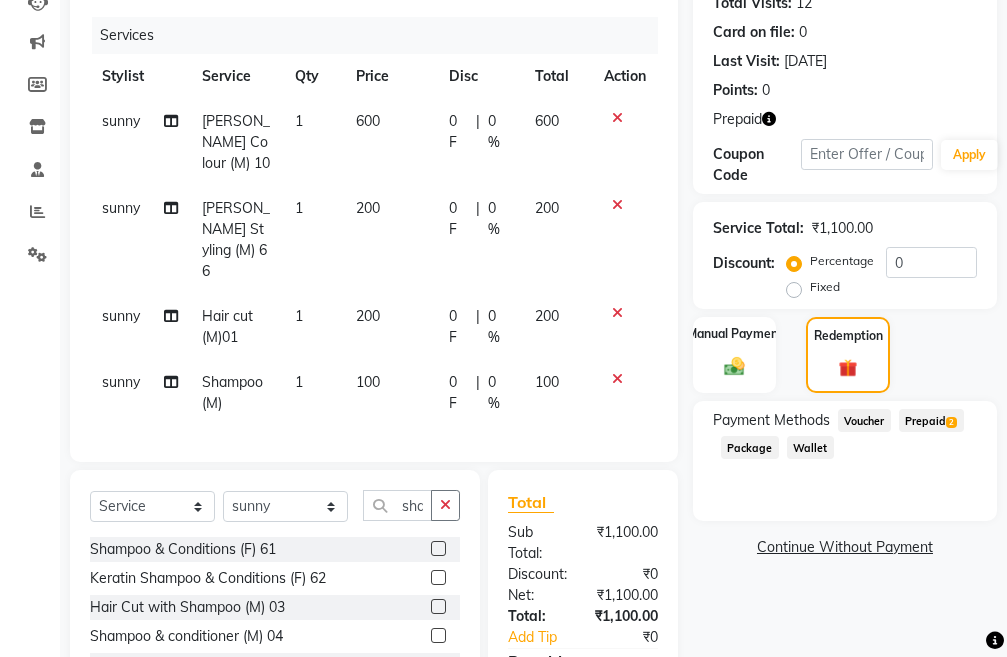 click on "Prepaid  2" 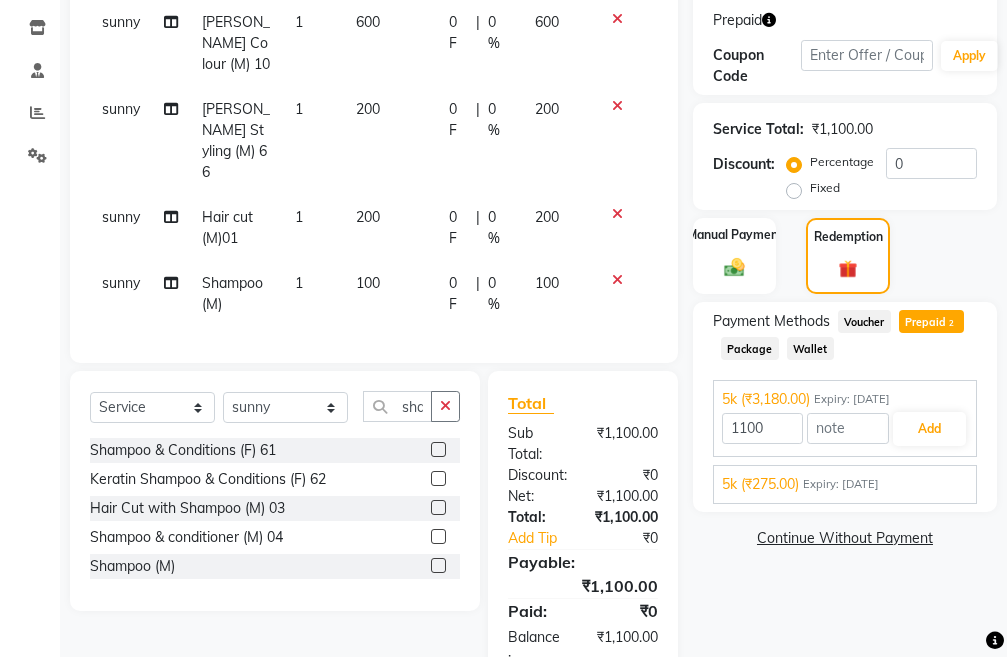 scroll, scrollTop: 373, scrollLeft: 0, axis: vertical 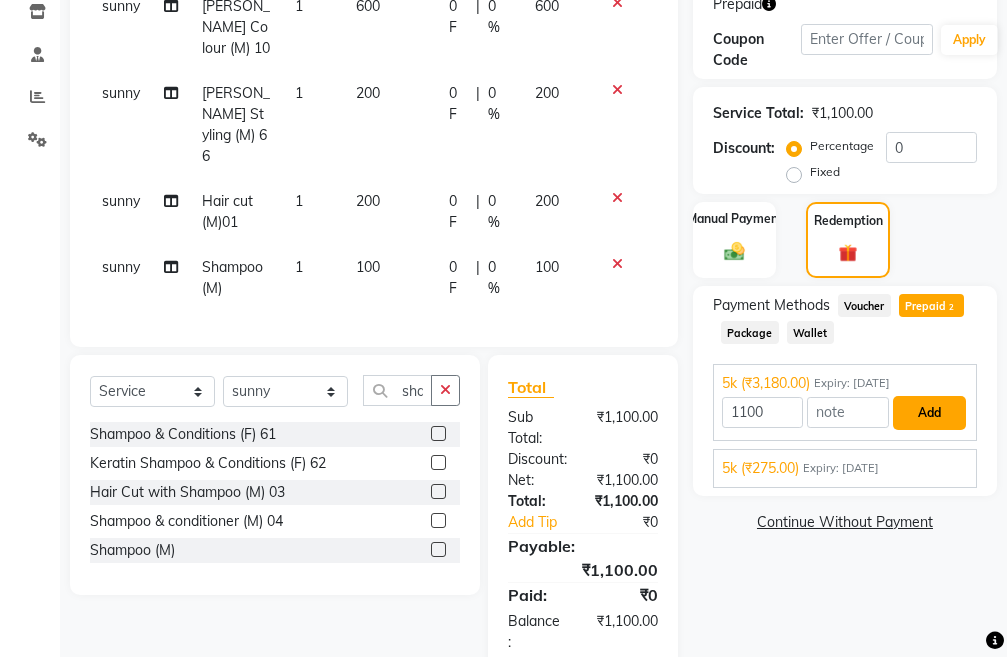 click on "Add" at bounding box center [929, 413] 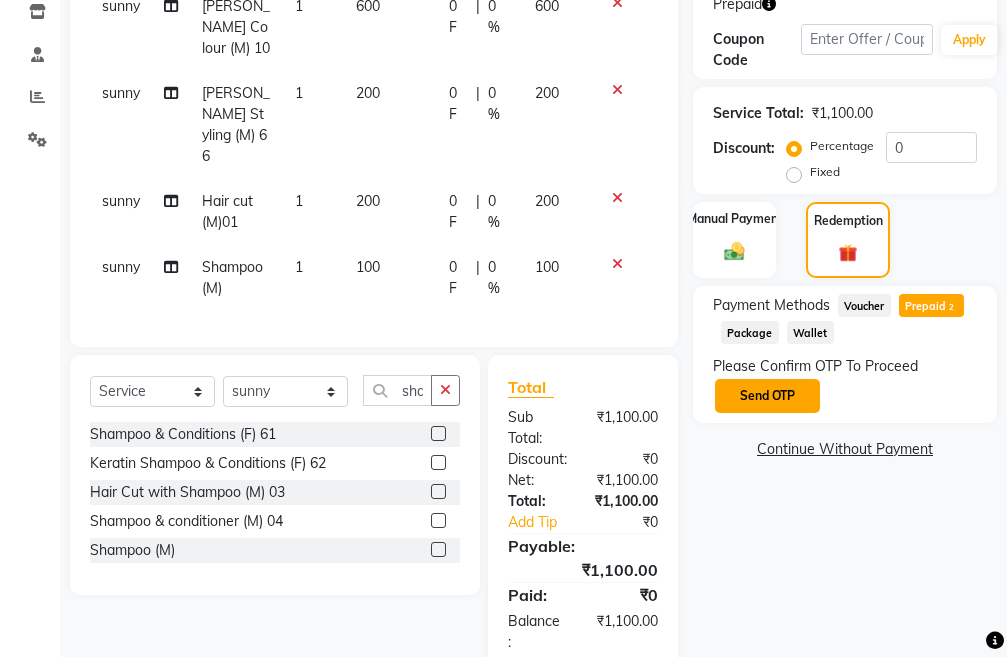 click on "Send OTP" 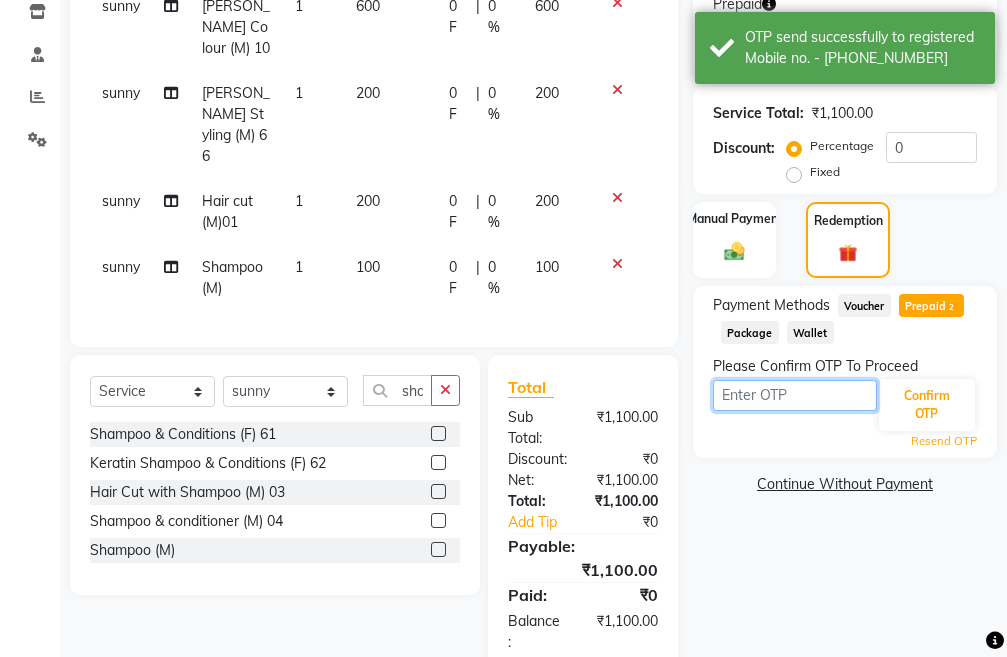 click at bounding box center (795, 395) 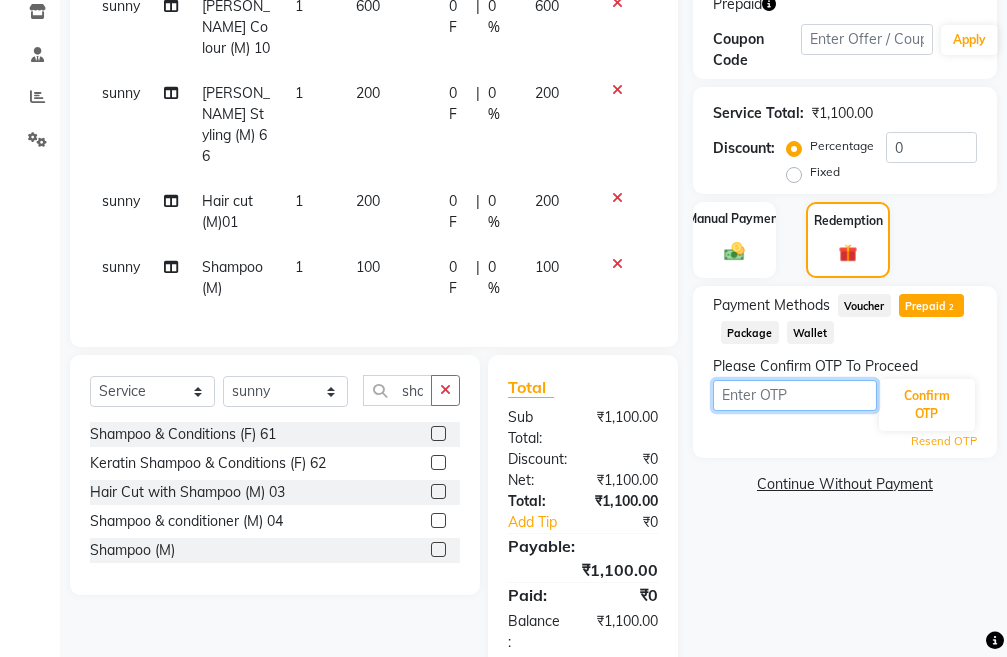 scroll, scrollTop: 73, scrollLeft: 0, axis: vertical 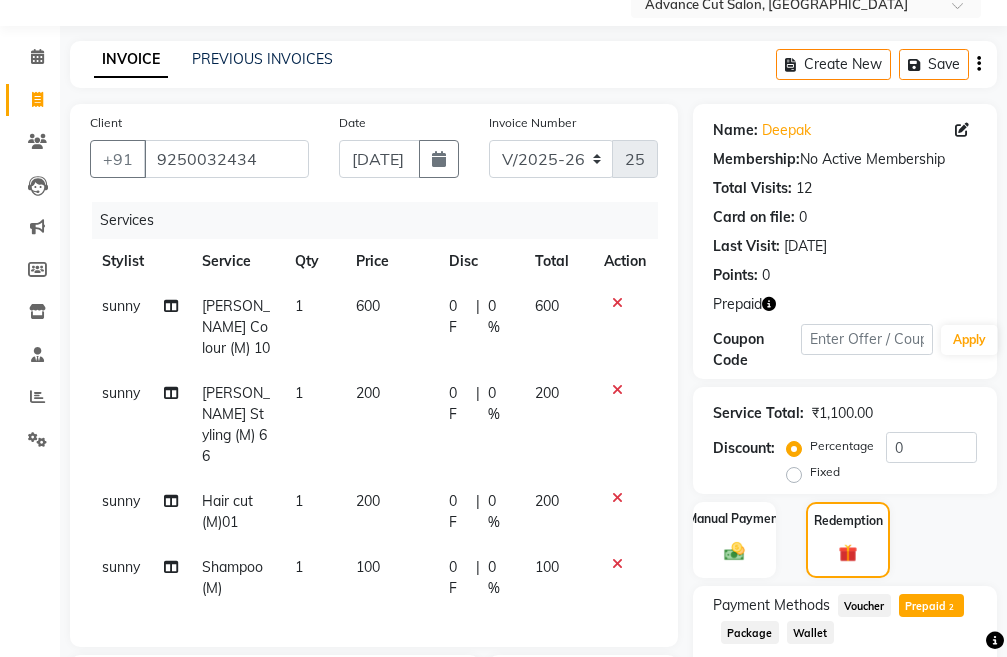 click on "600" 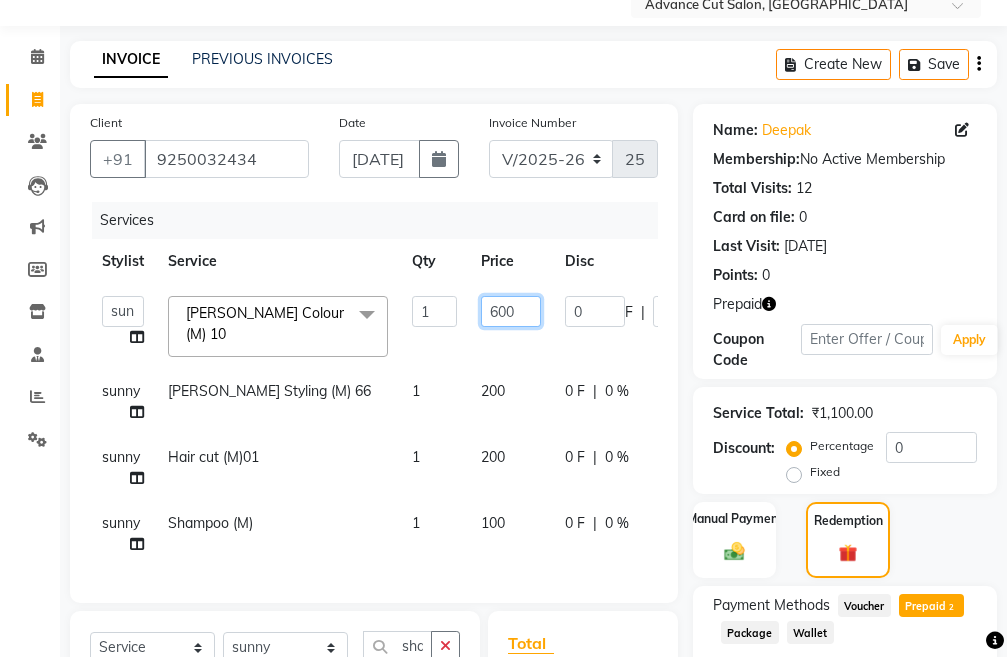 click on "600" 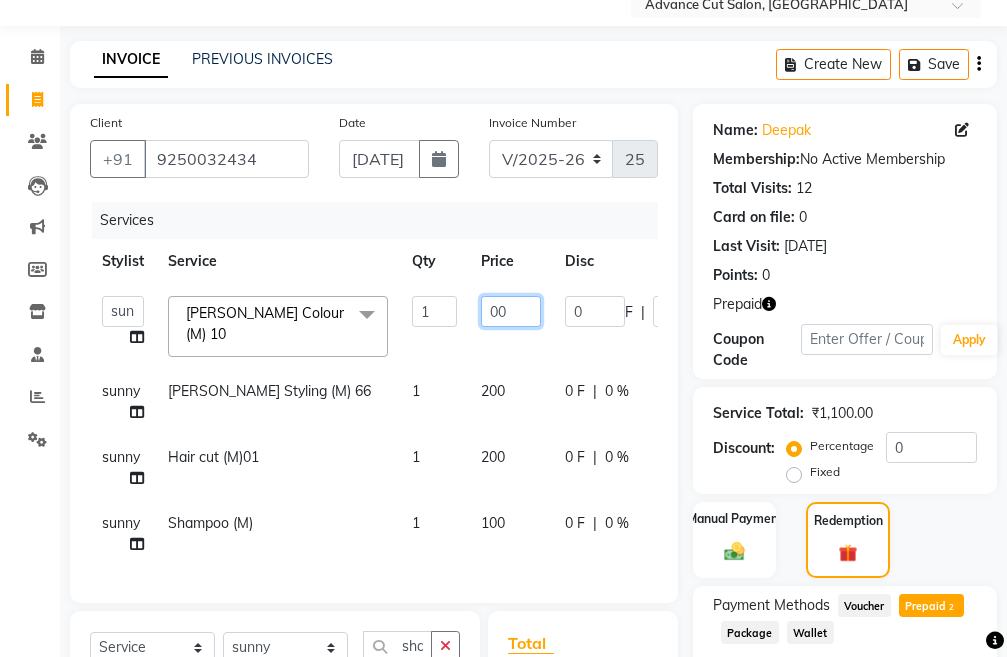 type on "500" 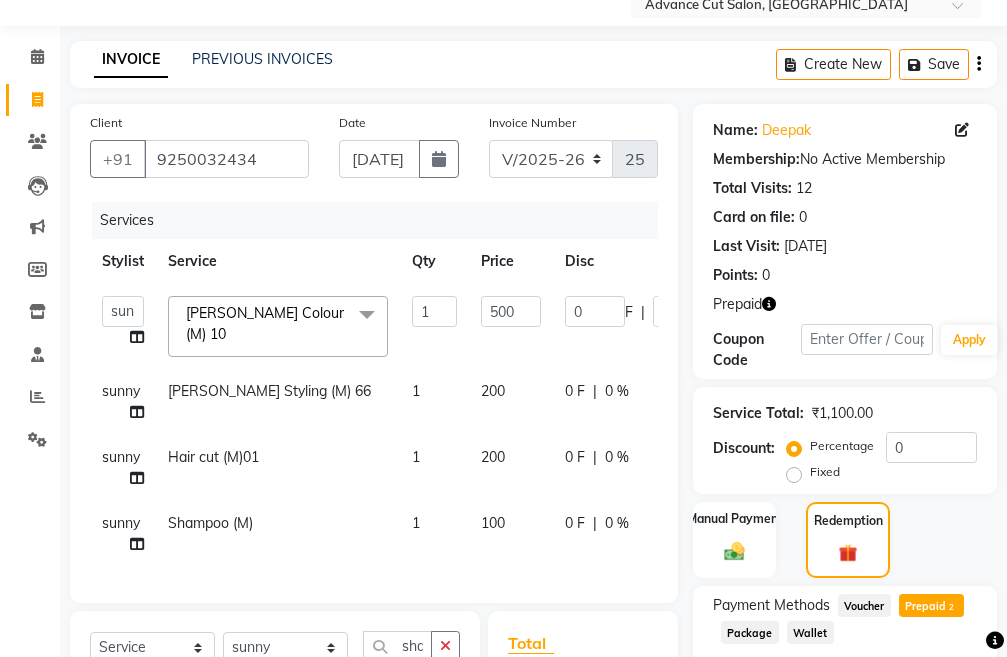 click on "Admin   chahit   COUNTOR   [PERSON_NAME]   mamta   [PERSON_NAME]   navi   [PERSON_NAME]   [PERSON_NAME]   [PERSON_NAME]   sunny   tip  [PERSON_NAME] Colour (M) 10  x Kerasmooth 7 Hair [MEDICAL_DATA] Organic Hair Treatment Moisture Tretment hair wash & blow dry GK Keratin Threading Taxes raga Dtan face fruit Bleach Mavi treatment Poof treatment Nanoplastia Prebooking Mens makeup Wax hand & leg Nail cutting Perming O3 dtan kerateen [PERSON_NAME] dtan cheryls oxyferm oxy [PERSON_NAME] Prestige (F) 127 Clean-up (F) 122 Clean-up with Mask (F) 123 Whitening (F) 124 Totaly Floeless Rediance Expert Facial Age Perfectnist Casmara Vitamin Veg. Skinora Papaya Marshmellow (F) 128 Blanch (F) 129 Upendice (F) 130 Sothys Goji (F) 131 Casmara Gold Face (oxy/D-Tan) (F) 133 Face (Cheryls Oxyderm) (F) 134 Arms (F) 136 Legs (F) 137 Front/ Back (F) 138 Full Body (F) 139 face (Organic D-ten) 02 Classic Manicure (F) 140 PediPie Manicure (F) 141 Alga Manicure (F) 142 Classic Pedicure (F) 143 PediPie Pedicure (F) 144 Alga Pedicure (F) 145 Eye make up 149 1 500" 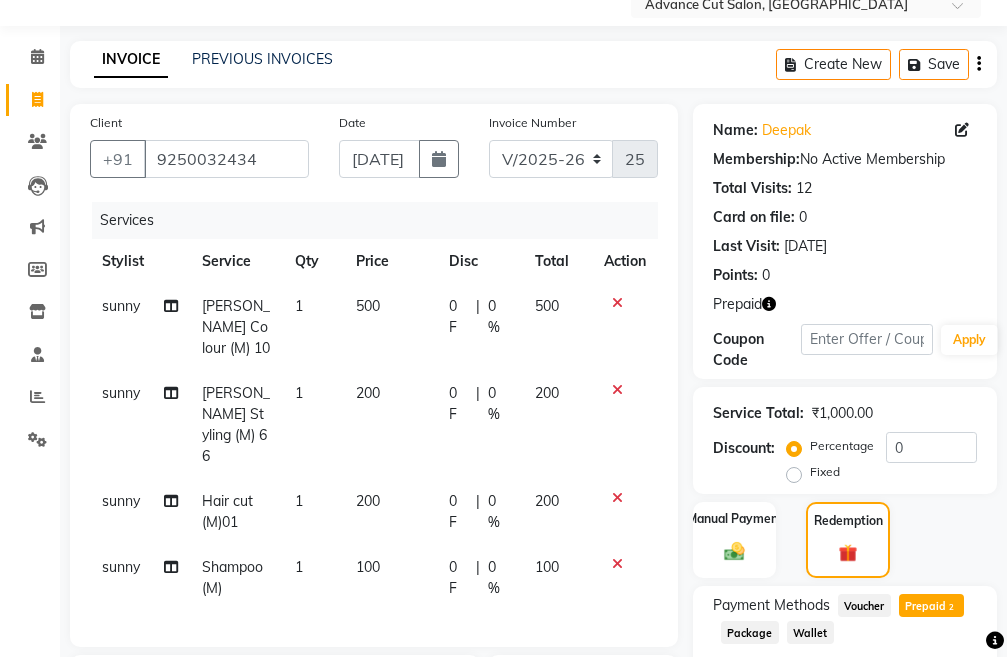 click on "Manual Payment Redemption" 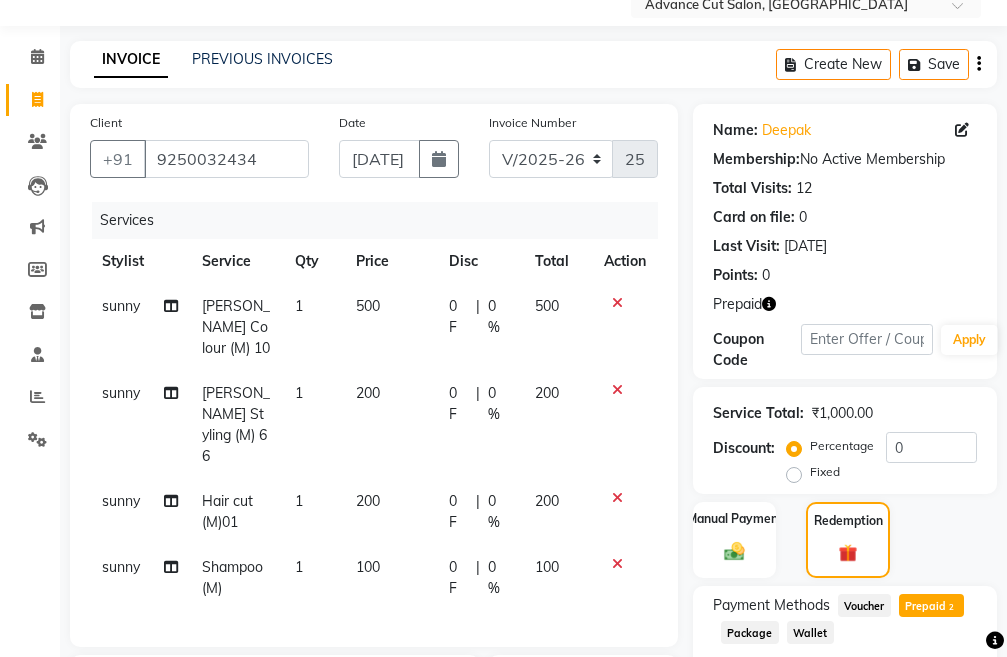 scroll, scrollTop: 373, scrollLeft: 0, axis: vertical 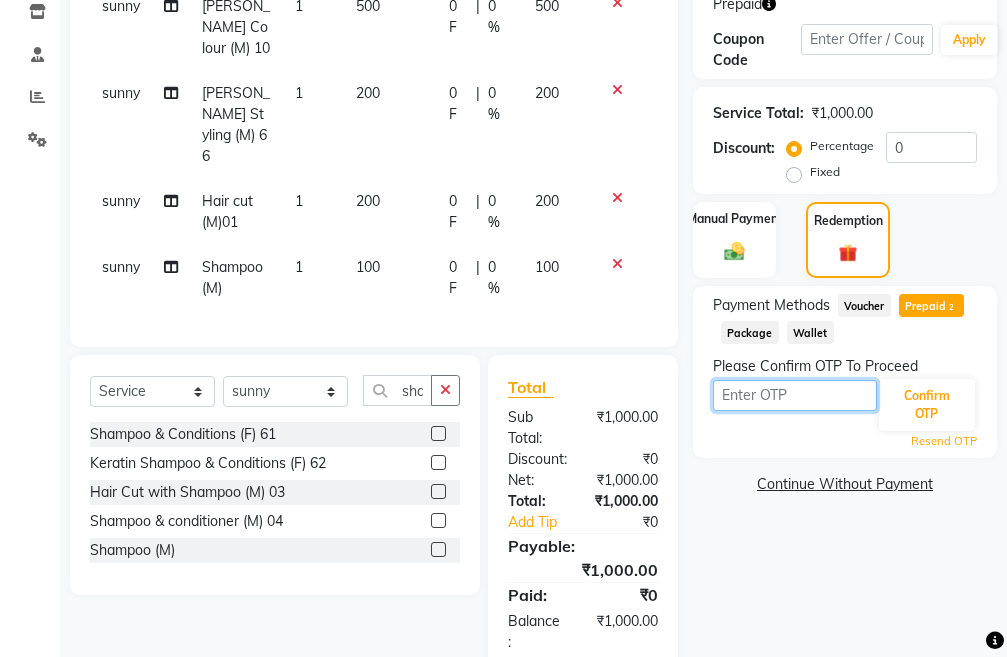 click at bounding box center [795, 395] 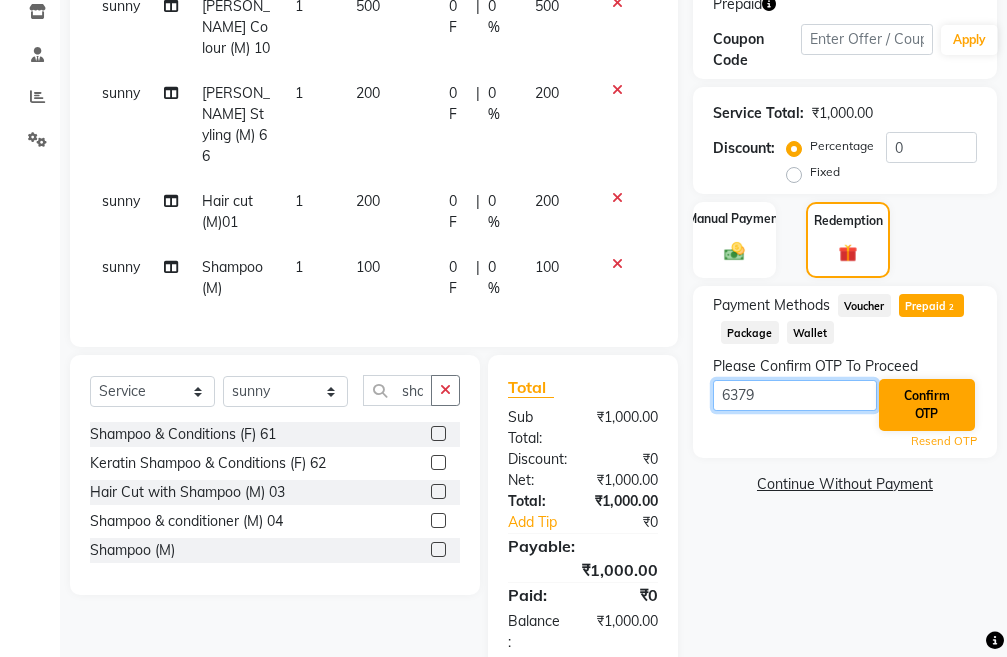 type on "6379" 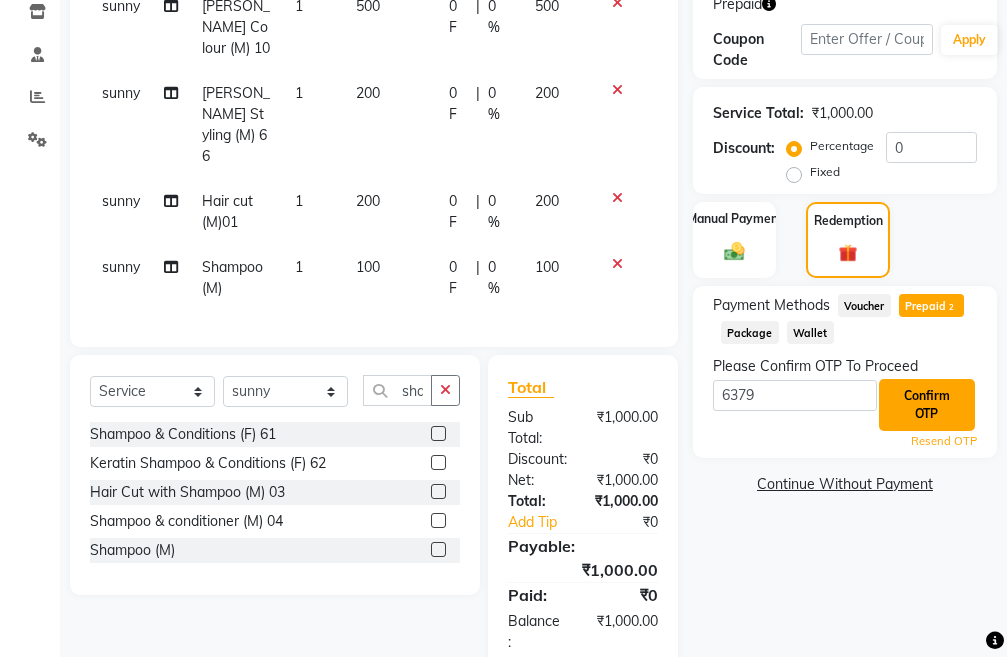 click on "Confirm OTP" 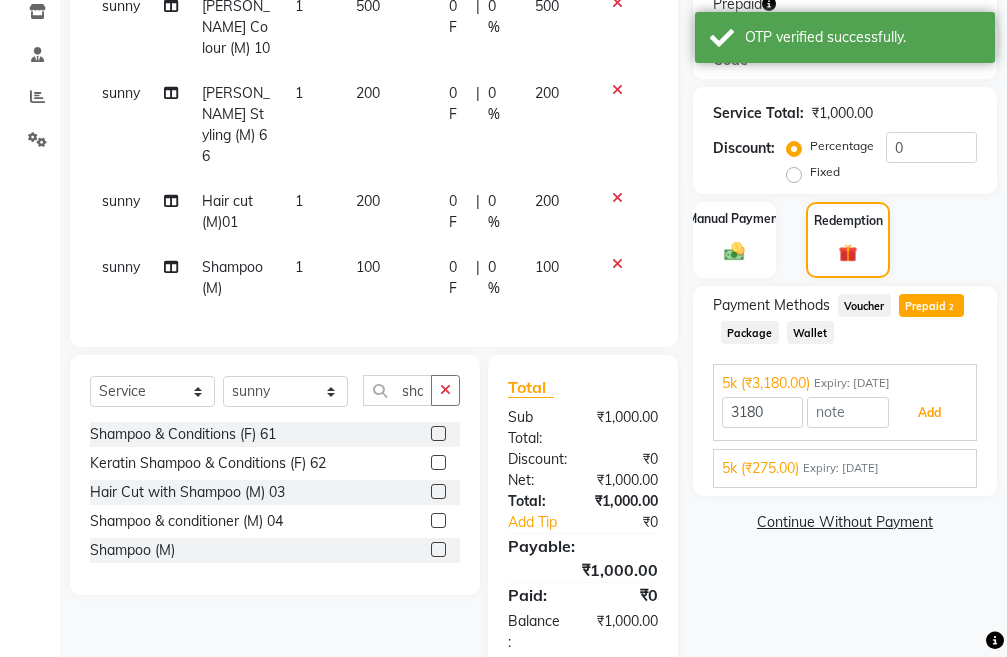 click on "Add" at bounding box center [929, 413] 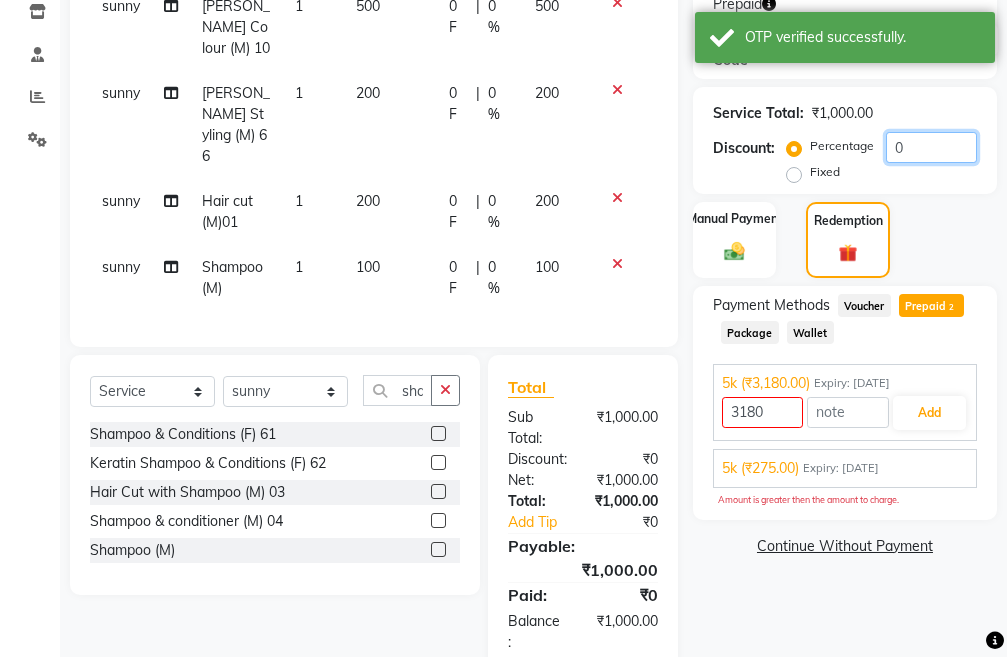click on "0" 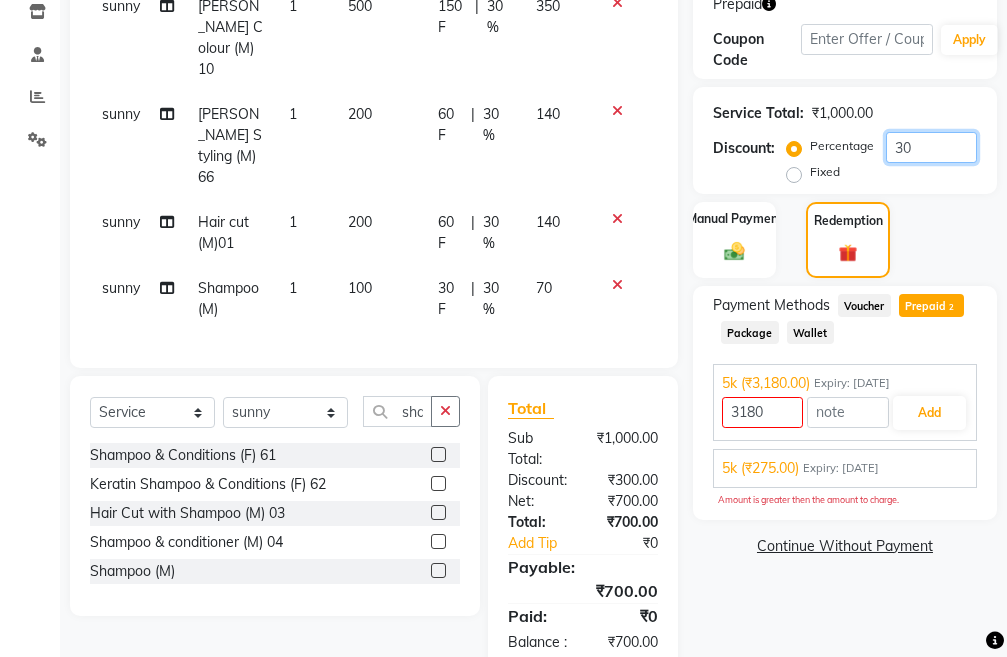 type on "30" 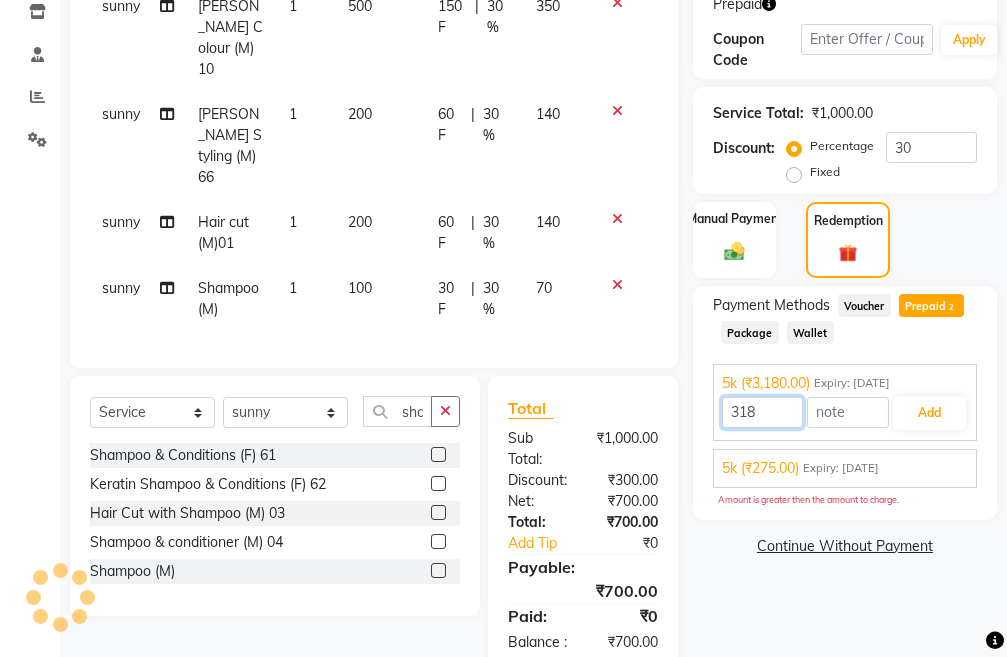 drag, startPoint x: 768, startPoint y: 411, endPoint x: 756, endPoint y: 410, distance: 12.0415945 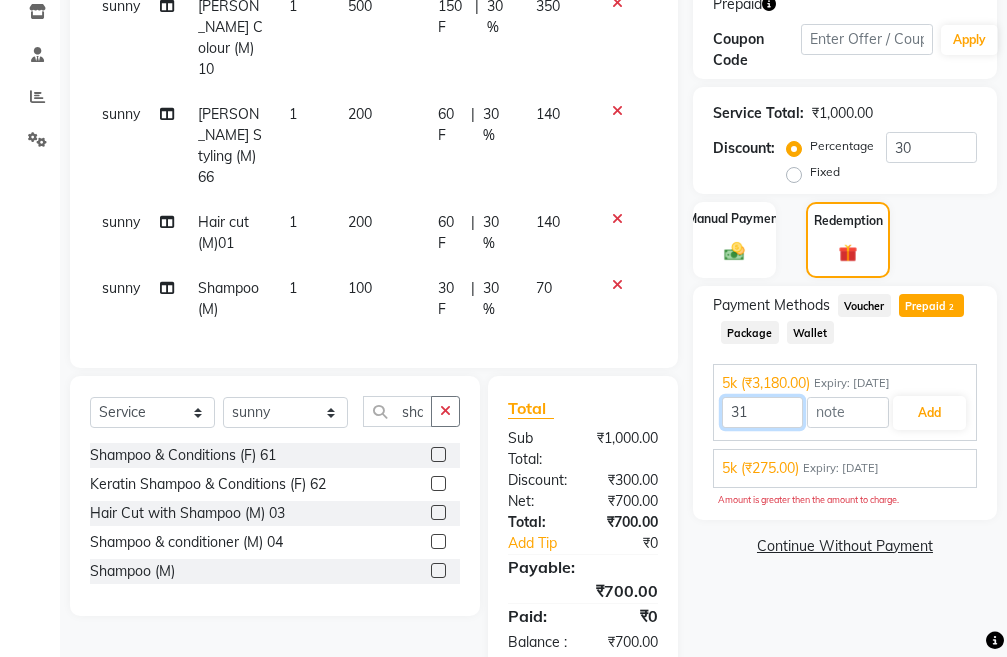 type on "3" 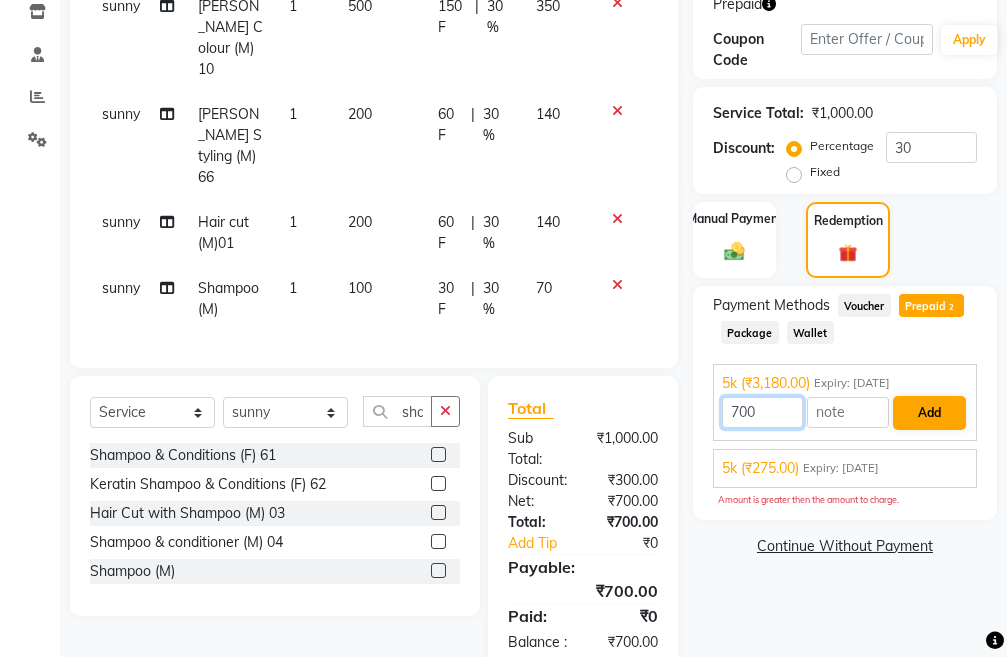 type on "700" 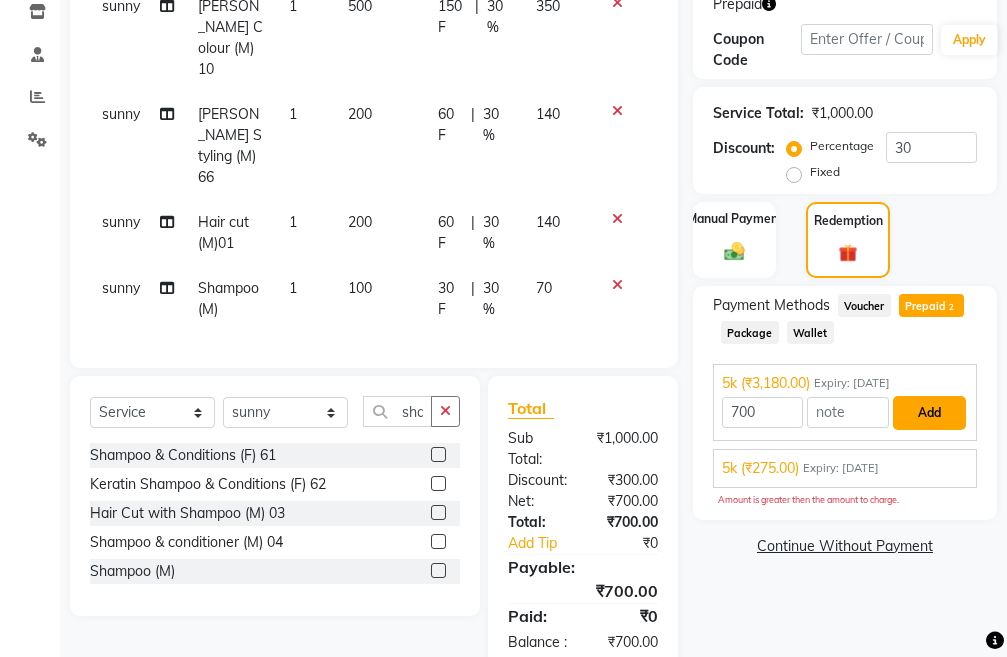 click on "Add" at bounding box center [929, 413] 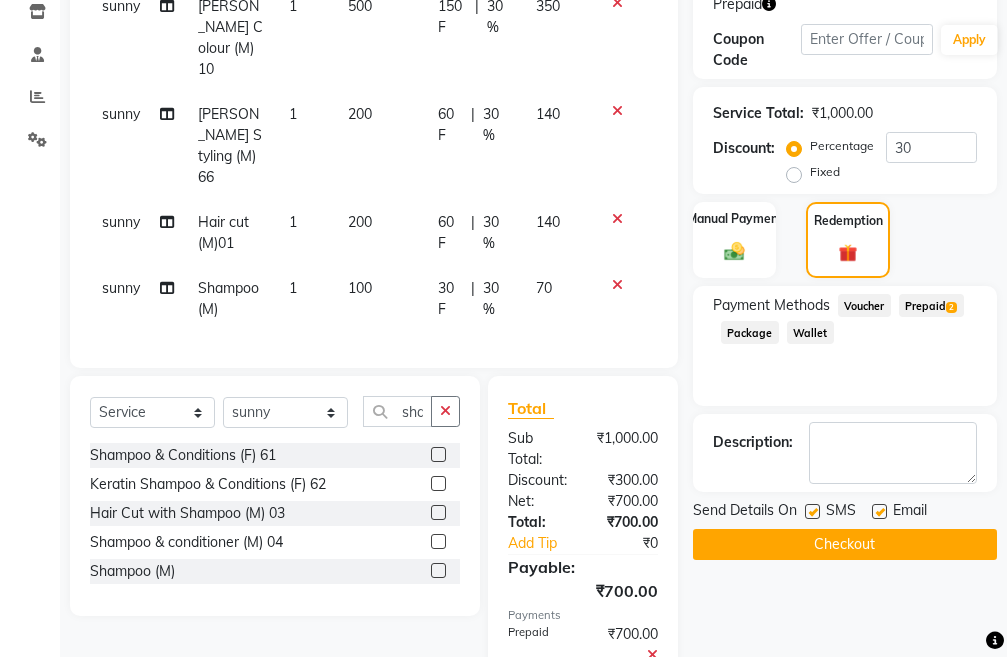 click on "Checkout" 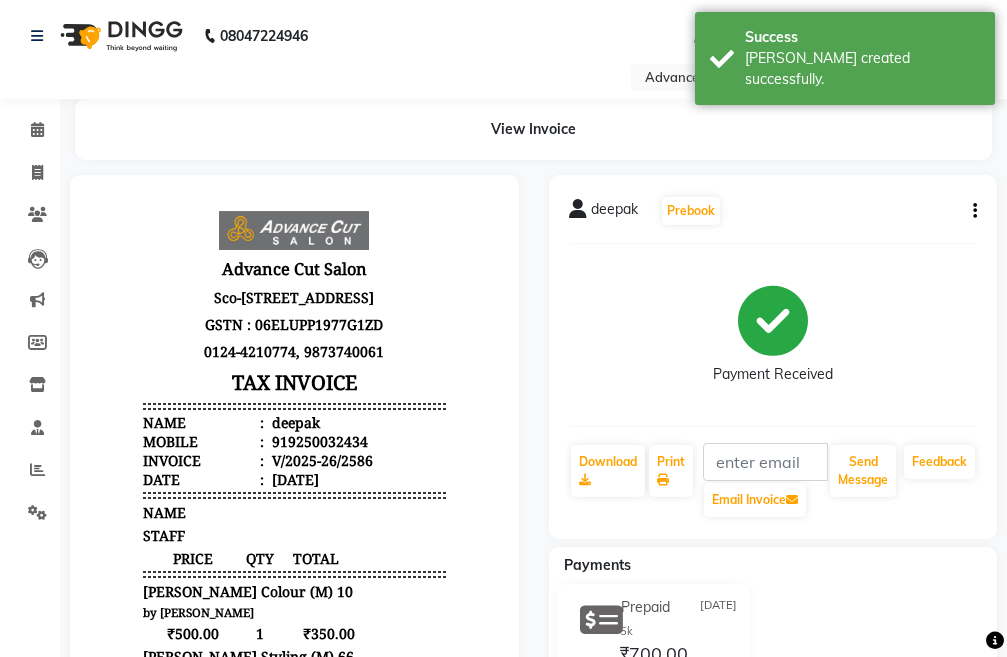 scroll, scrollTop: 0, scrollLeft: 0, axis: both 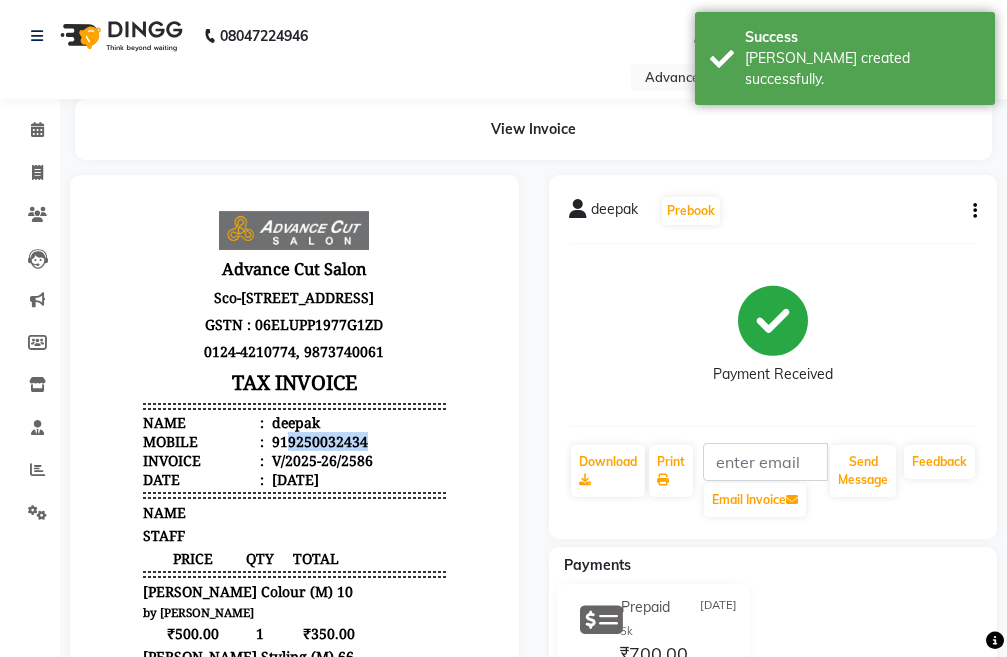 drag, startPoint x: 351, startPoint y: 459, endPoint x: 272, endPoint y: 464, distance: 79.15807 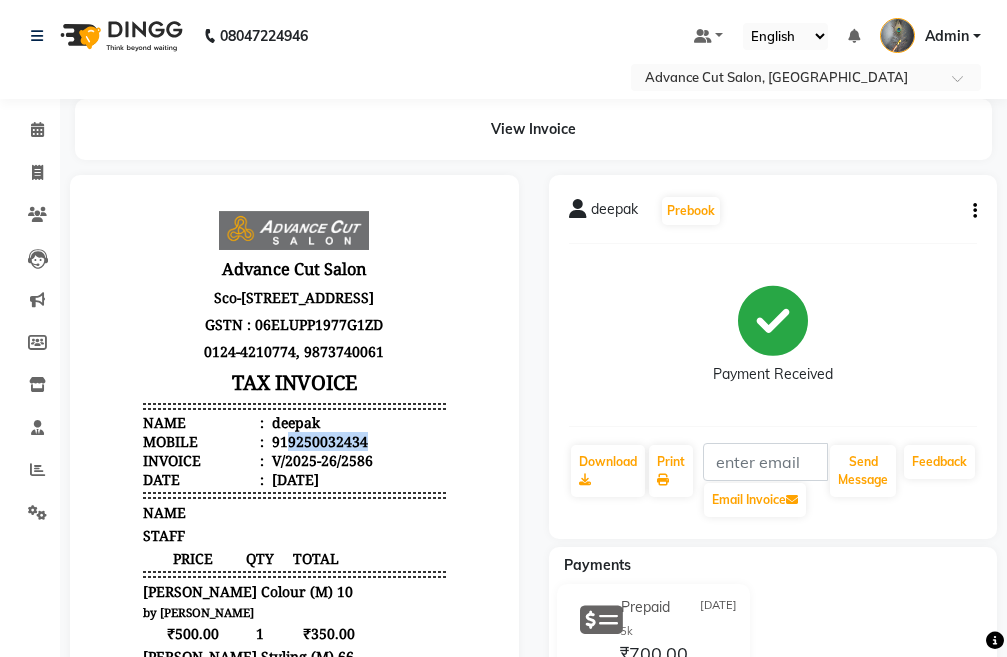 copy on "9250032434" 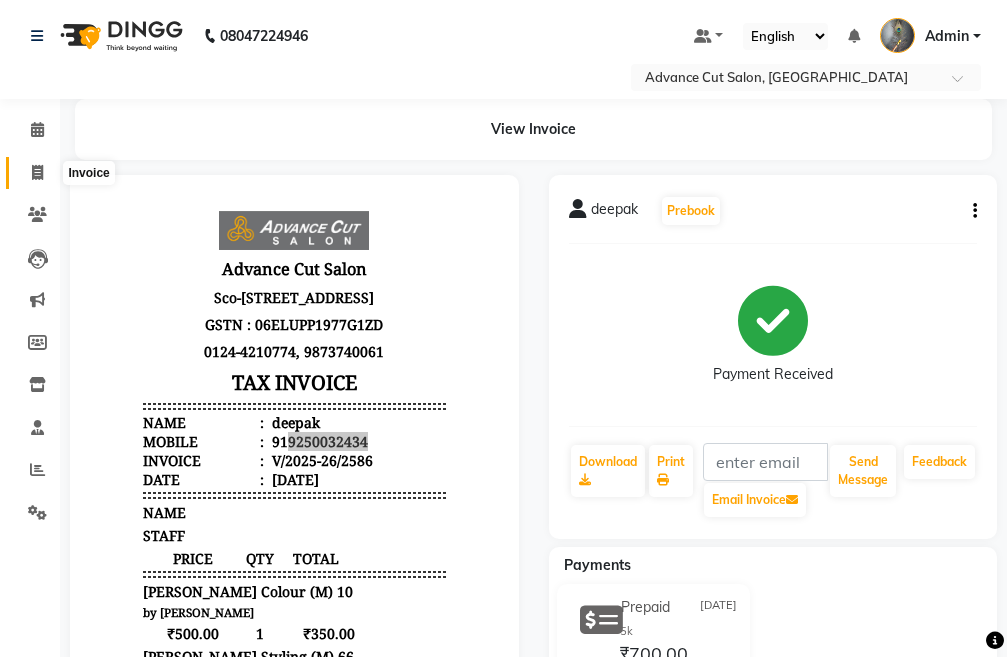 click 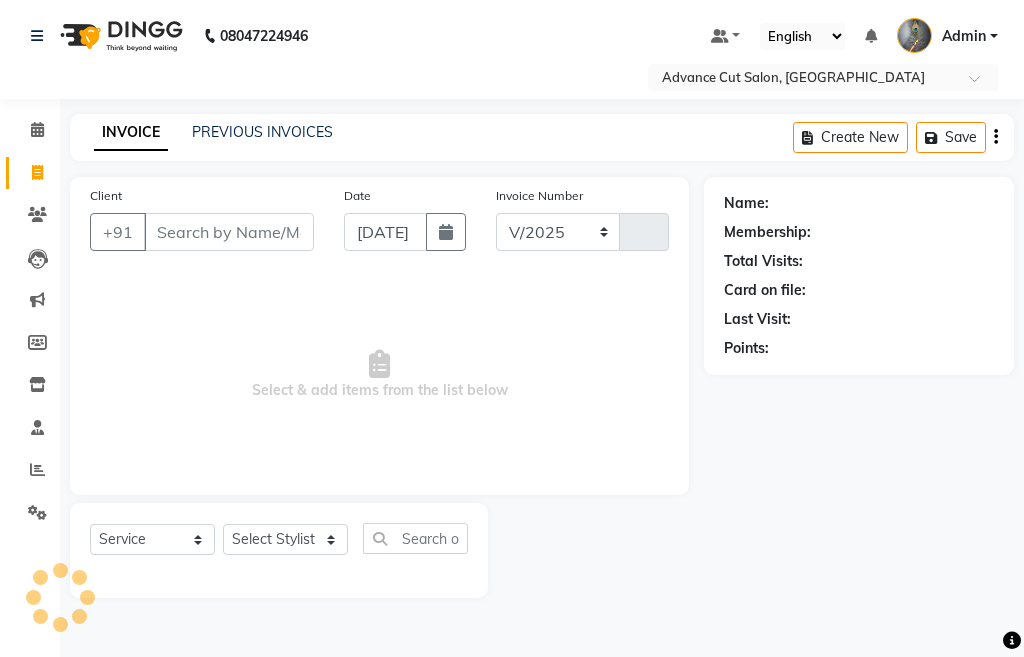 select on "4939" 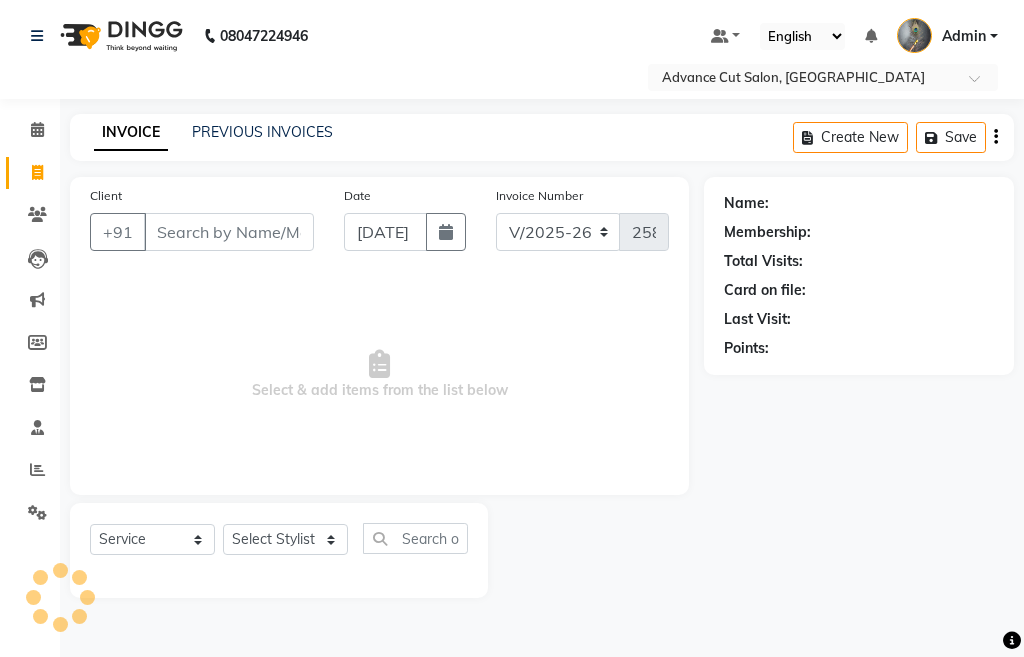 click on "Client" at bounding box center [229, 232] 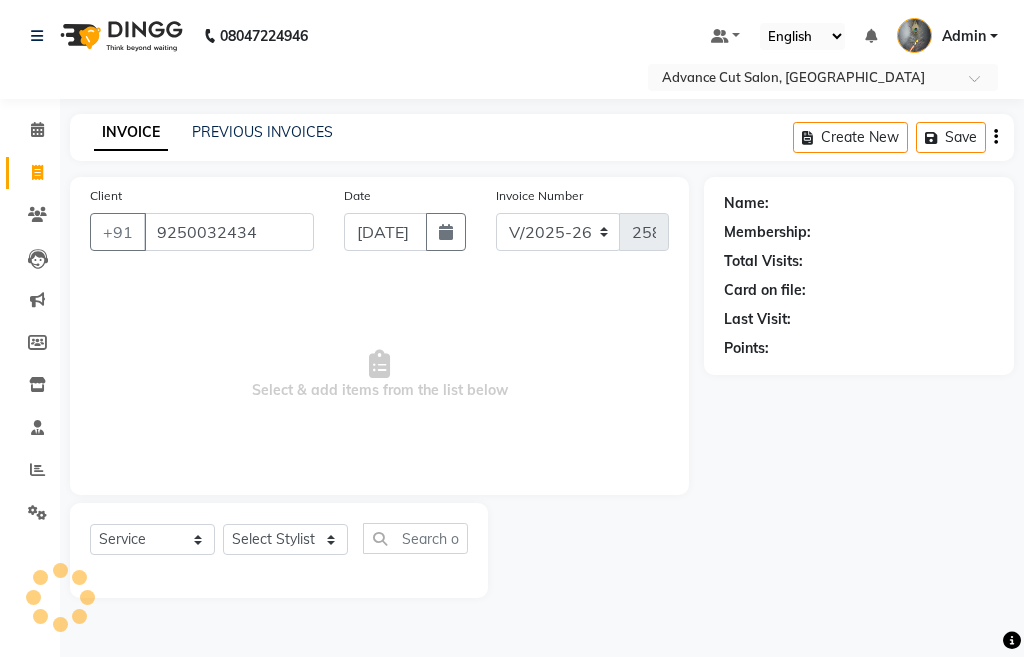 type on "9250032434" 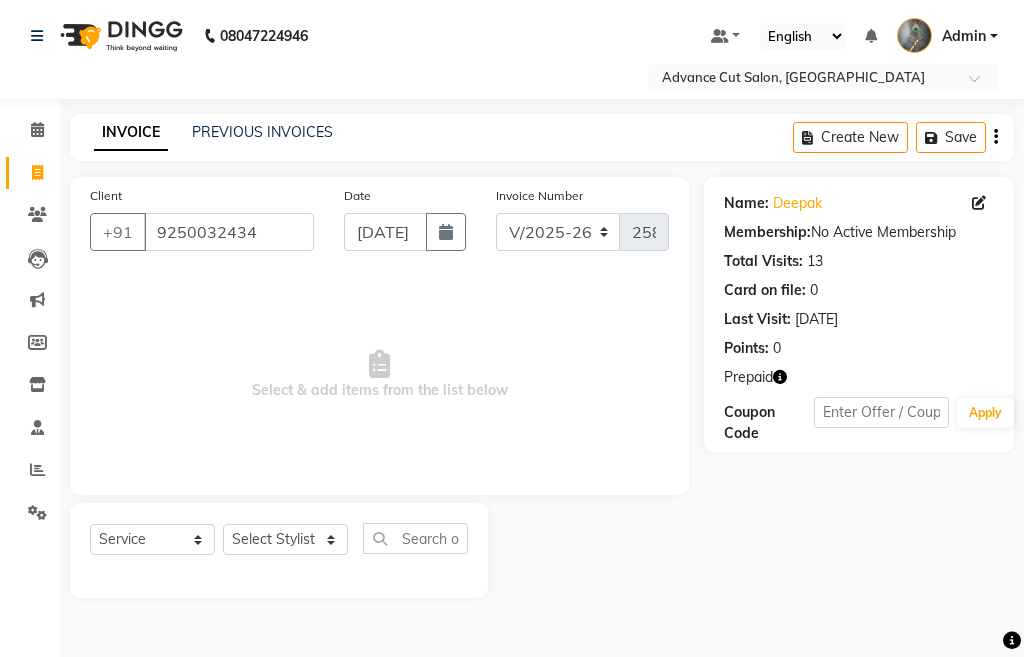 click 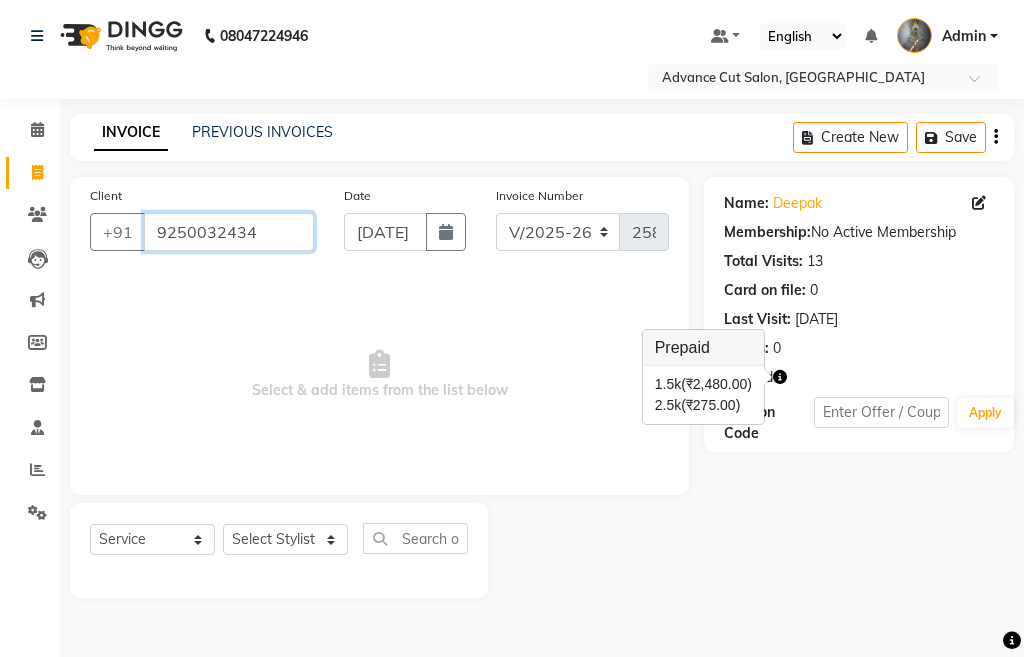 drag, startPoint x: 278, startPoint y: 237, endPoint x: 197, endPoint y: 237, distance: 81 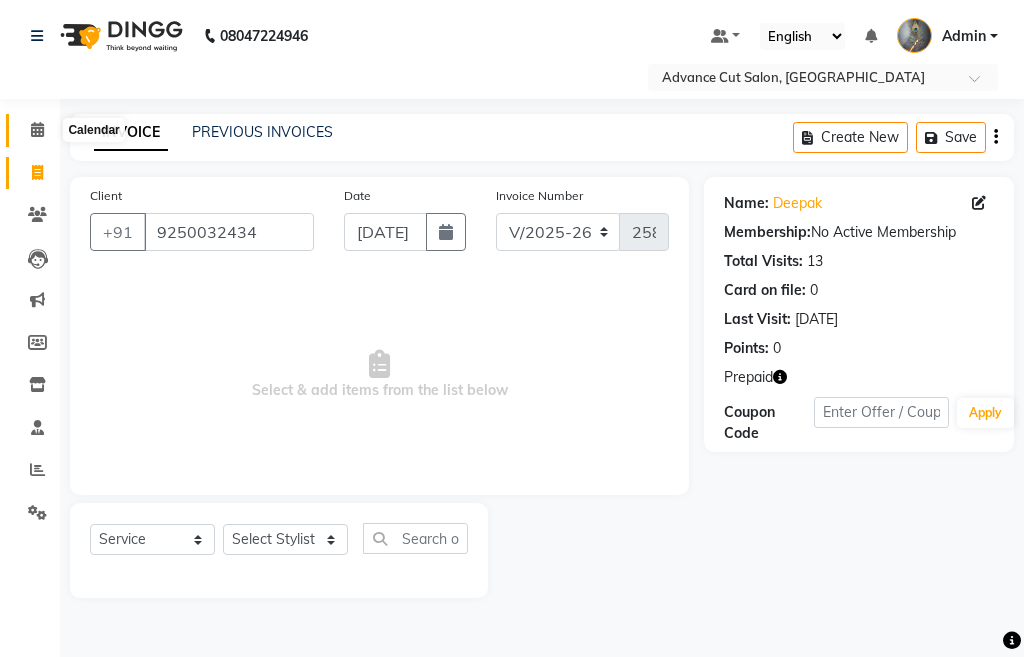 click 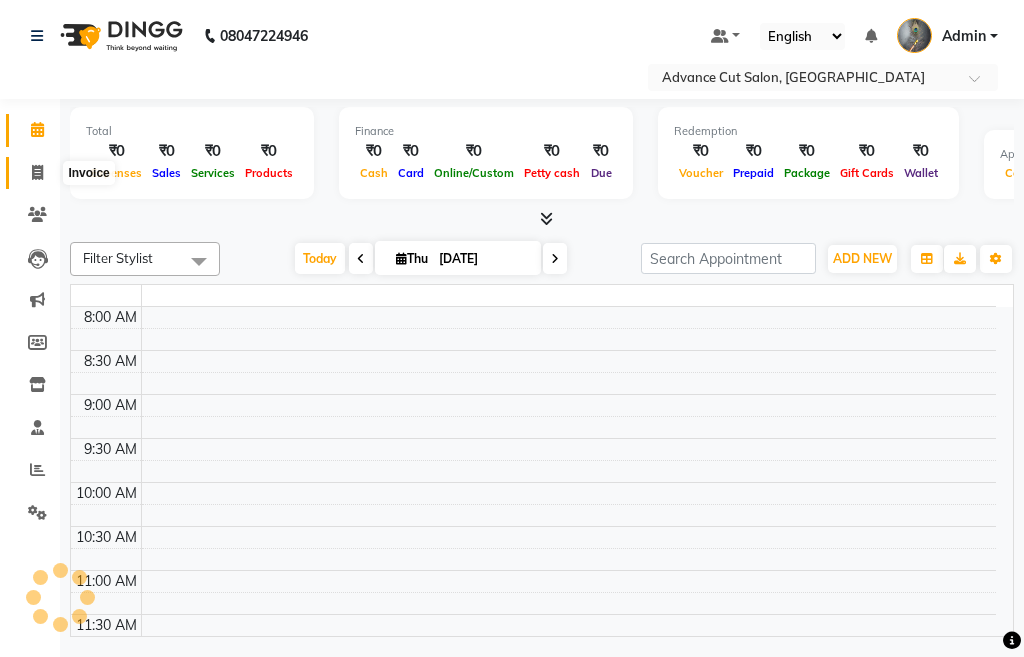 click 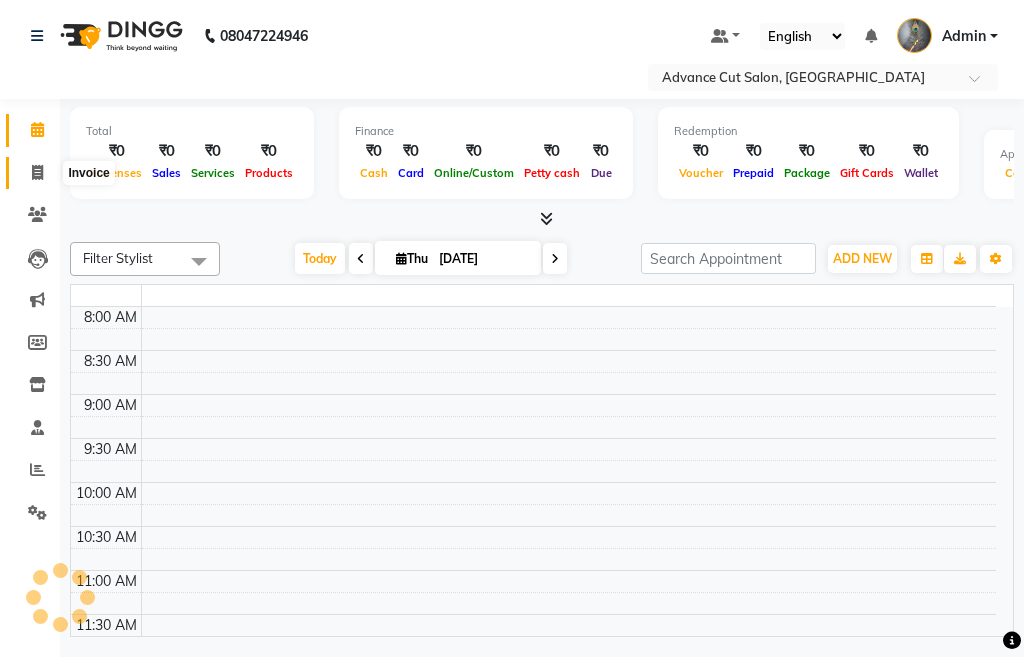select on "service" 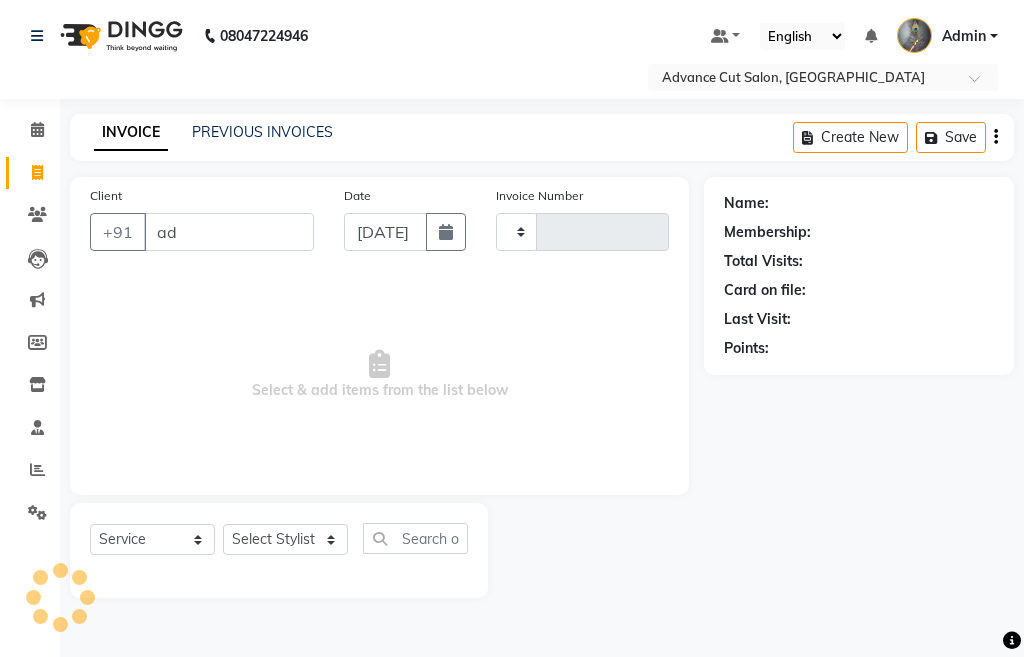 type on "adv" 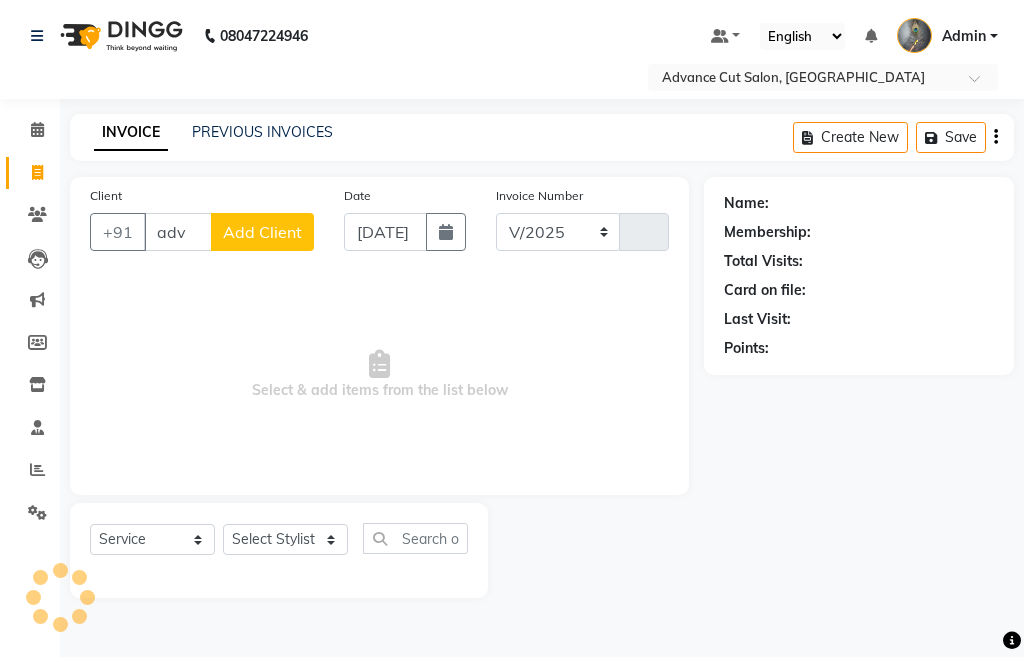 select on "4939" 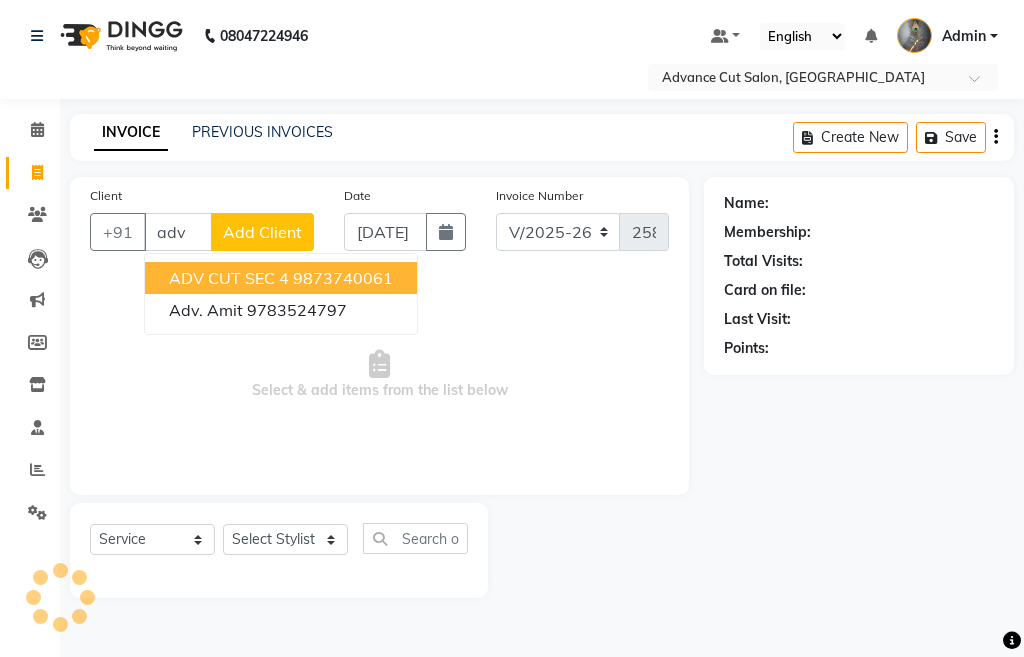 click on "ADV CUT SEC 4" at bounding box center [229, 278] 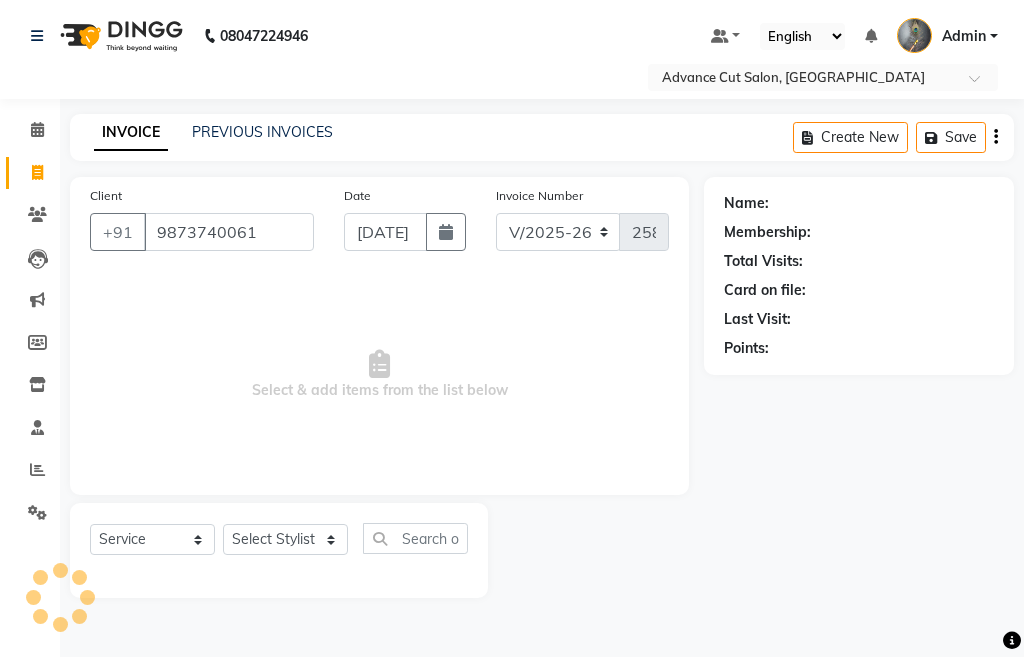 type on "9873740061" 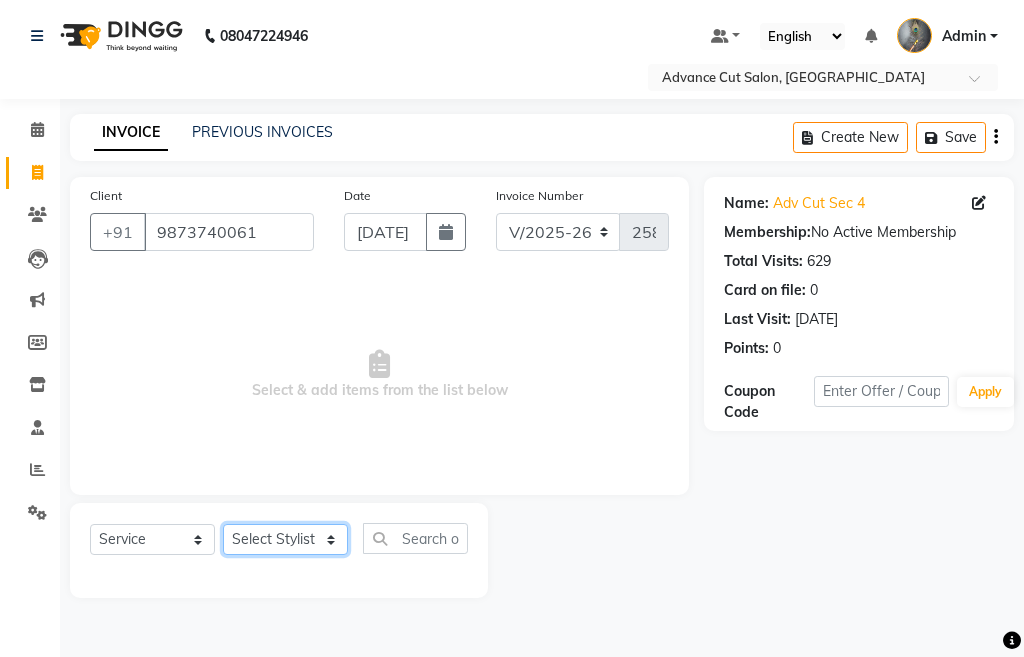drag, startPoint x: 275, startPoint y: 538, endPoint x: 275, endPoint y: 525, distance: 13 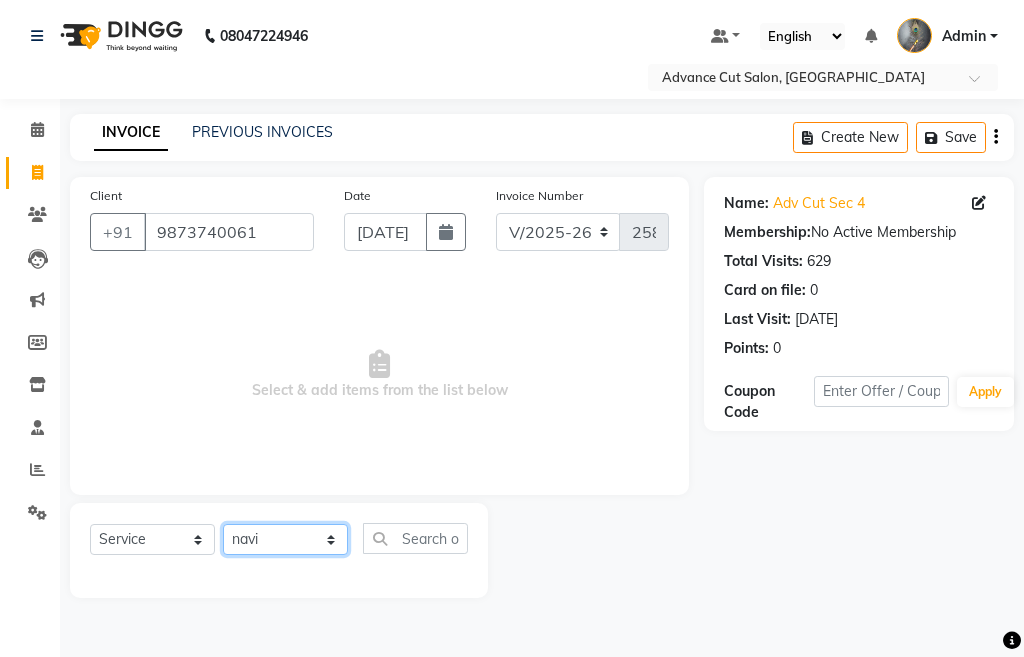 click on "Select Stylist Admin chahit COUNTOR [PERSON_NAME] mamta [PERSON_NAME] navi [PERSON_NAME] [PERSON_NAME] [PERSON_NAME] sunny tip" 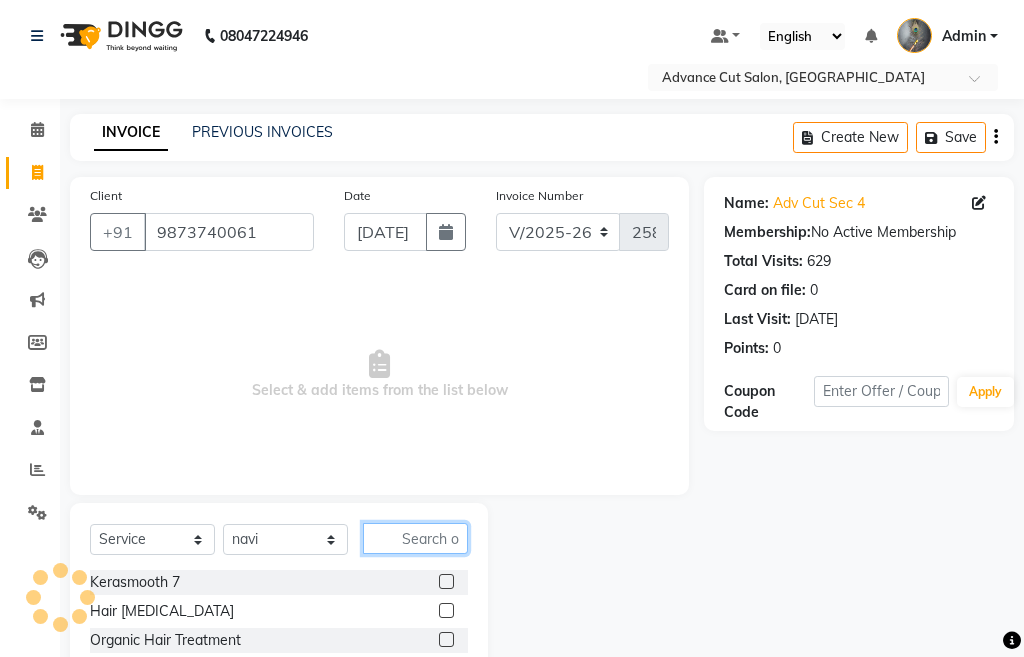 click 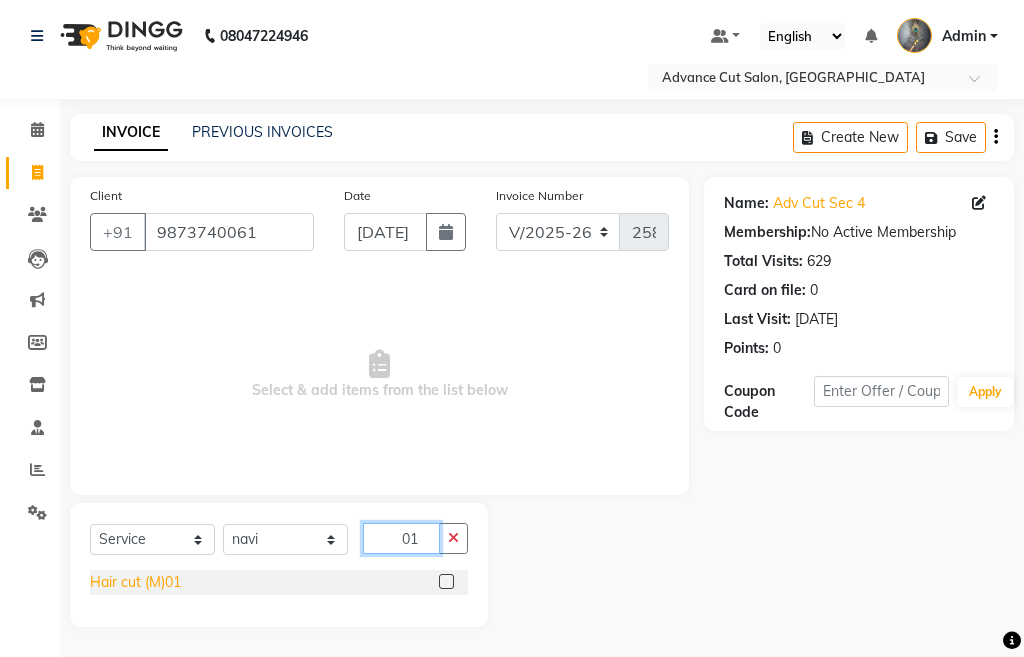 type on "01" 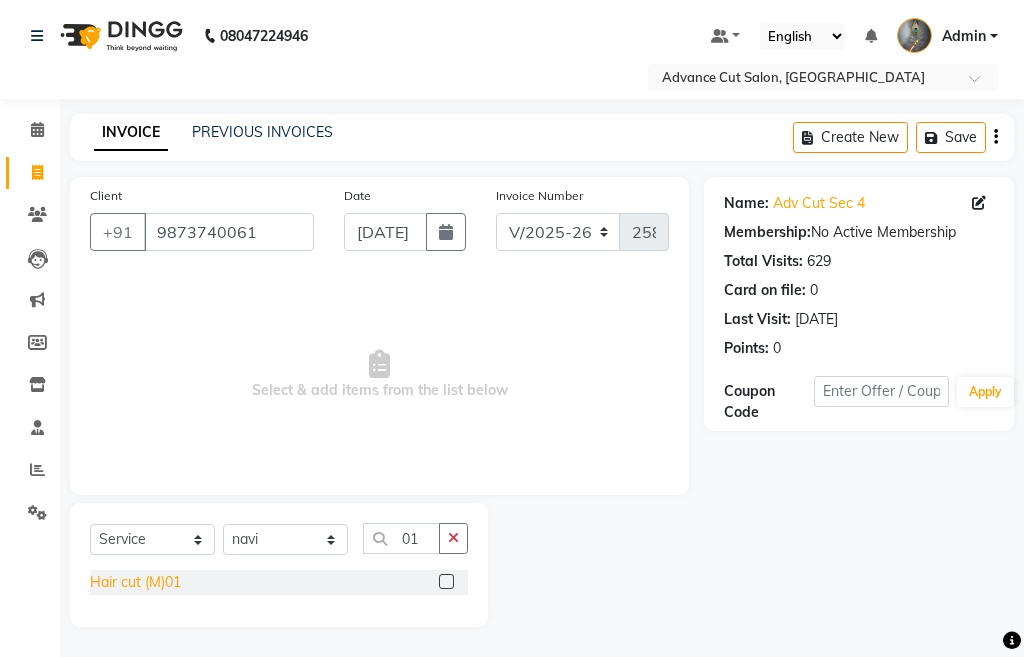 click on "Hair cut (M)01" 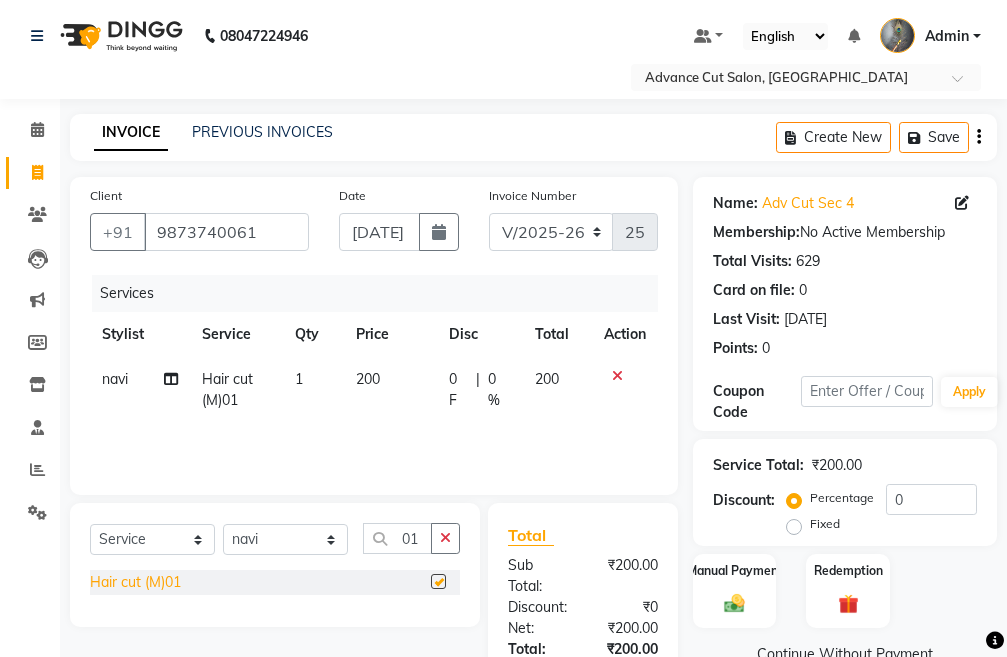 checkbox on "false" 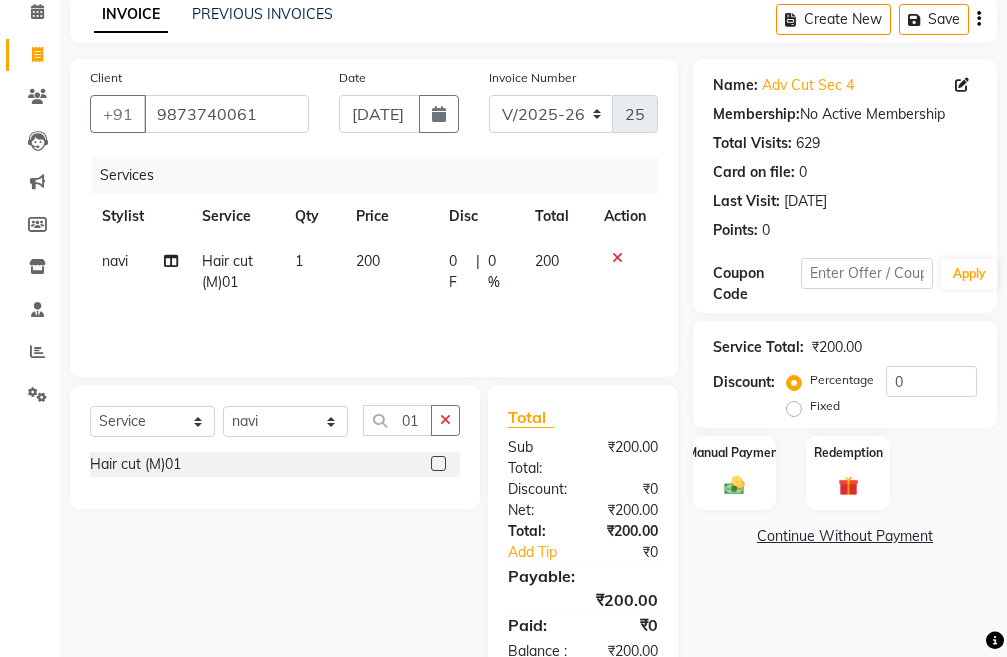 scroll, scrollTop: 194, scrollLeft: 0, axis: vertical 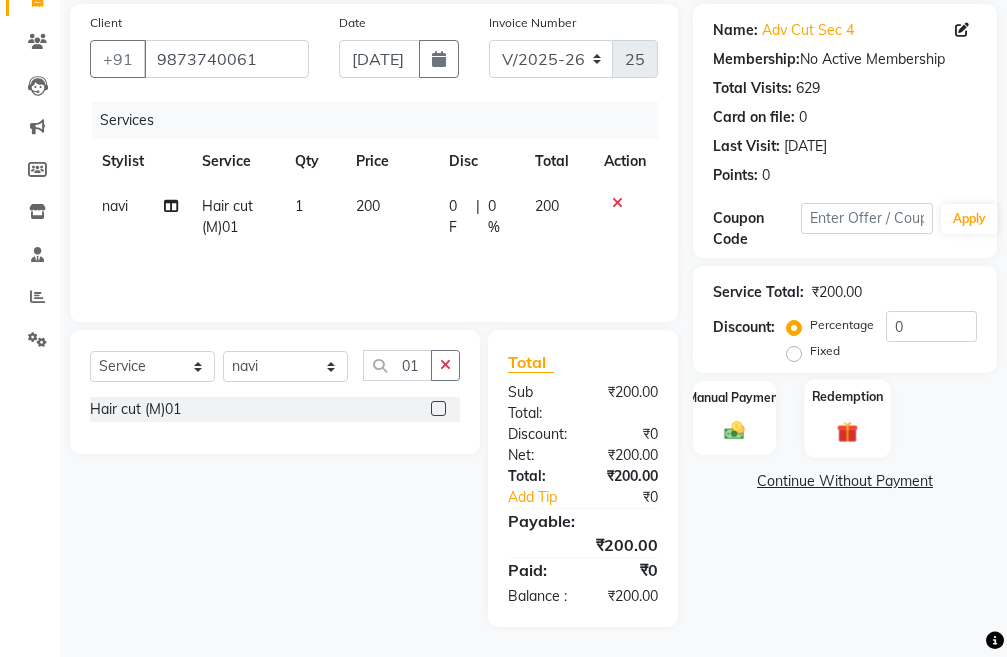 click on "Redemption" 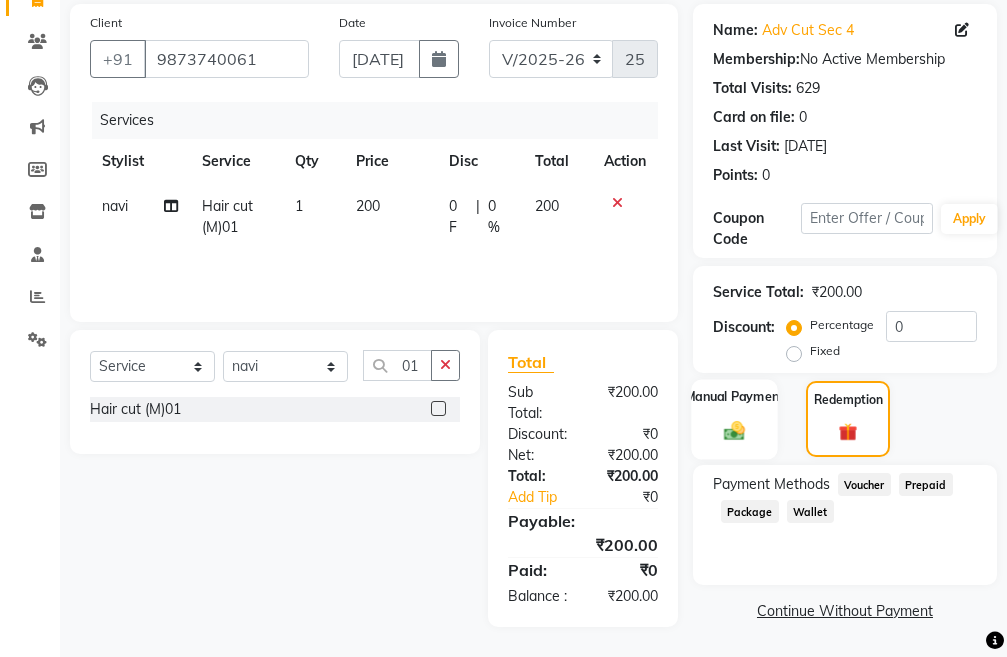 click 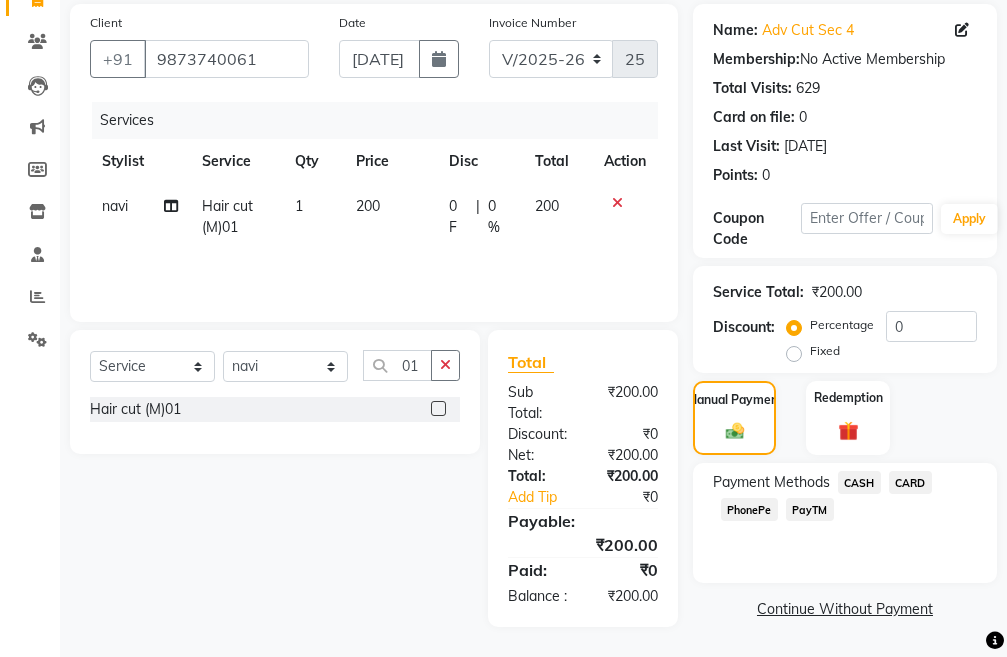 click on "PayTM" 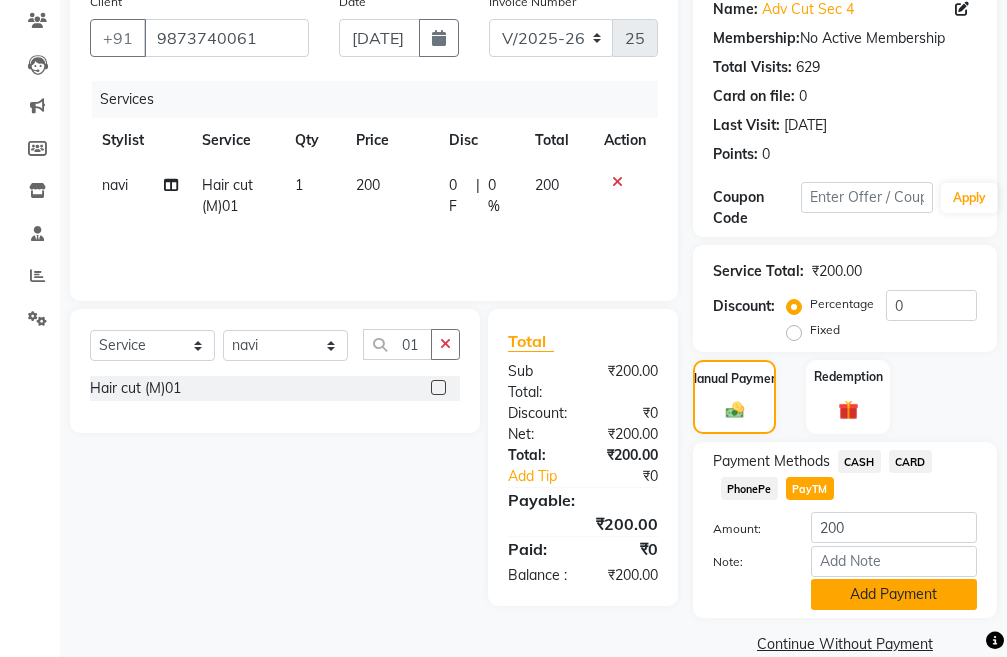 click on "Add Payment" 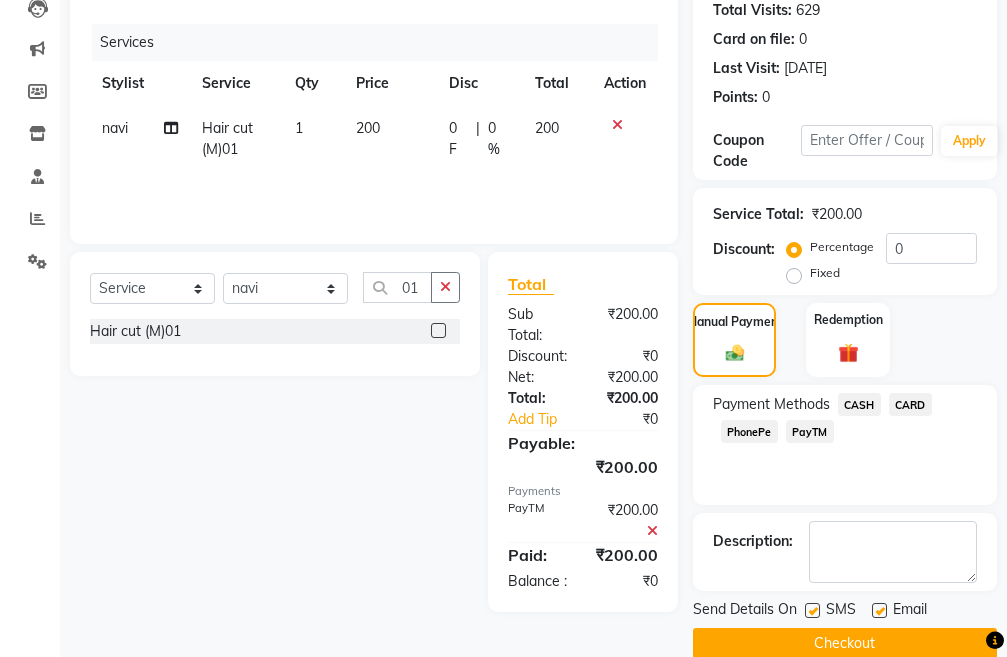 scroll, scrollTop: 283, scrollLeft: 0, axis: vertical 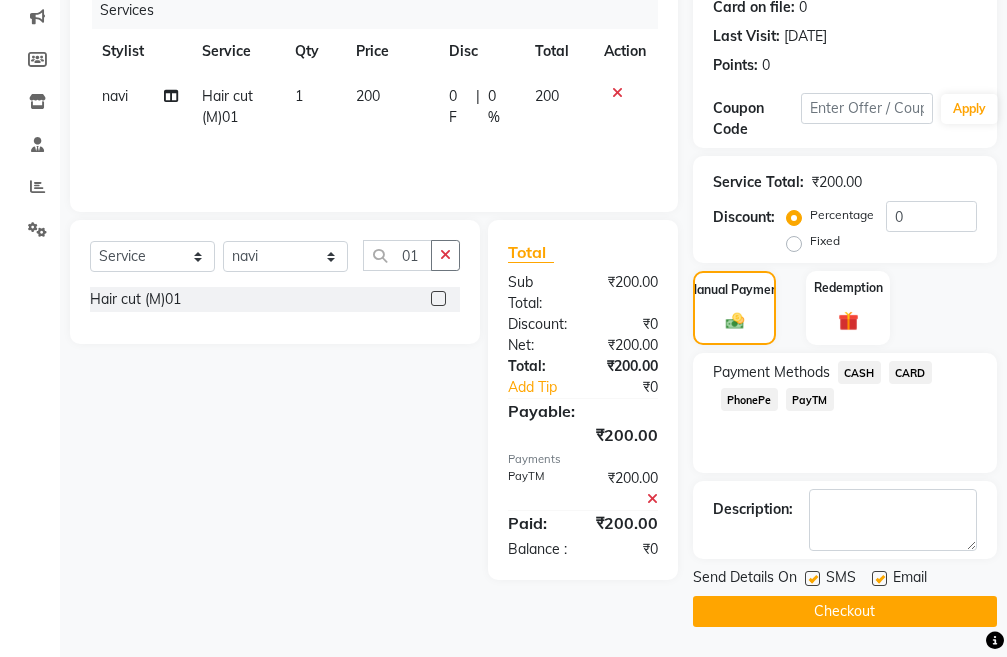 click on "Checkout" 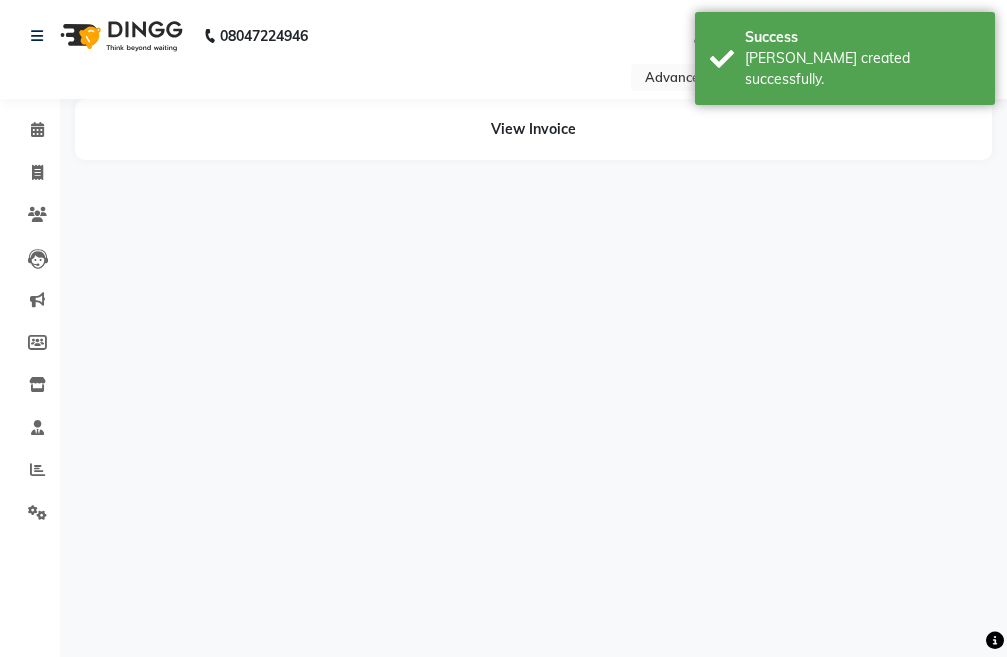 scroll, scrollTop: 0, scrollLeft: 0, axis: both 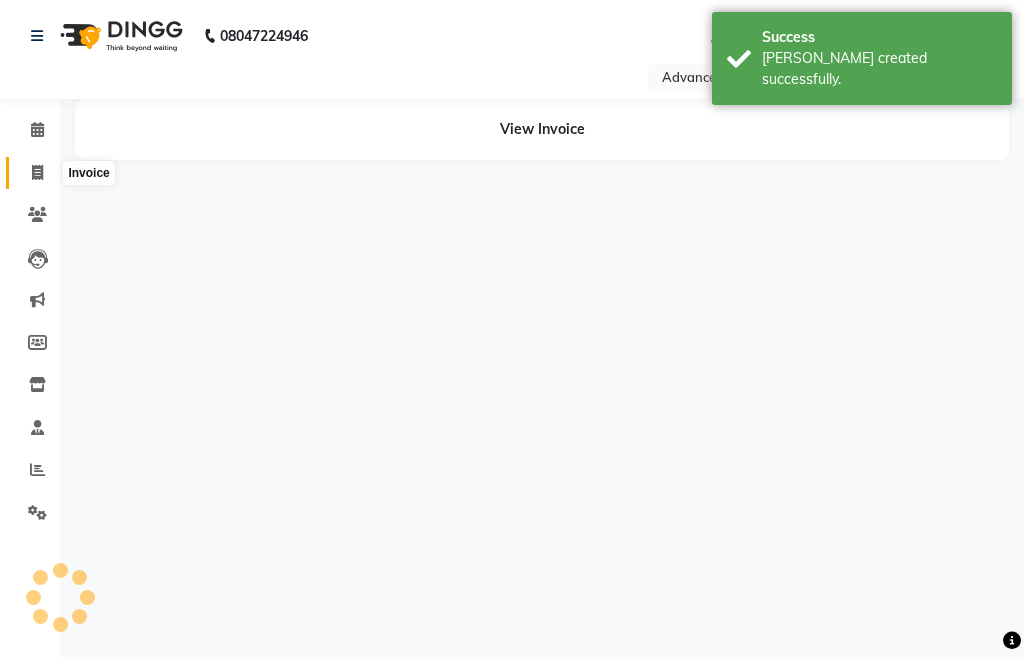 click 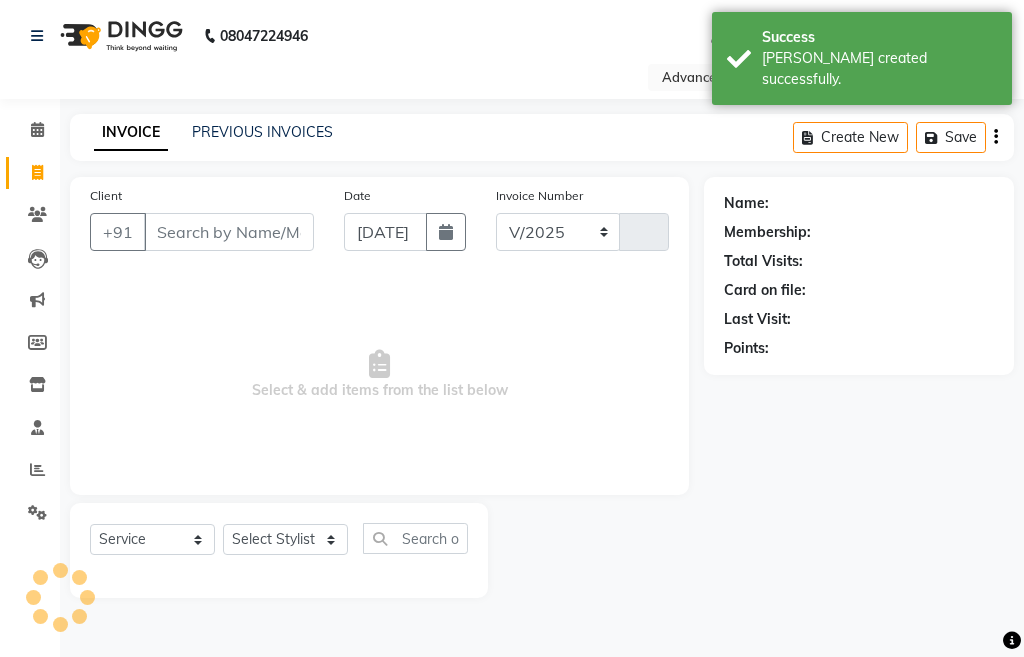 select on "4939" 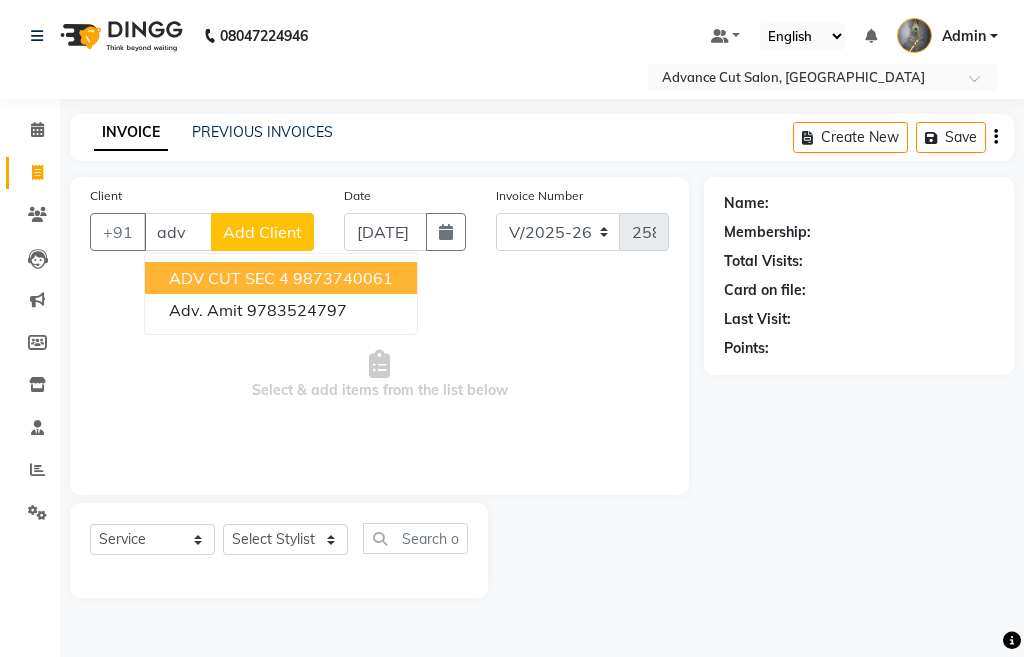 click on "ADV CUT SEC 4" at bounding box center (229, 278) 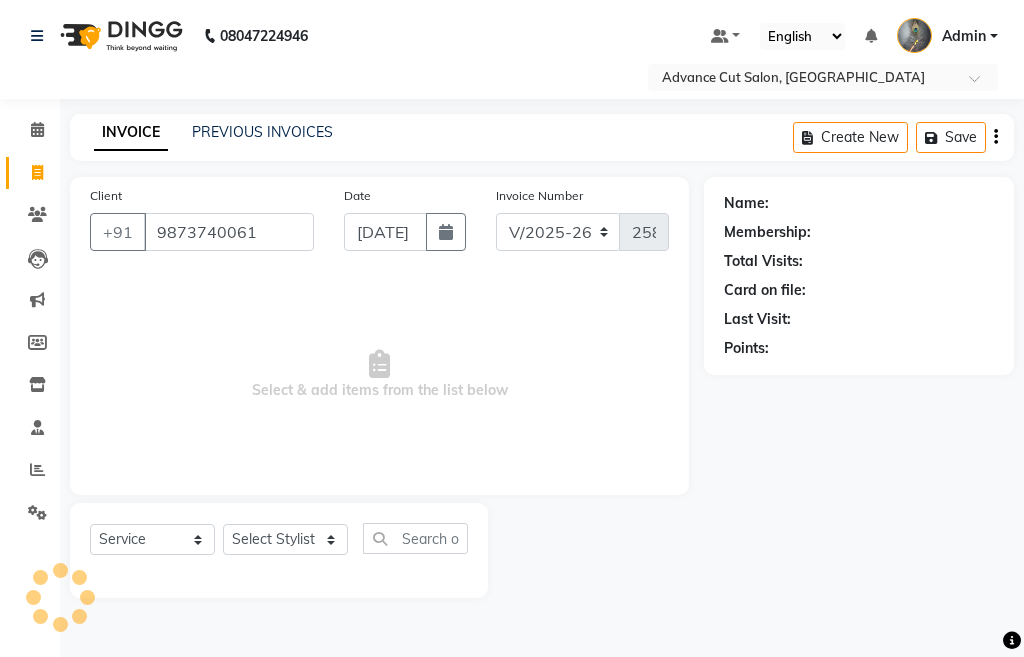 type on "9873740061" 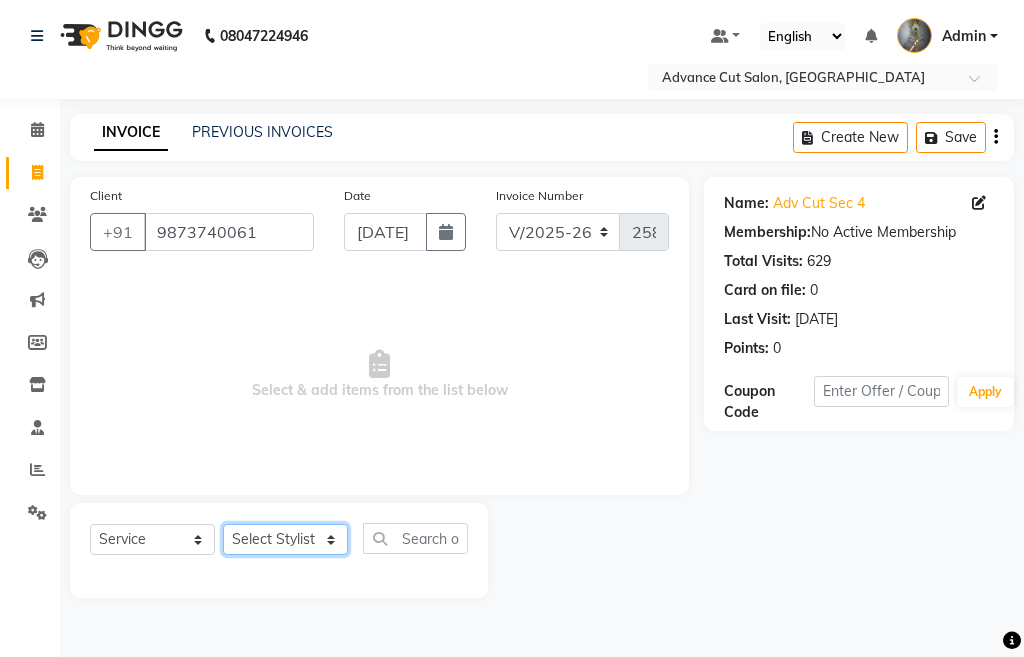 click on "Select Stylist Admin chahit COUNTOR [PERSON_NAME] mamta [PERSON_NAME] navi [PERSON_NAME] [PERSON_NAME] [PERSON_NAME] sunny tip" 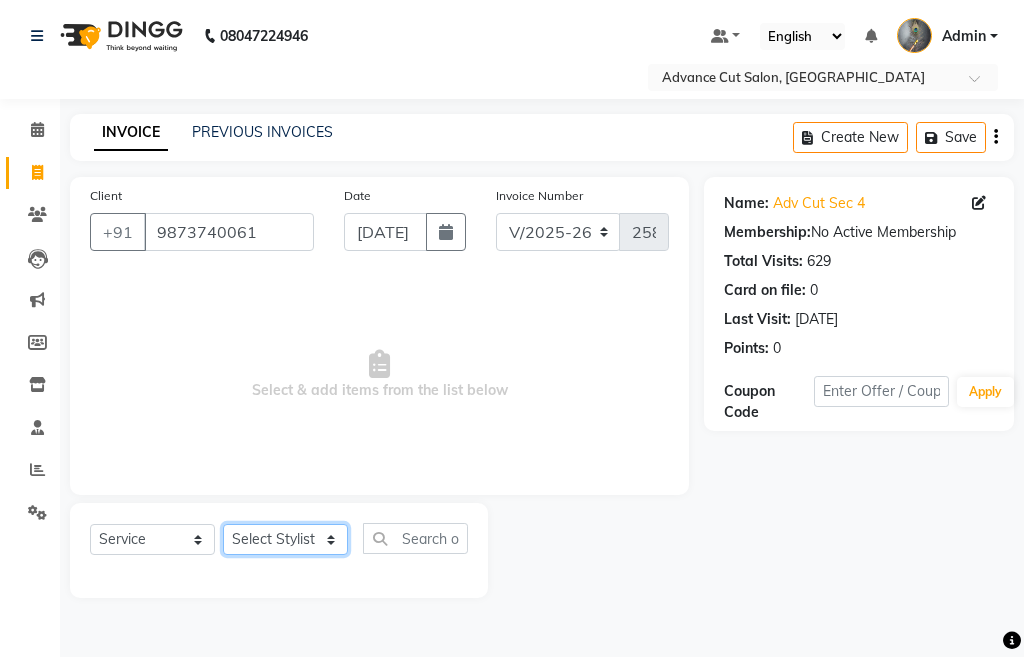 select on "61779" 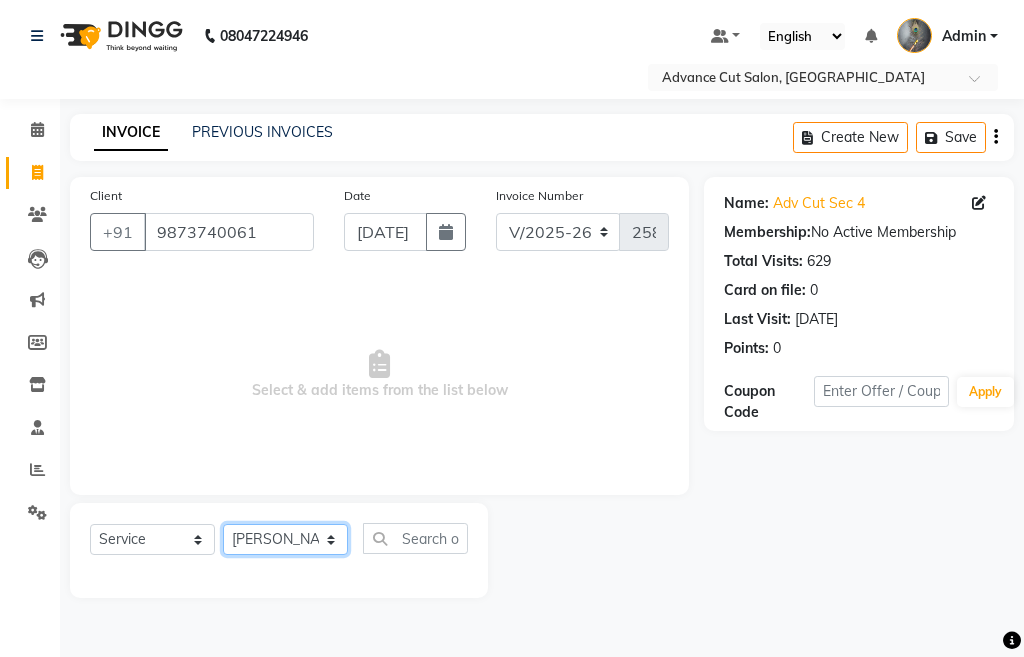 click on "Select Stylist Admin chahit COUNTOR [PERSON_NAME] mamta [PERSON_NAME] navi [PERSON_NAME] [PERSON_NAME] [PERSON_NAME] sunny tip" 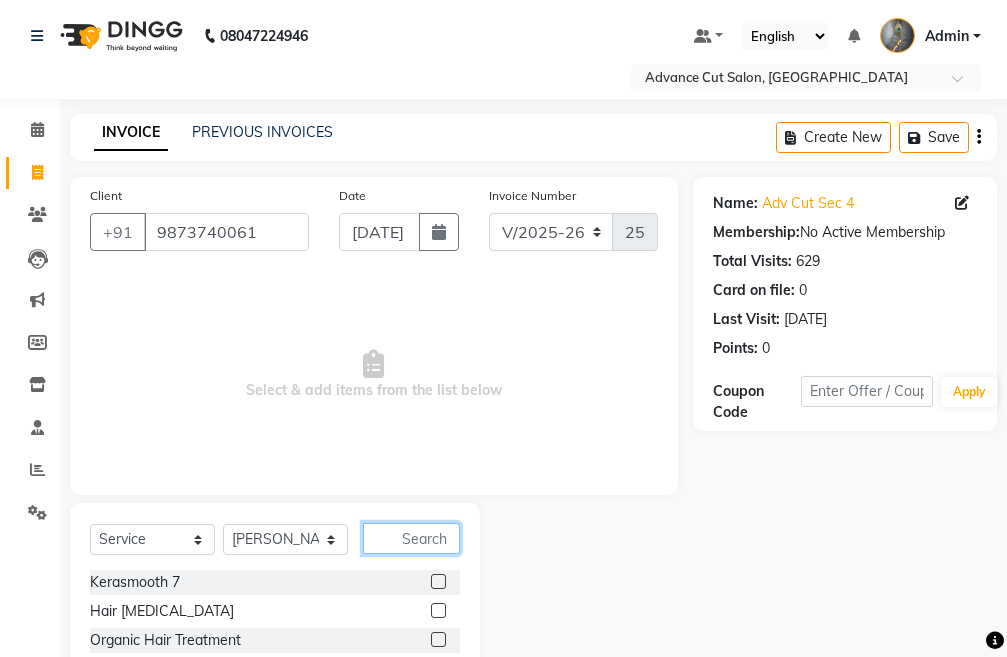 click 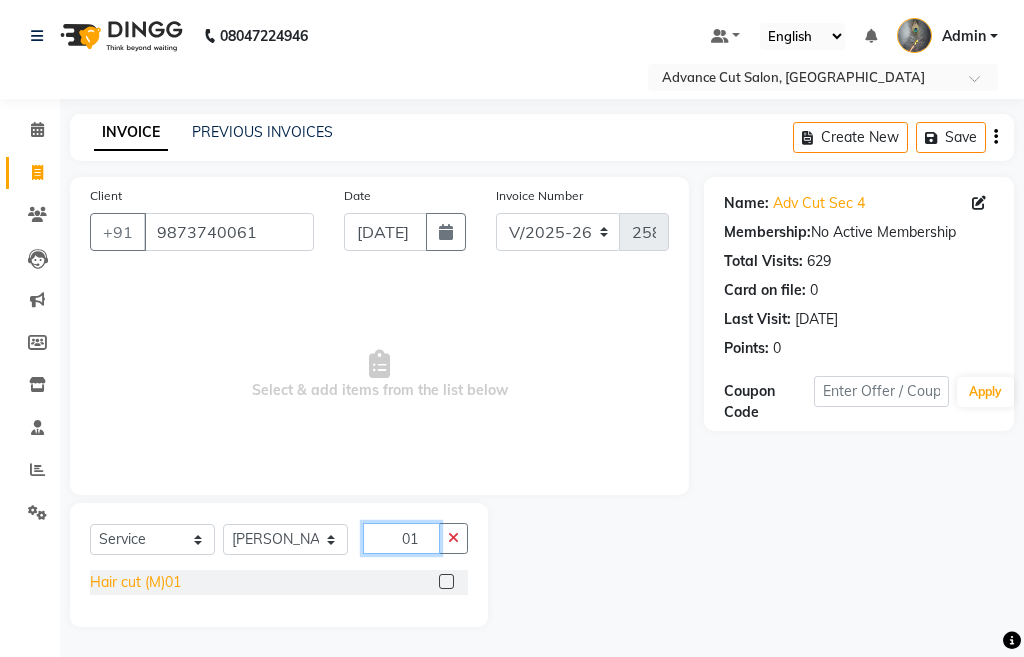 type on "01" 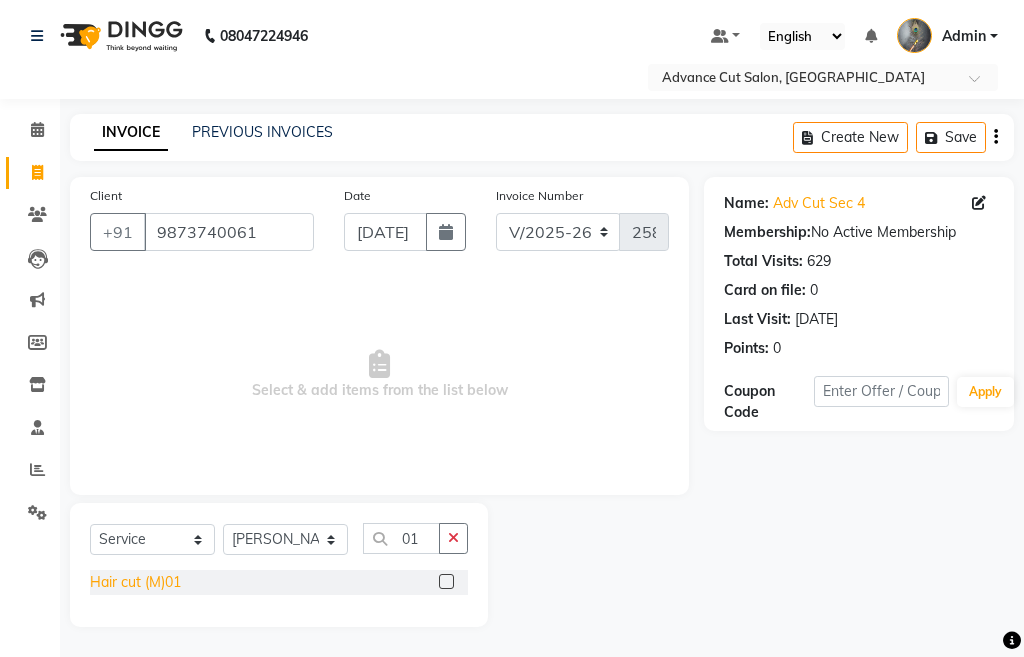 click on "Hair cut (M)01" 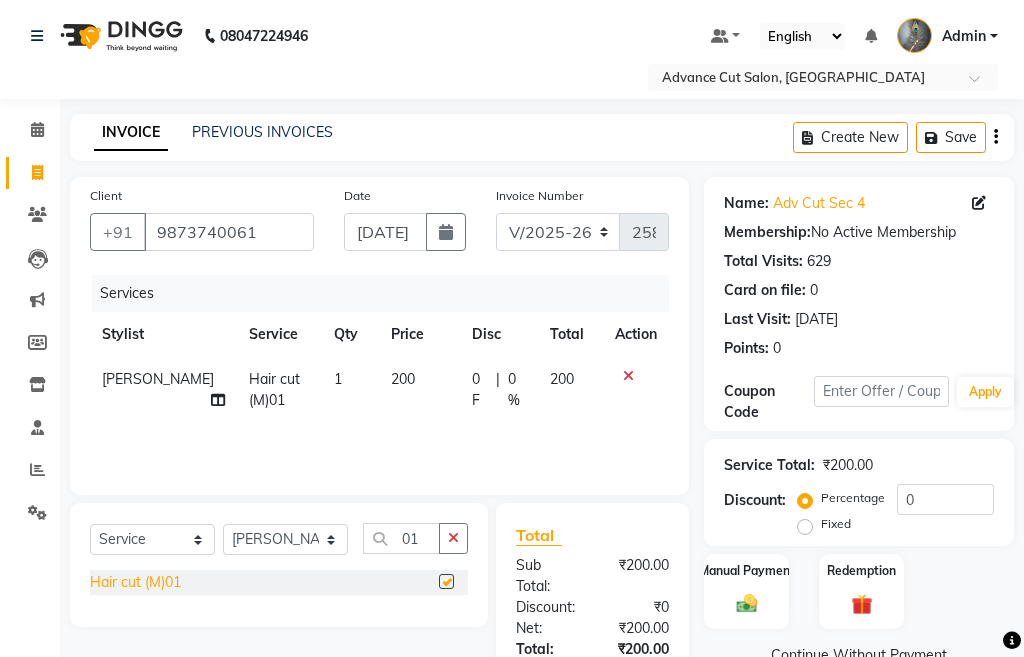 checkbox on "false" 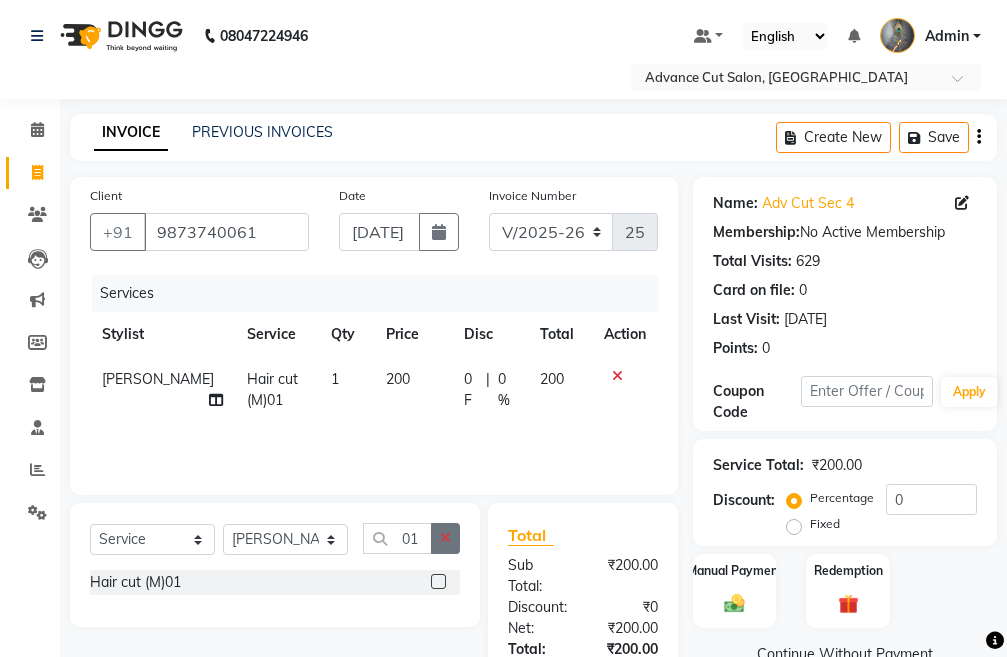 click 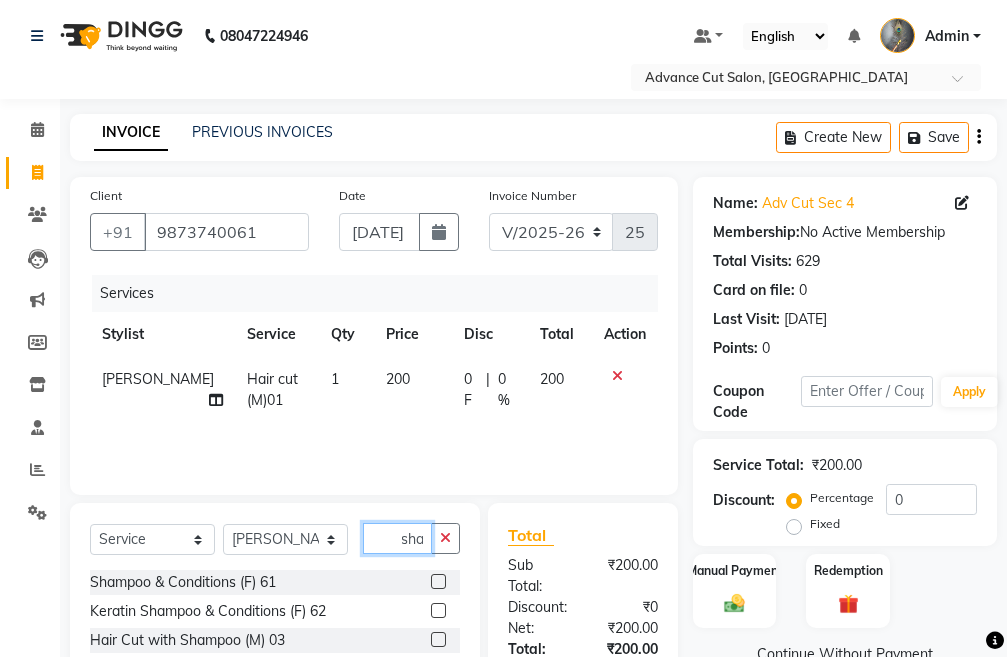 scroll, scrollTop: 0, scrollLeft: 13, axis: horizontal 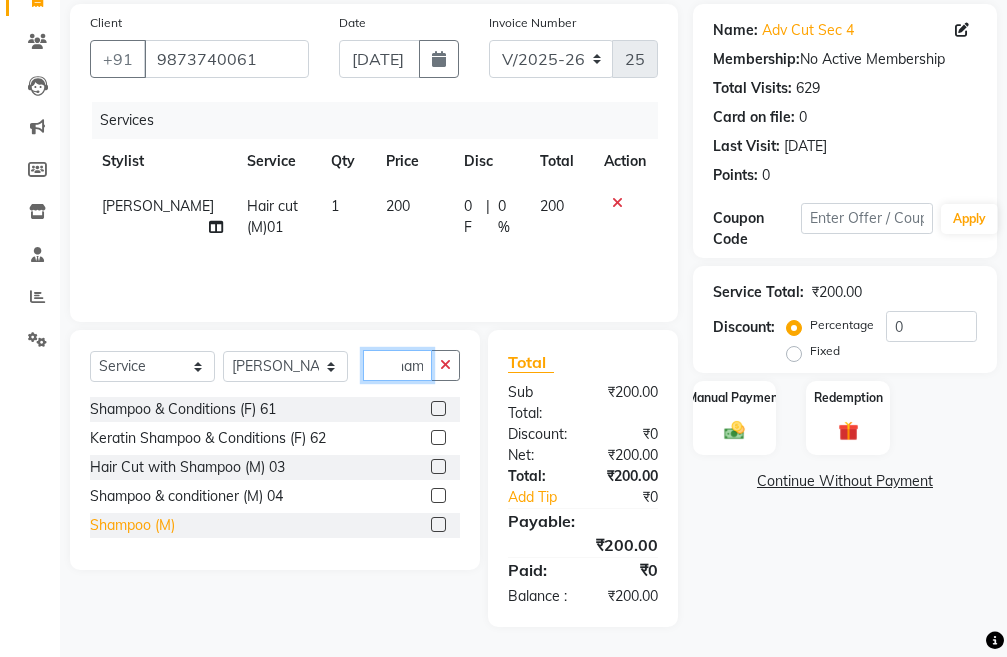 type on "sham" 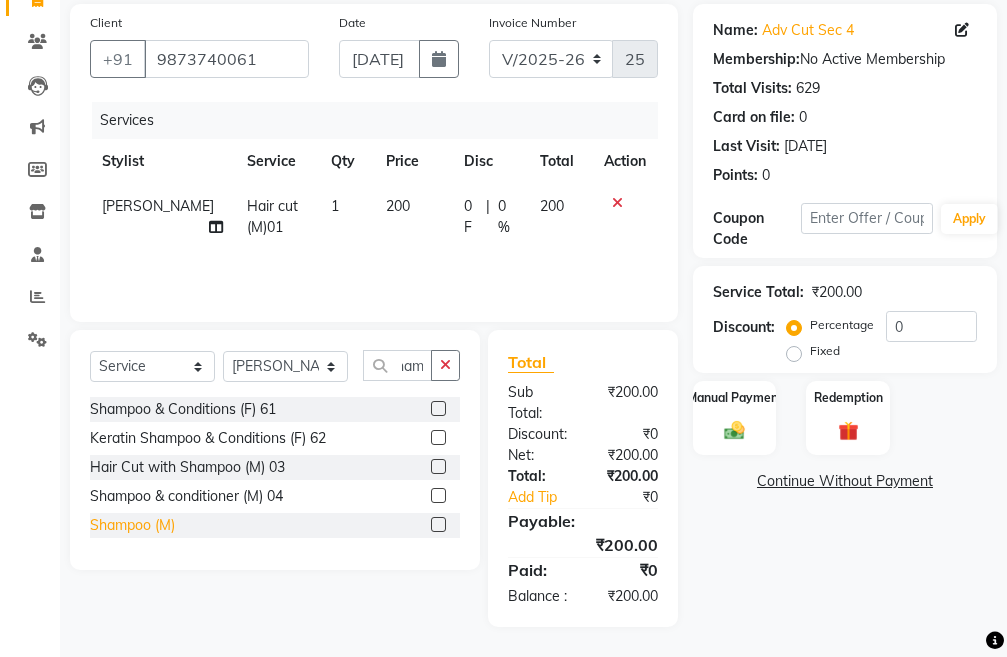 scroll, scrollTop: 0, scrollLeft: 0, axis: both 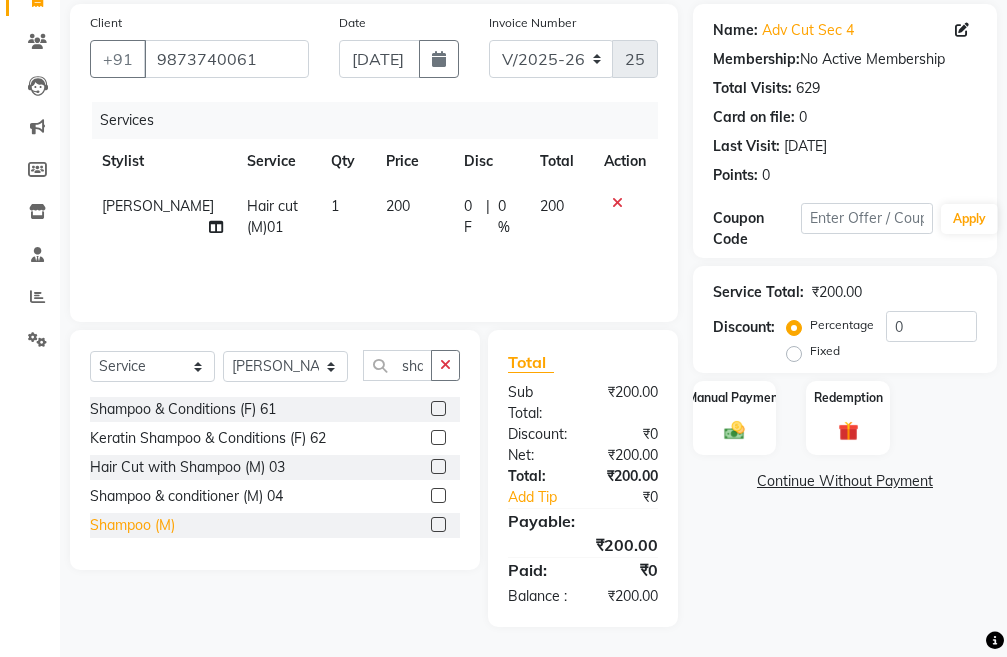 click on "Shampoo (M)" 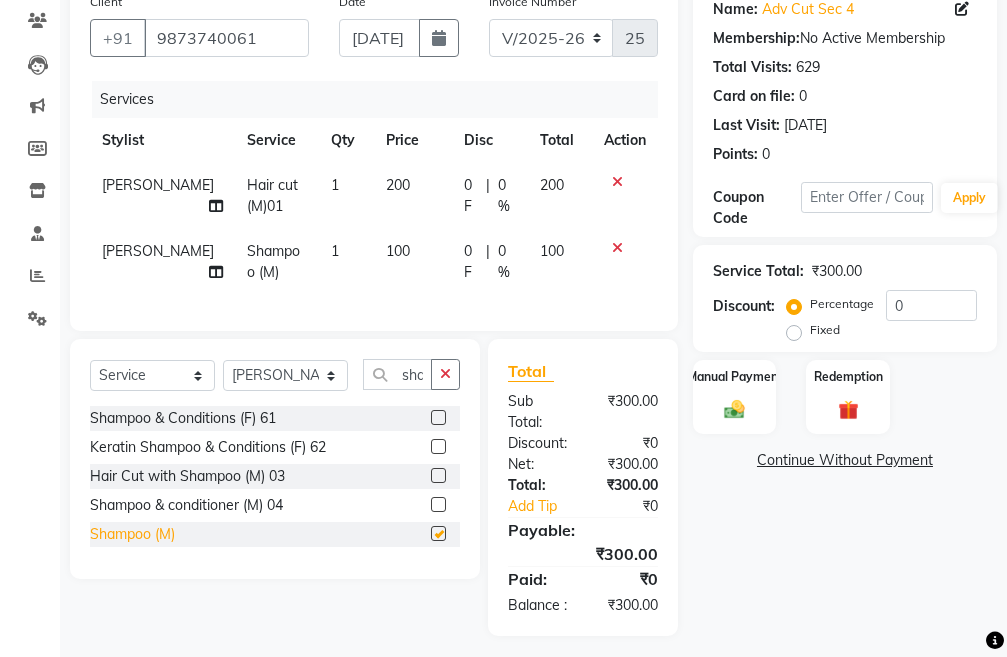 checkbox on "false" 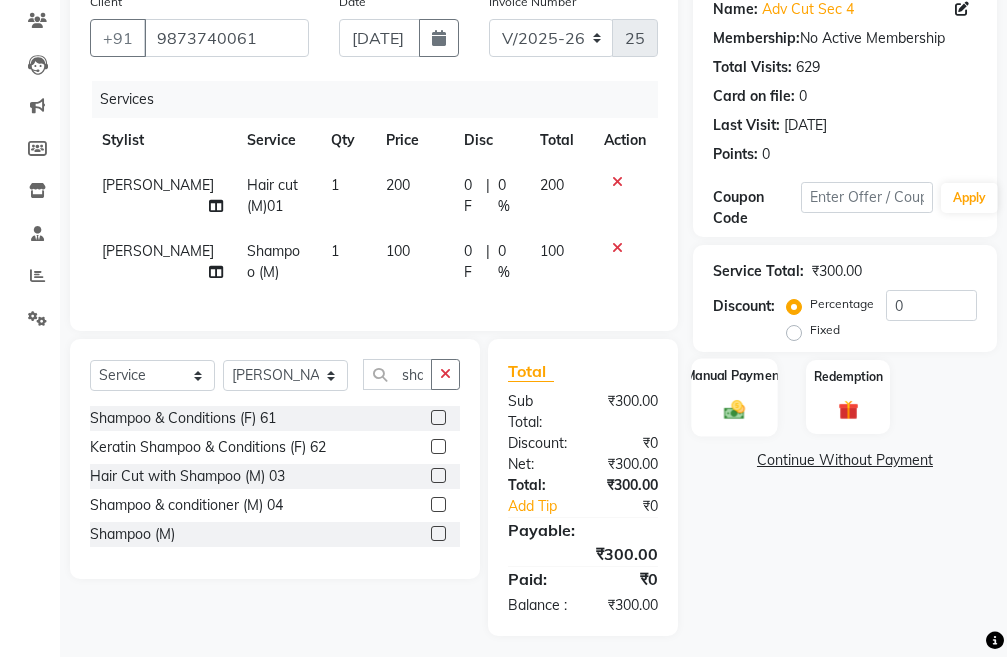 click 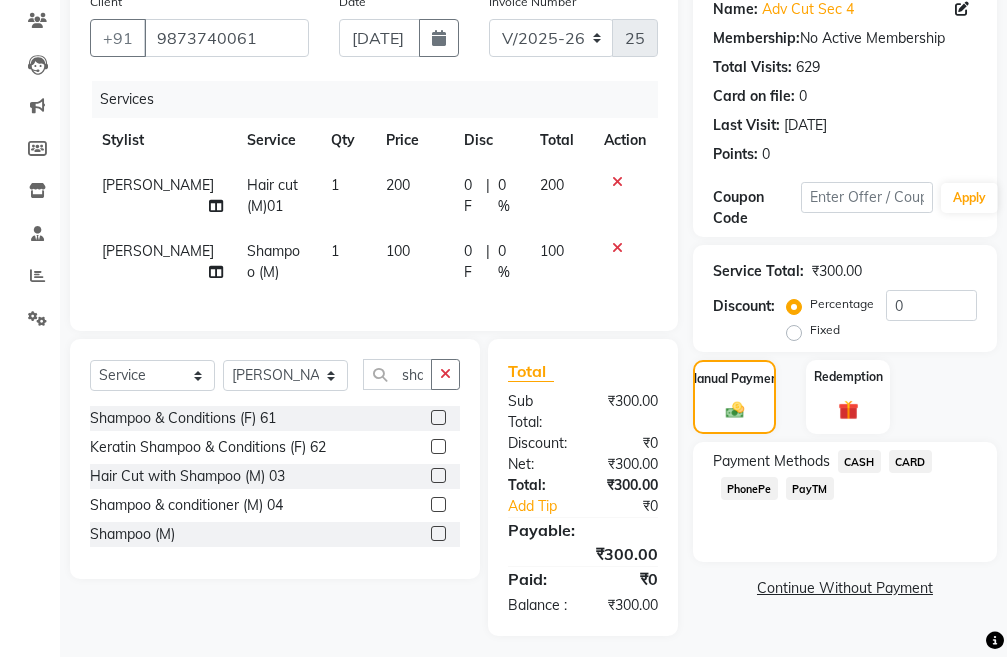 click on "CARD" 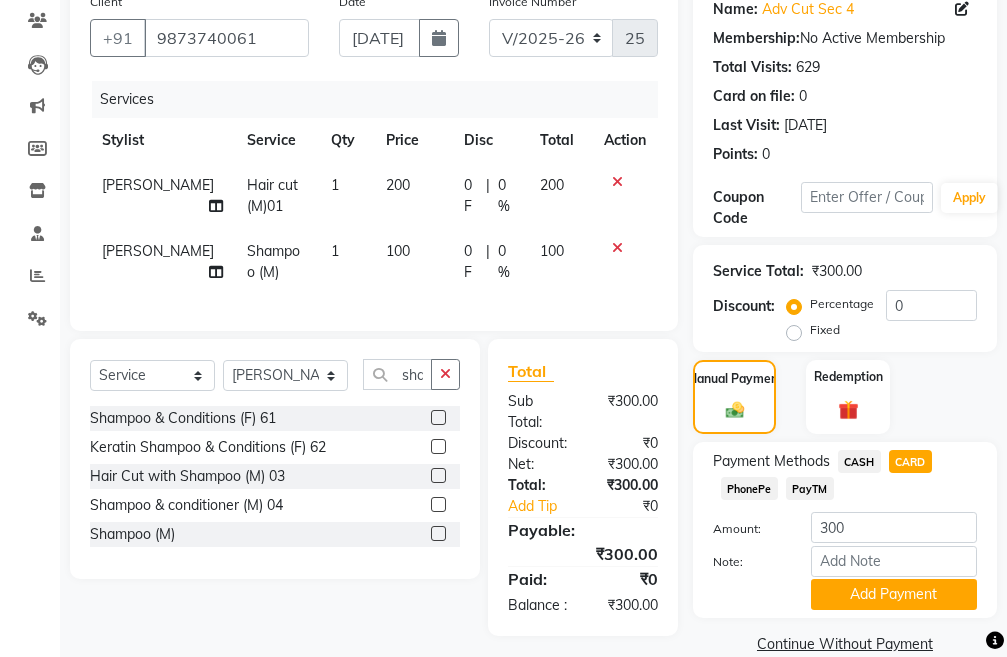 click on "PayTM" 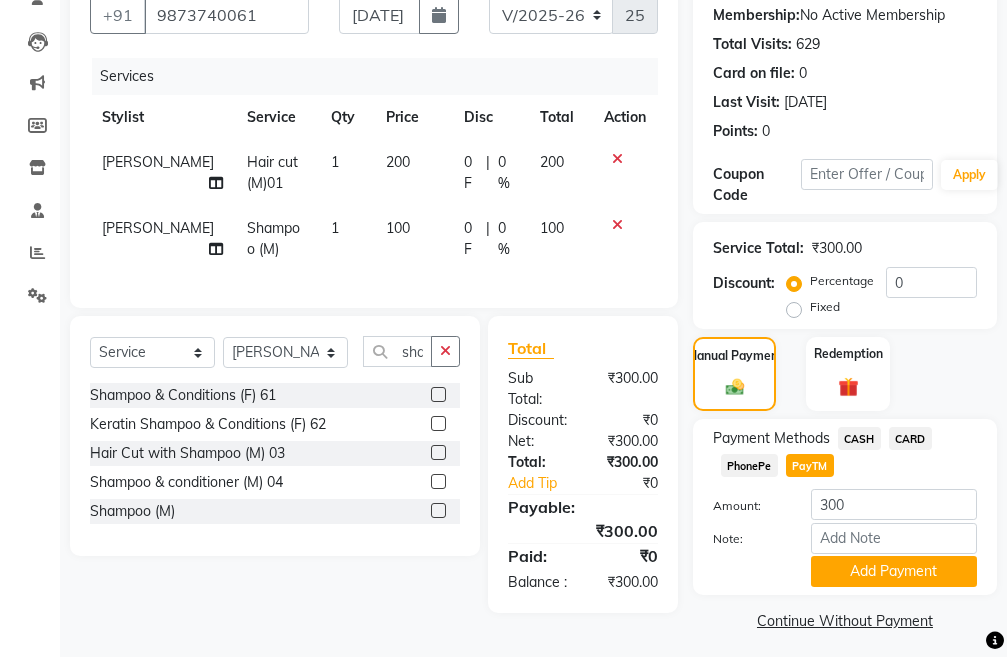 scroll, scrollTop: 241, scrollLeft: 0, axis: vertical 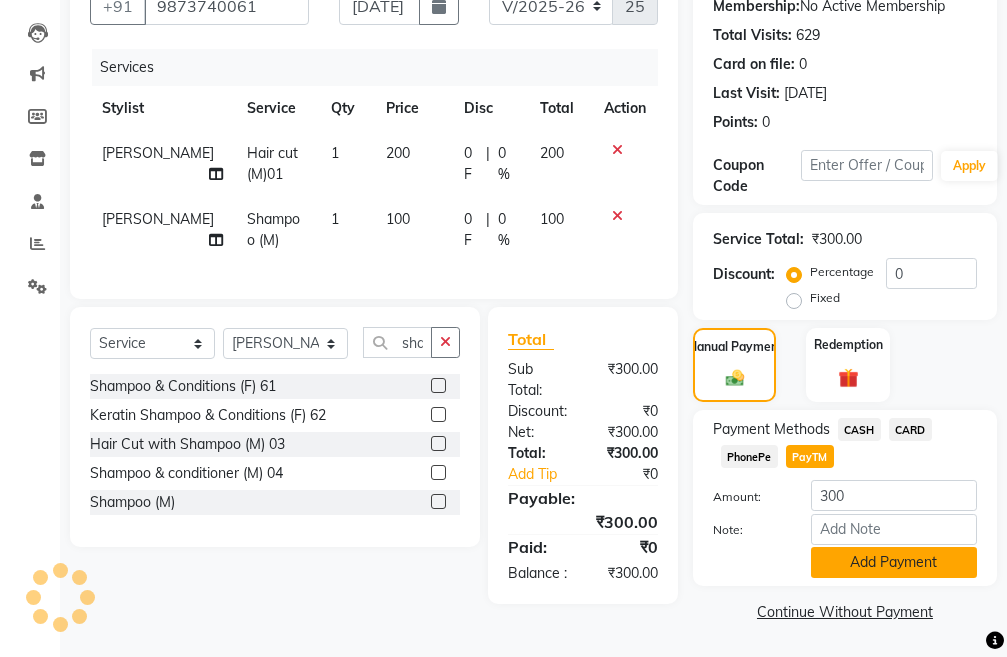 click on "Add Payment" 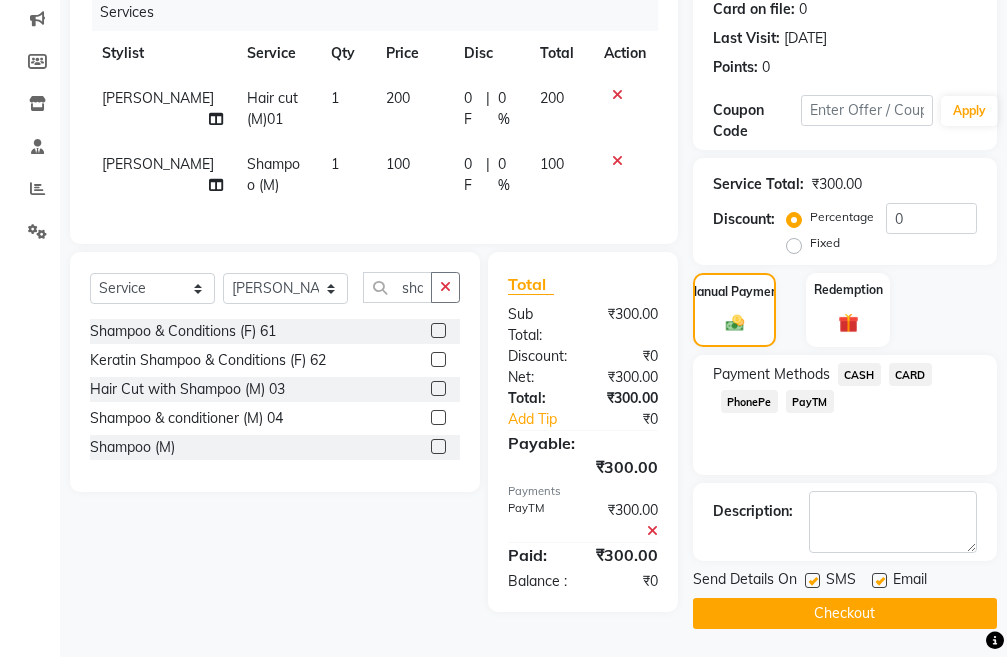 scroll, scrollTop: 304, scrollLeft: 0, axis: vertical 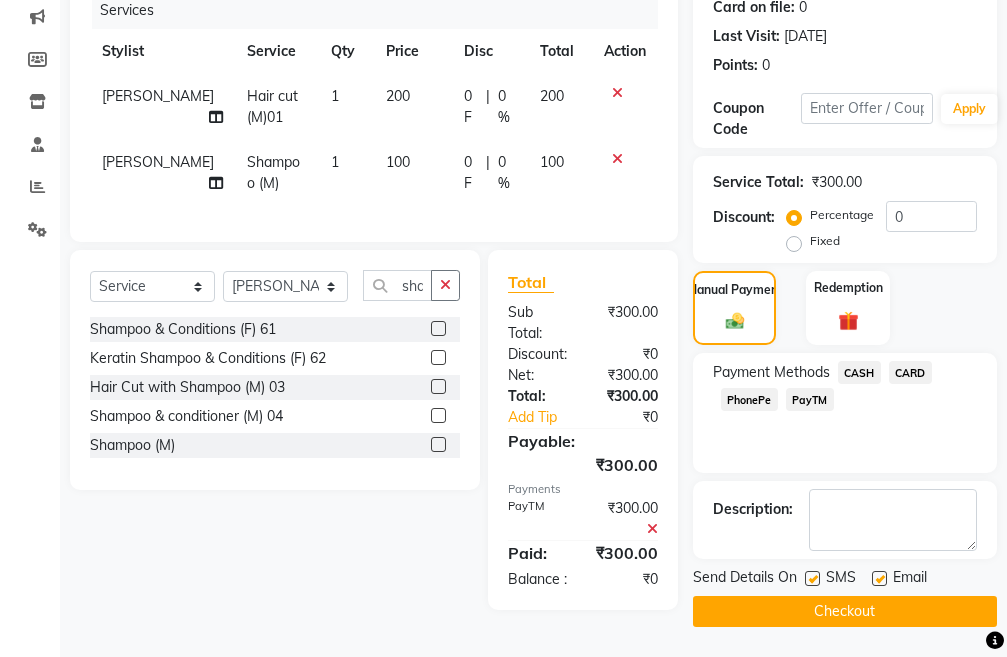 click on "Checkout" 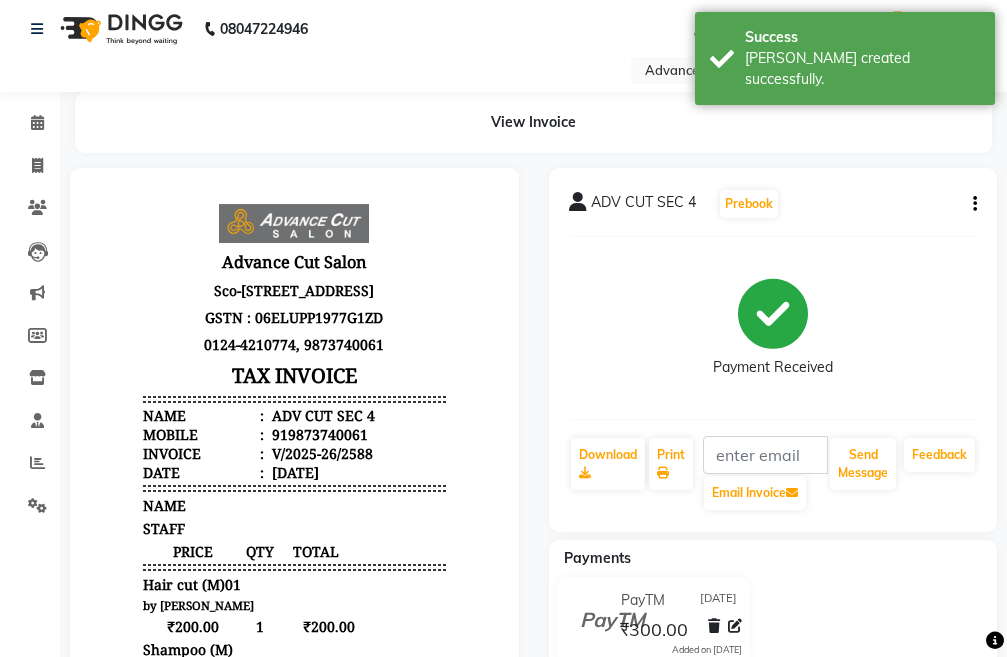 scroll, scrollTop: 0, scrollLeft: 0, axis: both 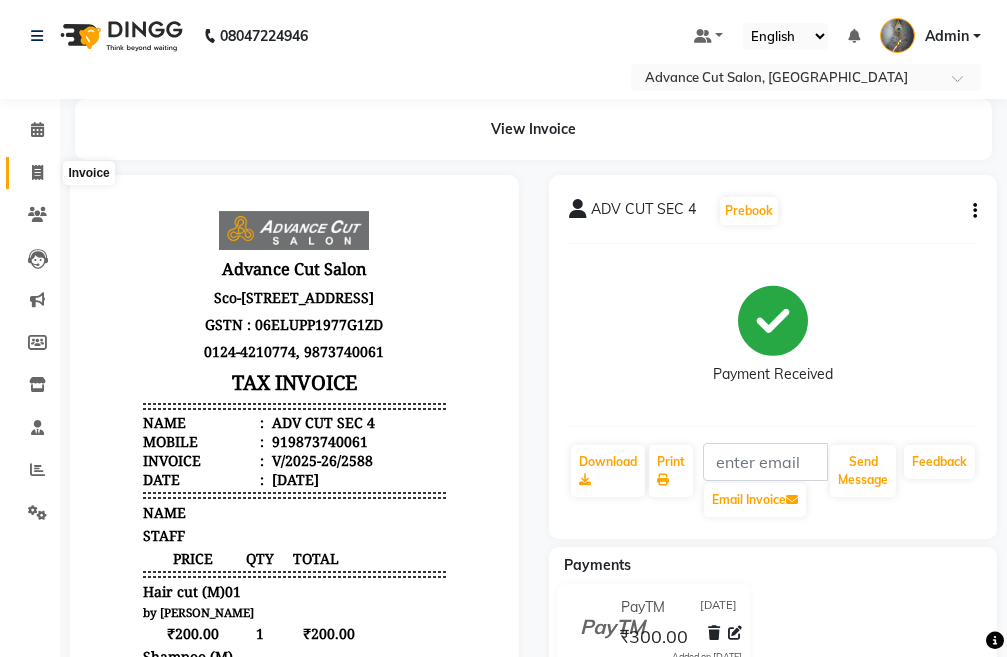 click 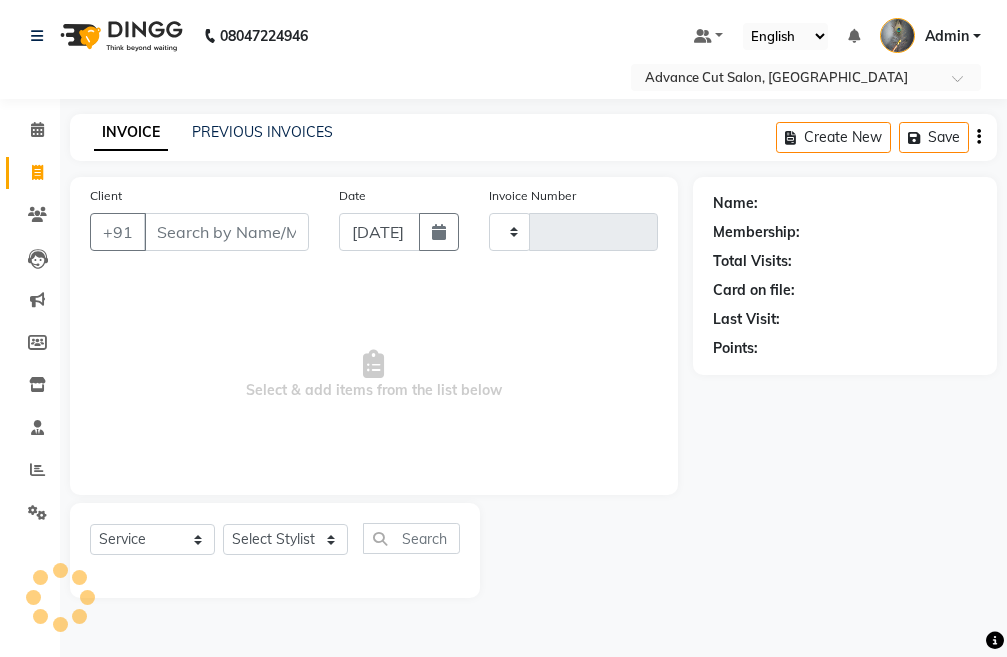 click on "Client" at bounding box center (226, 232) 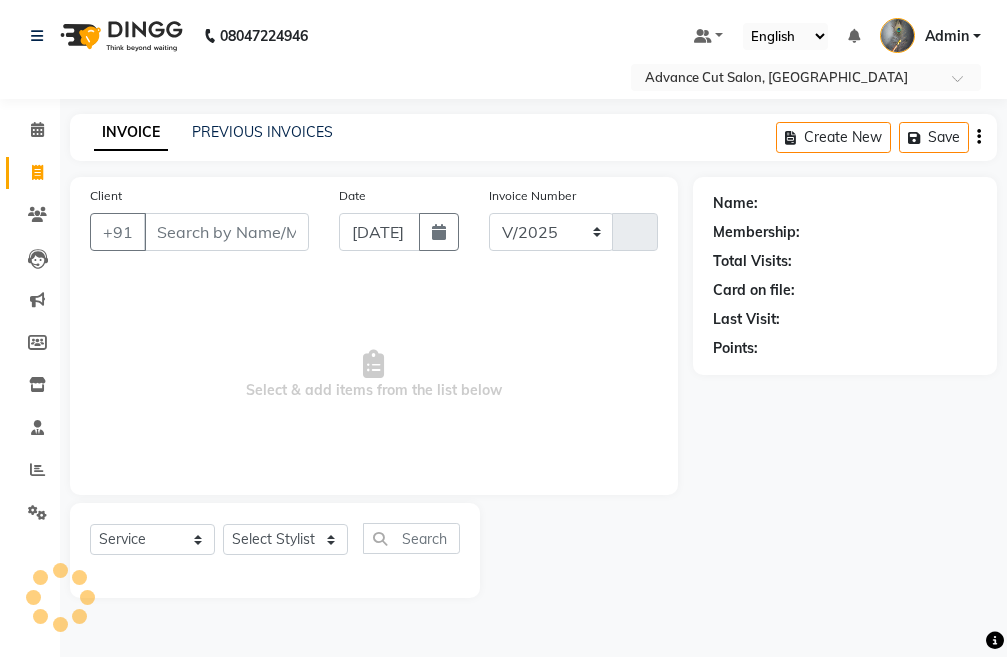select on "4939" 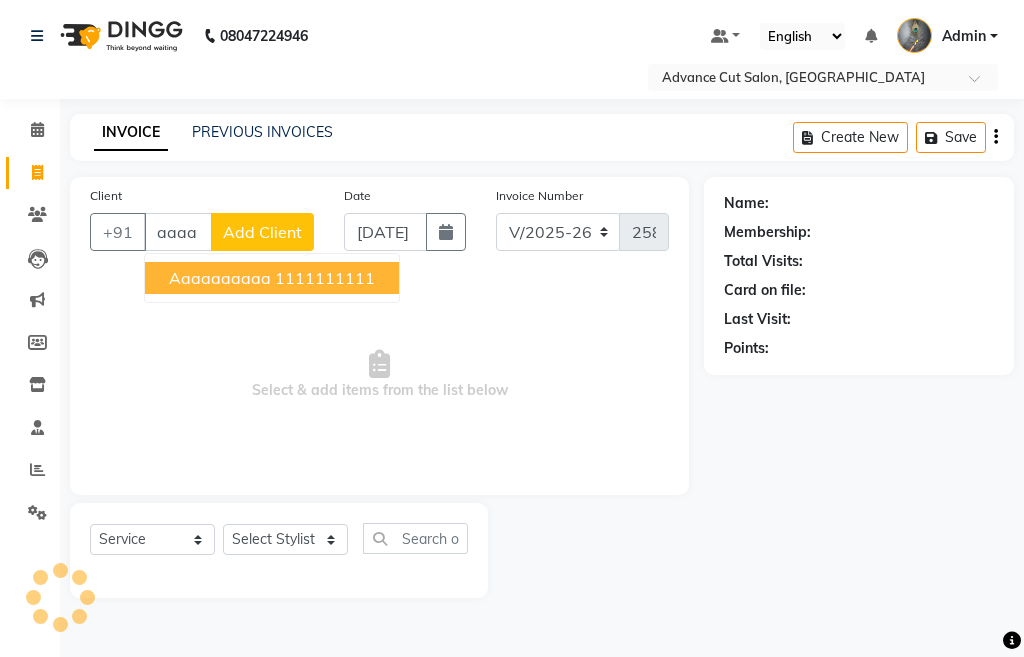 click on "aaaaaaaaaa" at bounding box center [220, 278] 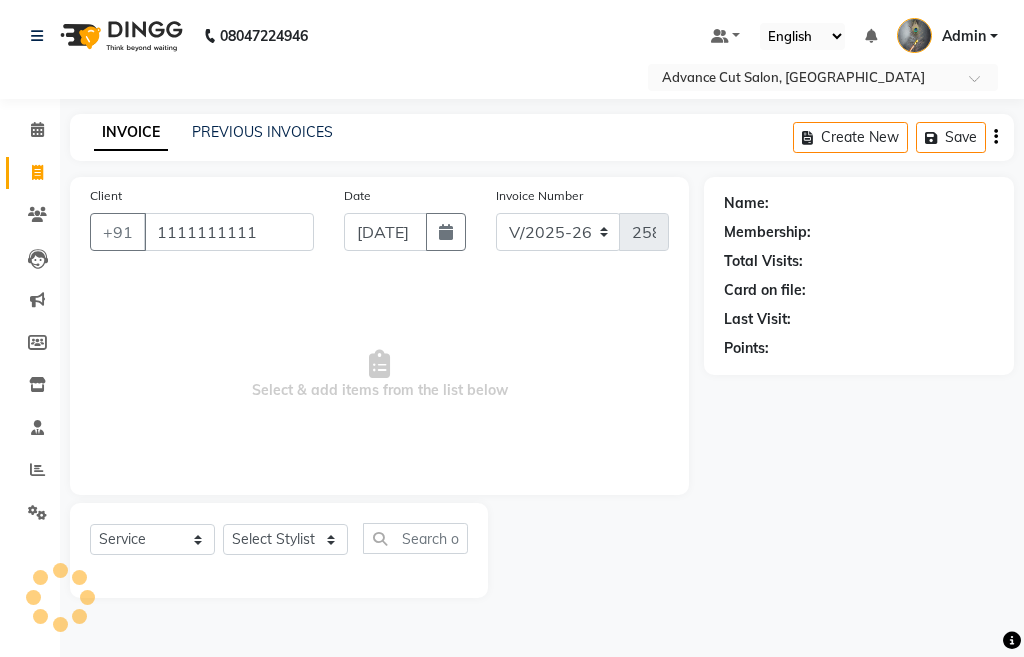 type on "1111111111" 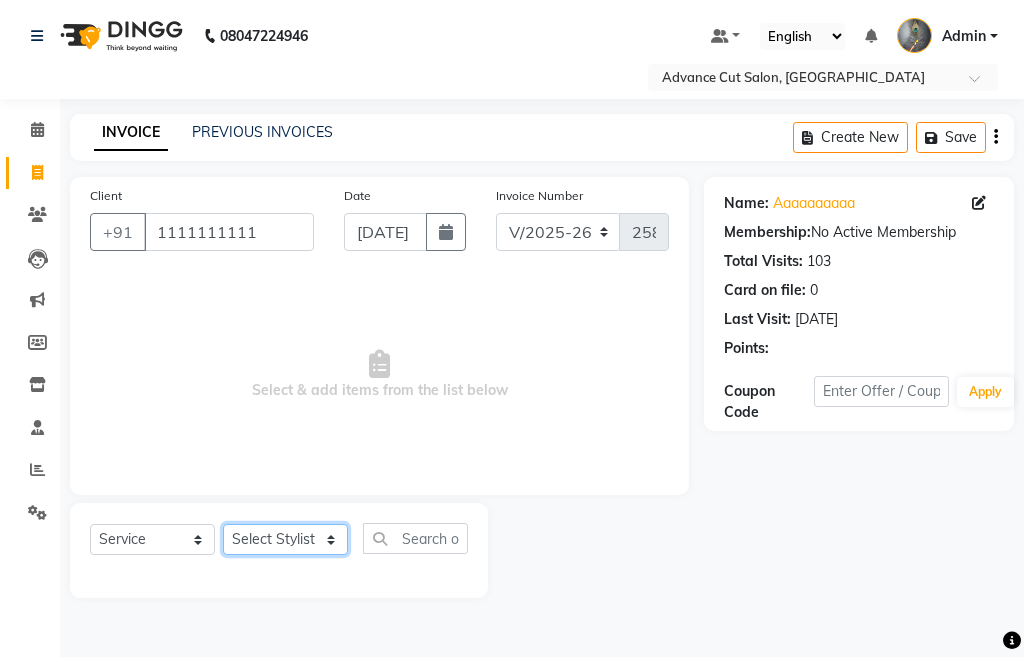 click on "Select Stylist Admin chahit COUNTOR [PERSON_NAME] mamta [PERSON_NAME] navi [PERSON_NAME] [PERSON_NAME] [PERSON_NAME] sunny tip" 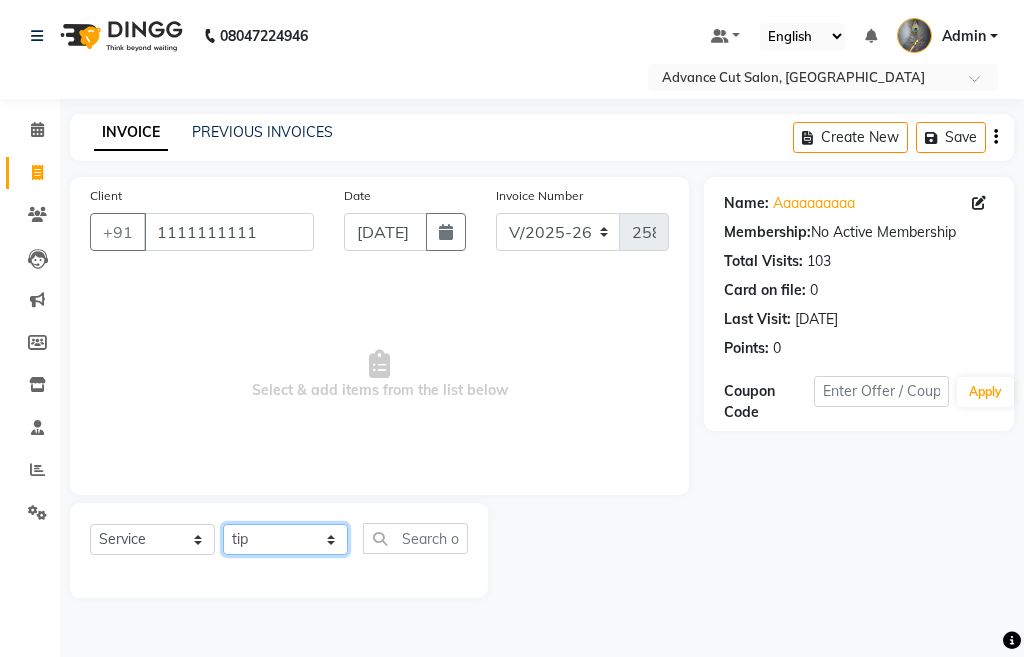 click on "Select Stylist Admin chahit COUNTOR [PERSON_NAME] mamta [PERSON_NAME] navi [PERSON_NAME] [PERSON_NAME] [PERSON_NAME] sunny tip" 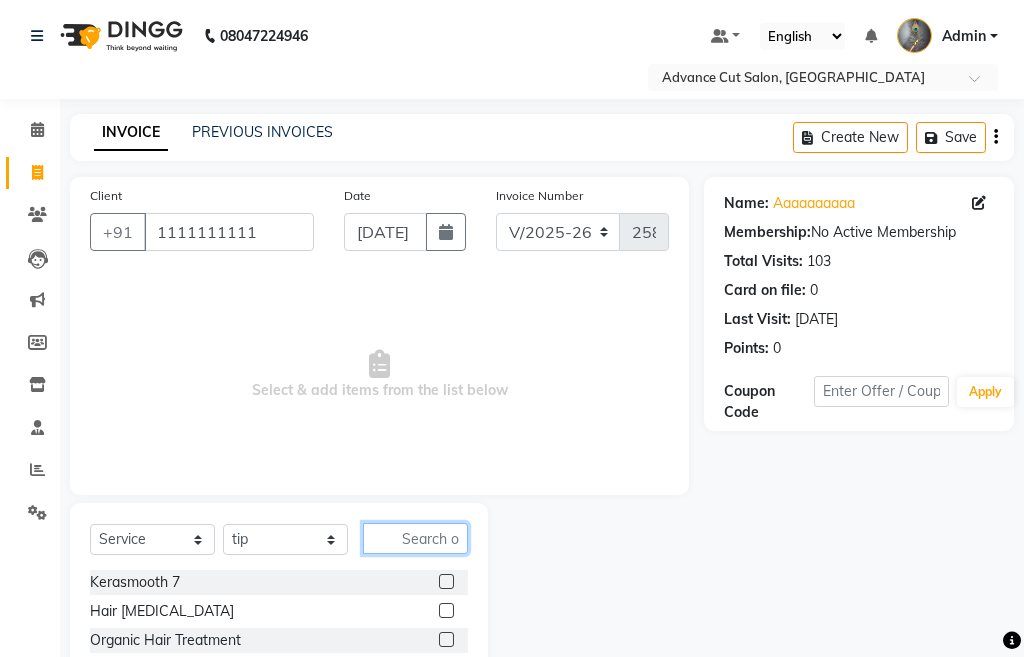 click 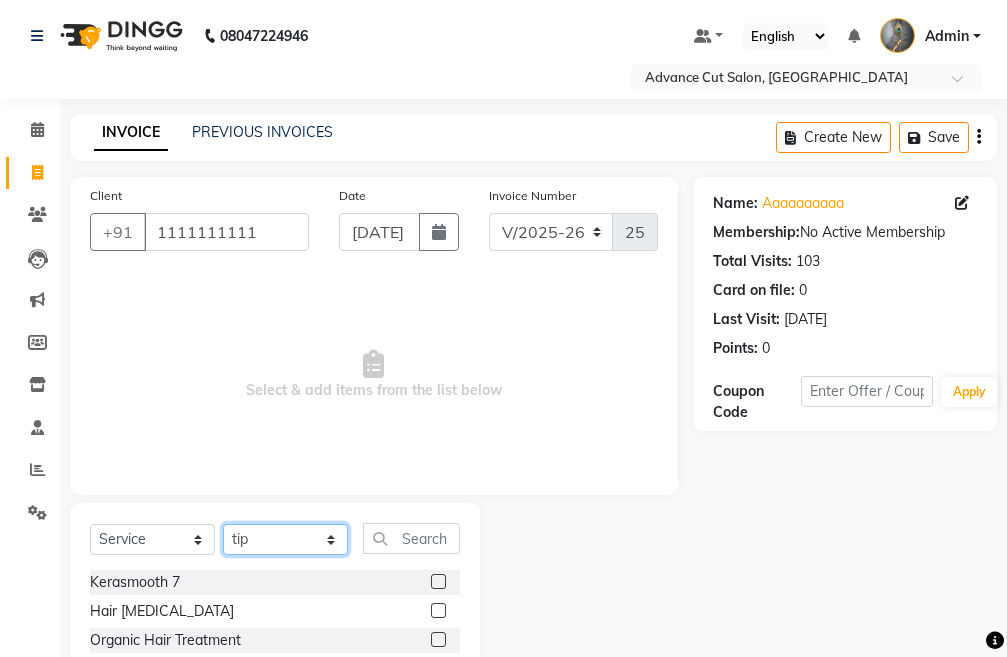 click on "Select Stylist Admin chahit COUNTOR [PERSON_NAME] mamta [PERSON_NAME] navi [PERSON_NAME] [PERSON_NAME] [PERSON_NAME] sunny tip" 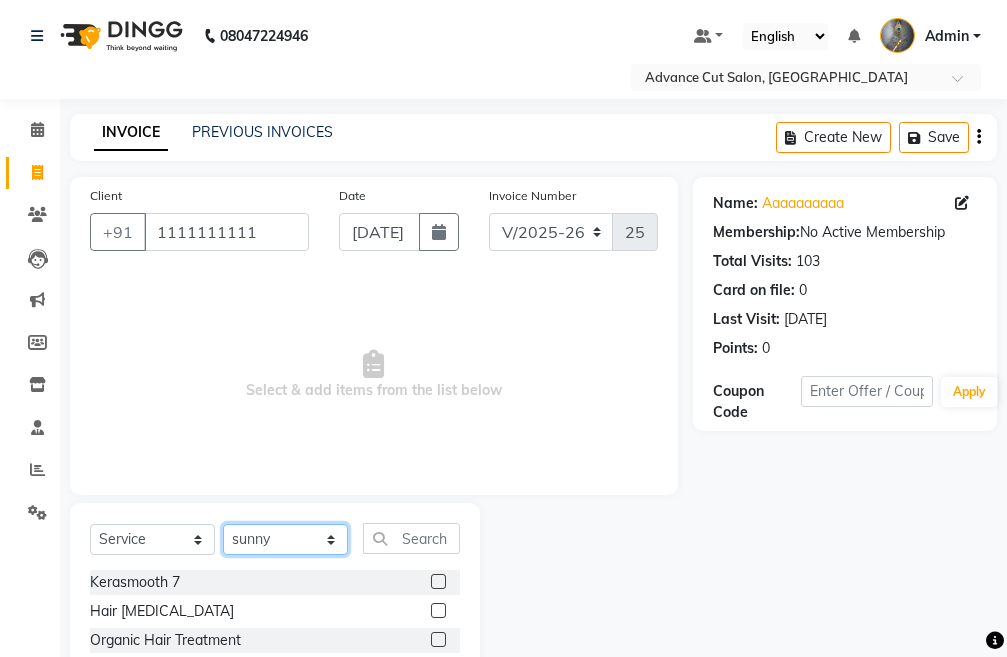 click on "Select Stylist Admin chahit COUNTOR [PERSON_NAME] mamta [PERSON_NAME] navi [PERSON_NAME] [PERSON_NAME] [PERSON_NAME] sunny tip" 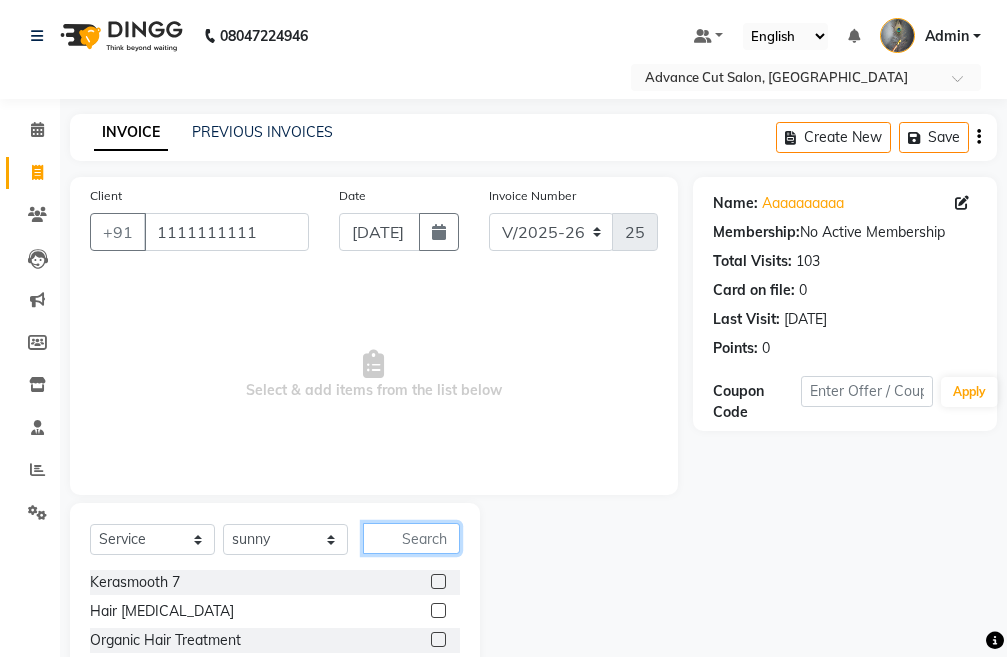 click 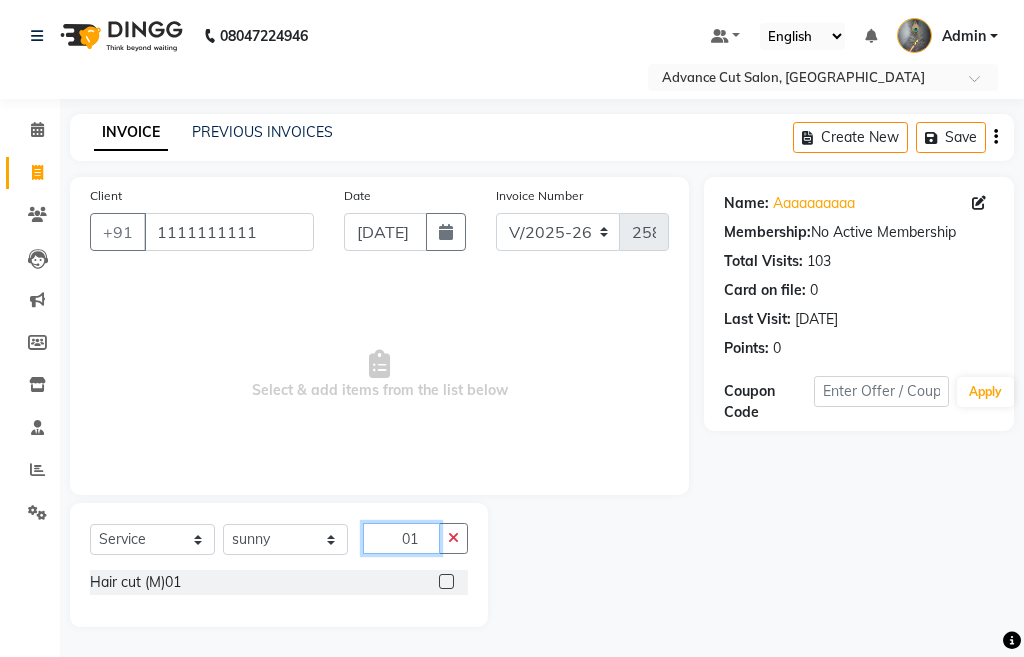 type on "01" 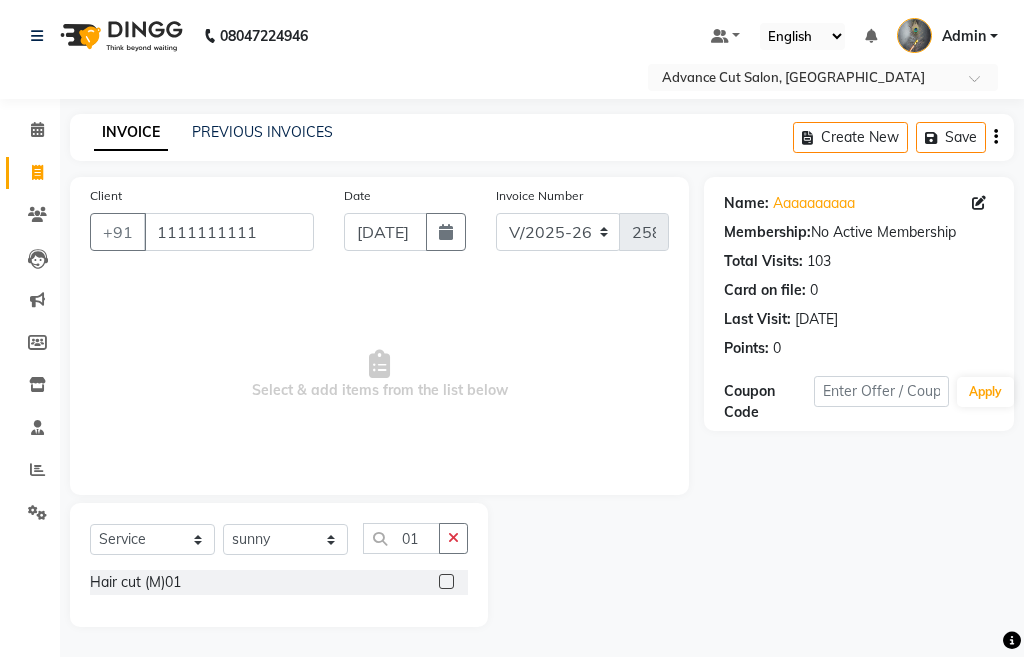 click 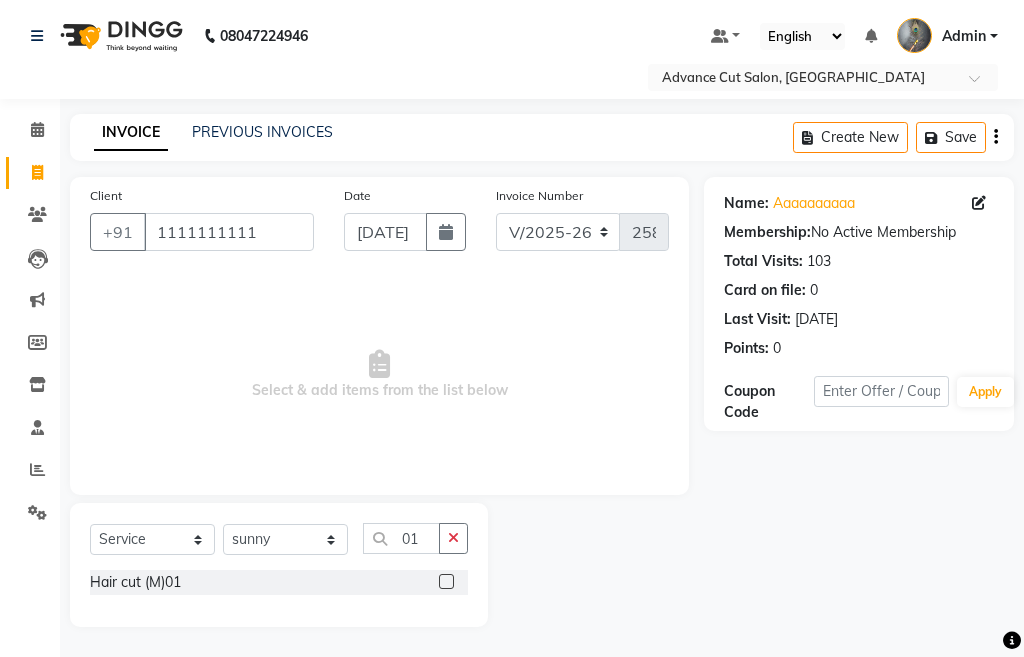 click at bounding box center (445, 582) 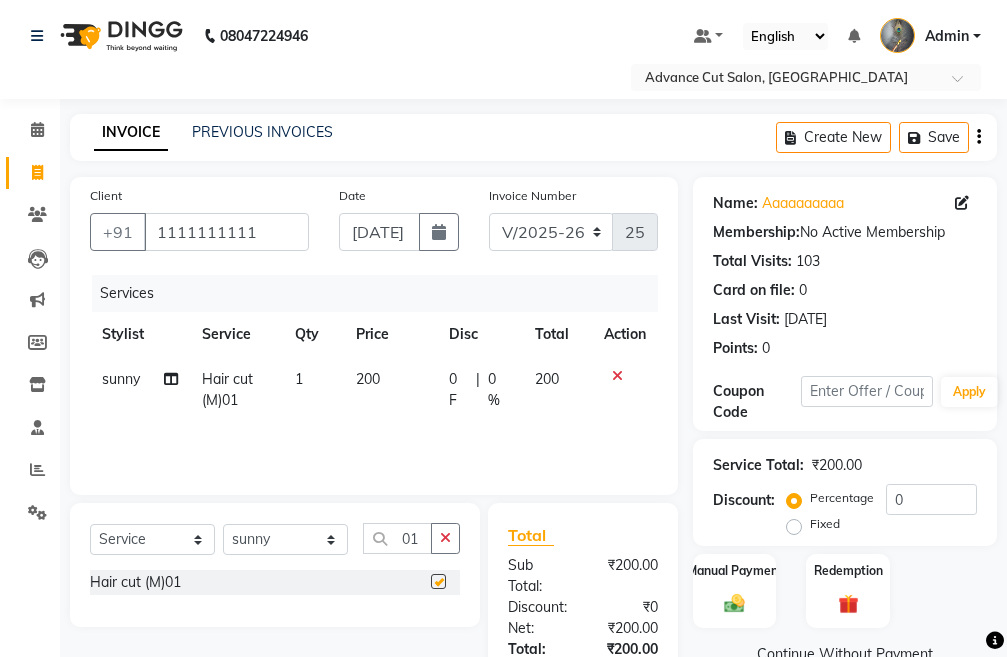 checkbox on "false" 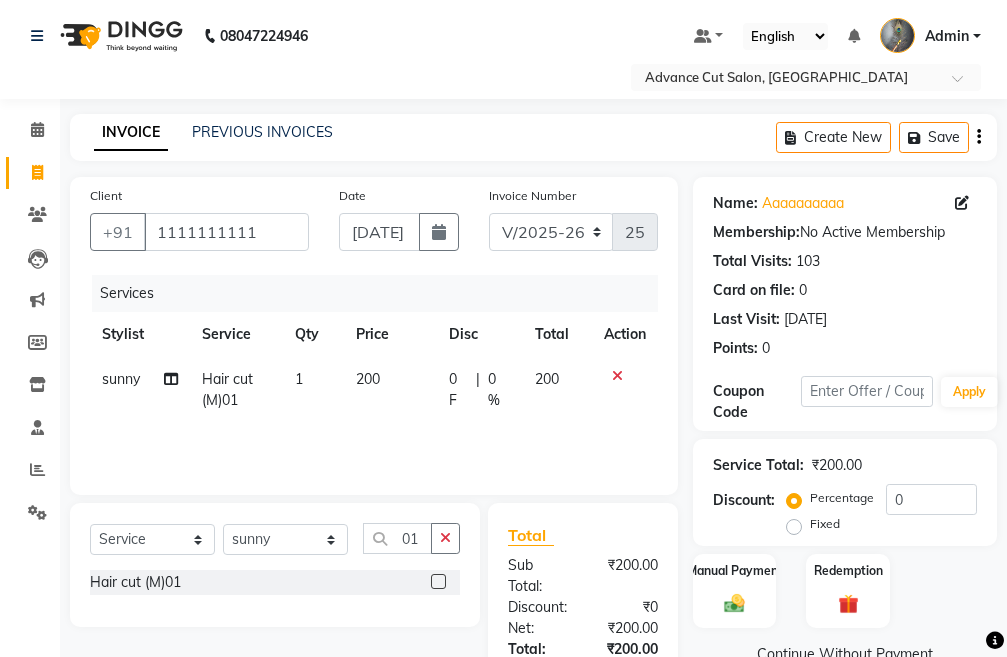 click on "200" 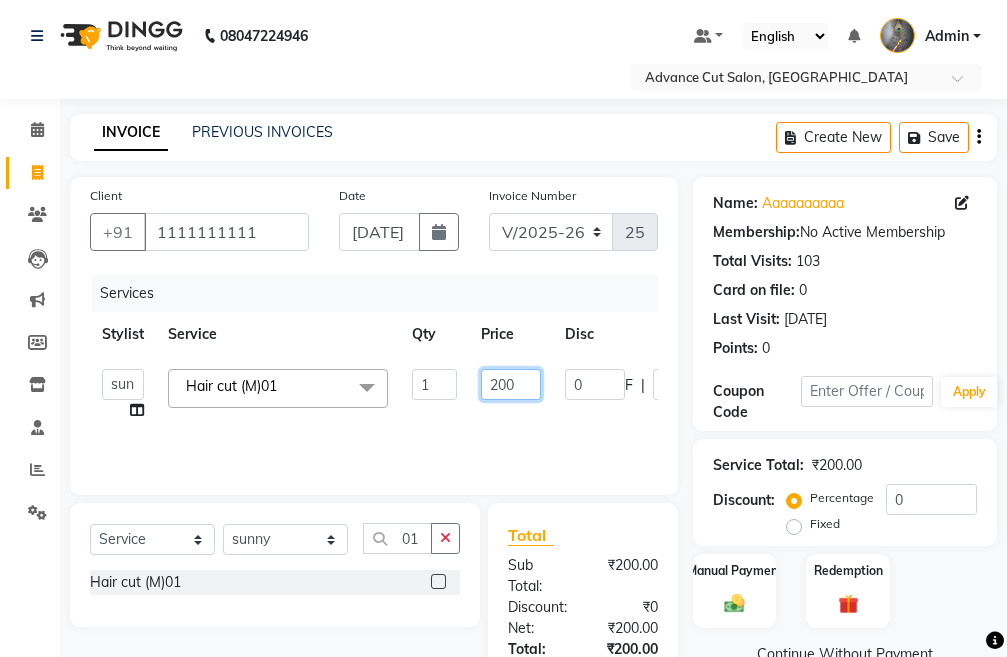 click on "200" 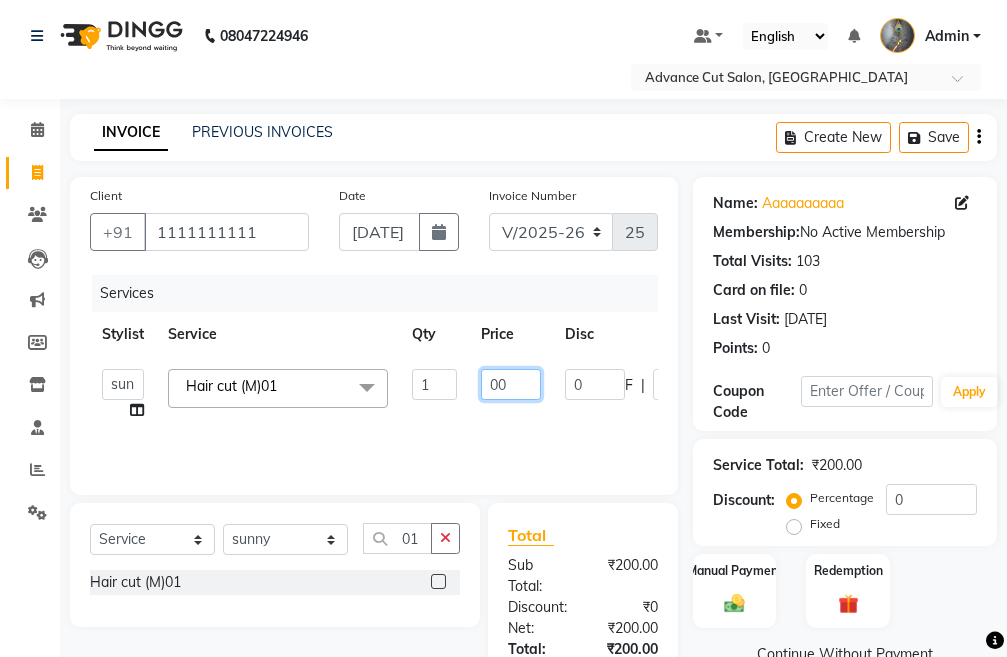type on "300" 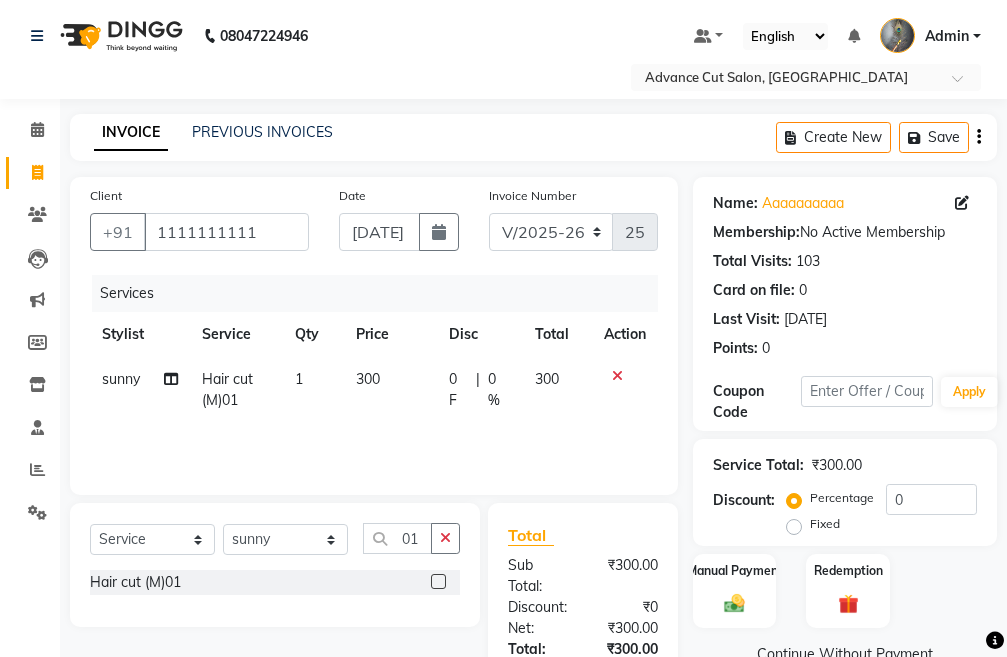click on "Services Stylist Service Qty Price Disc Total Action sunny Hair cut (M)01 1 300 0 F | 0 % 300" 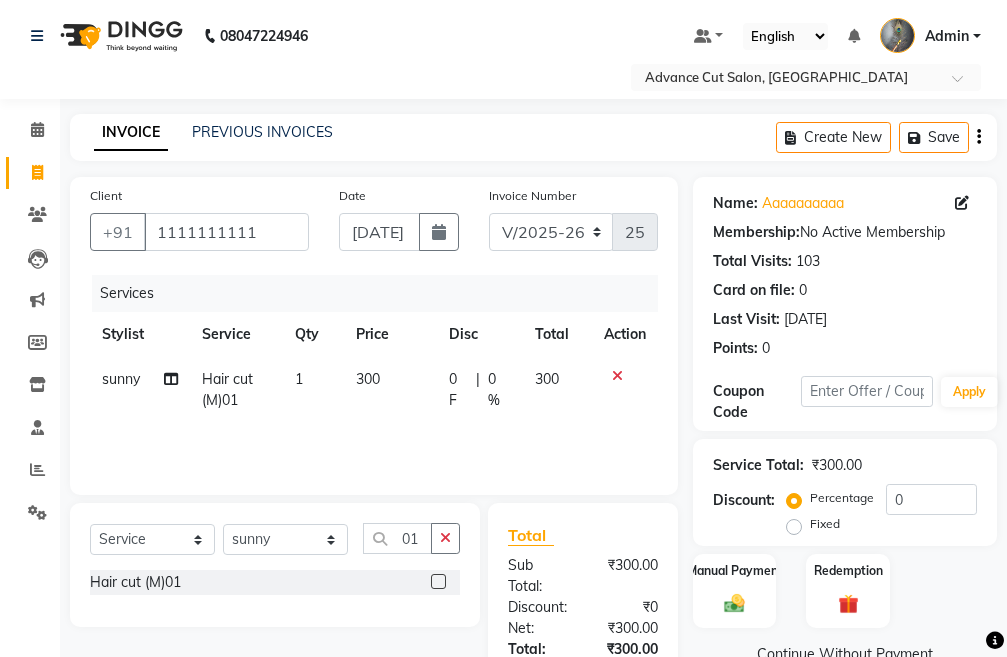 click 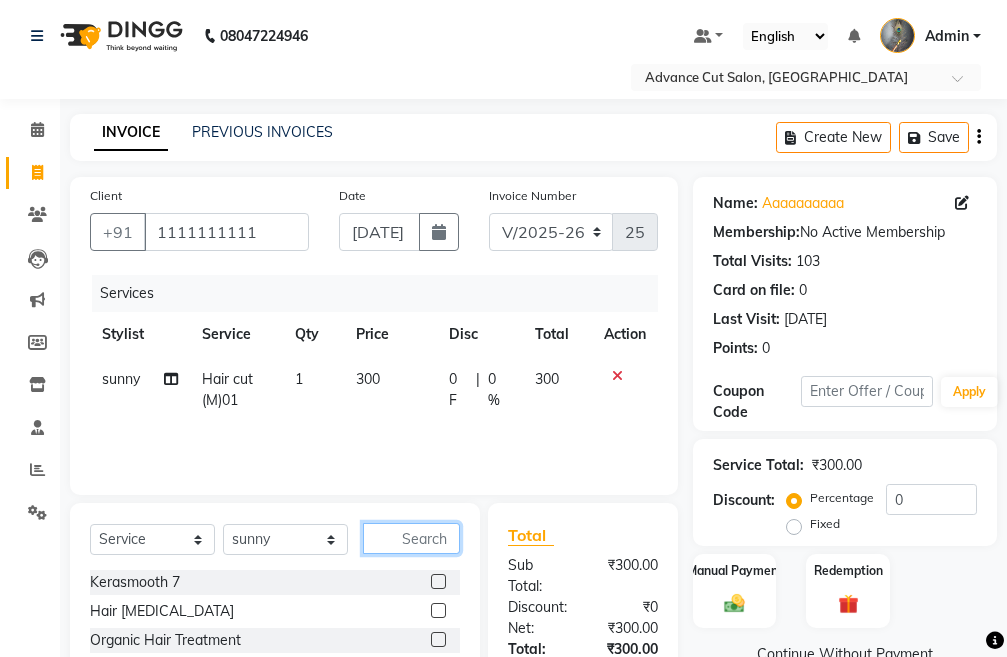 click 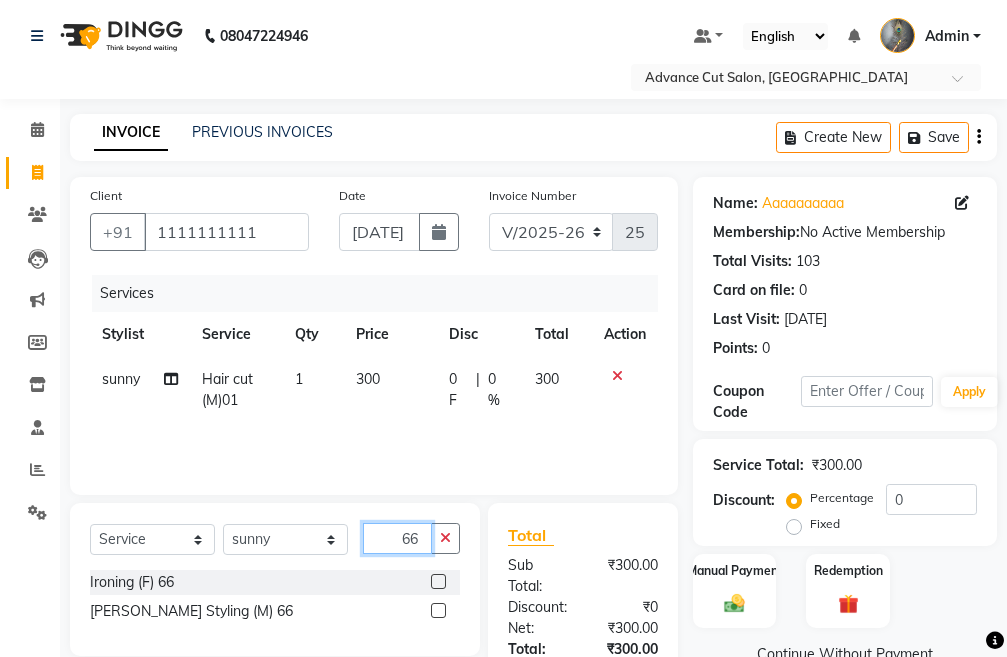 type on "66" 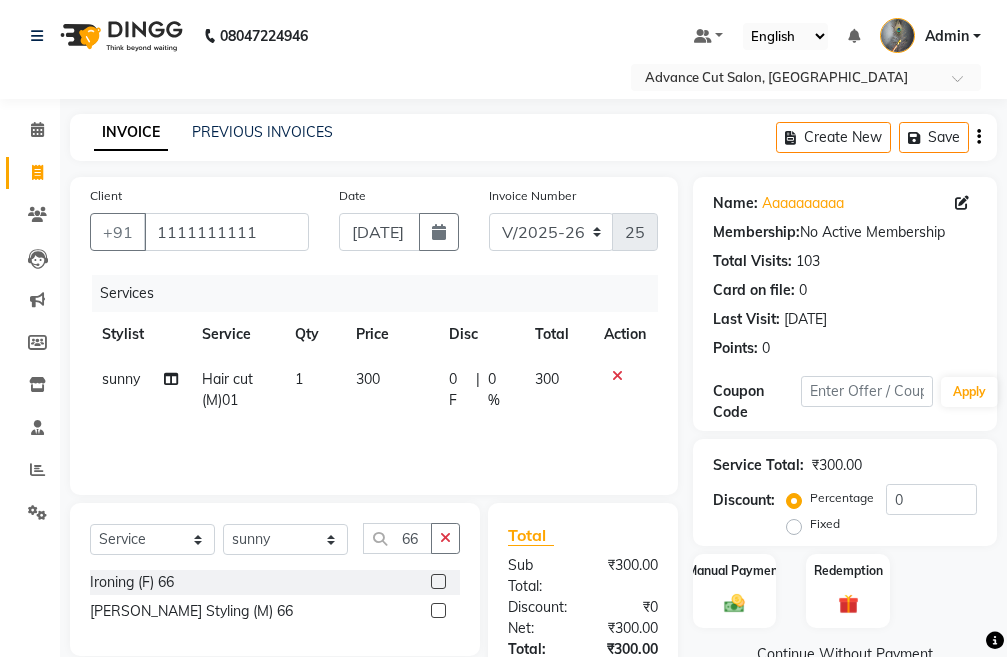 click 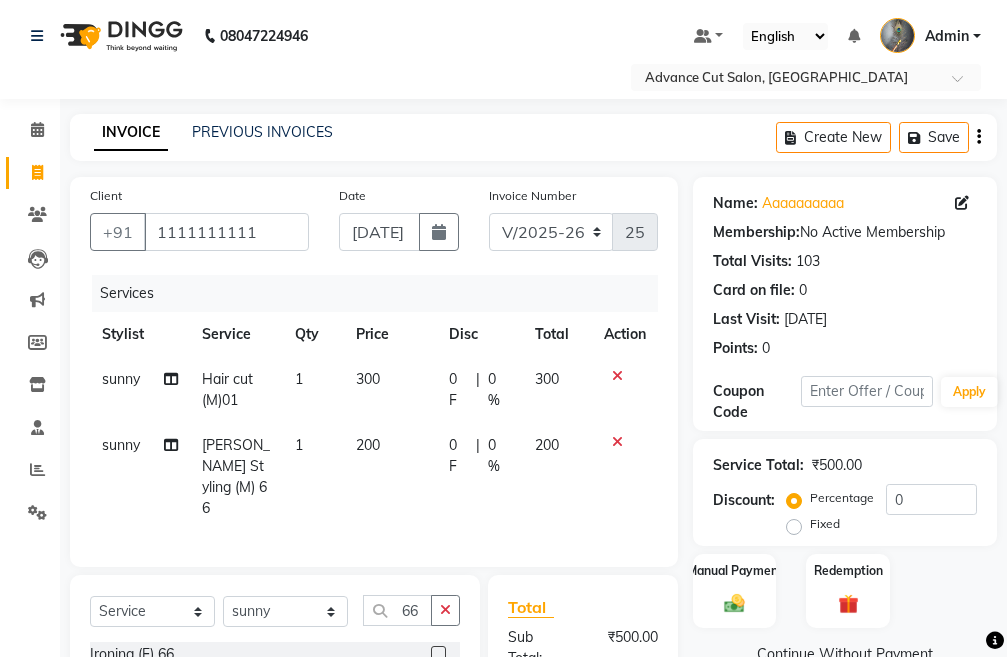 checkbox on "false" 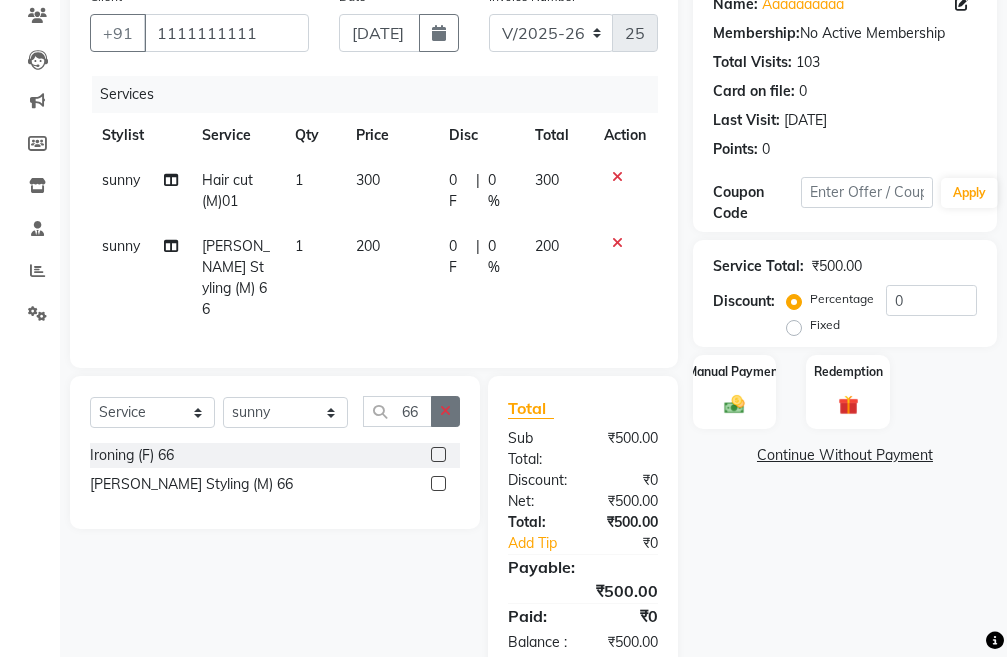 scroll, scrollTop: 200, scrollLeft: 0, axis: vertical 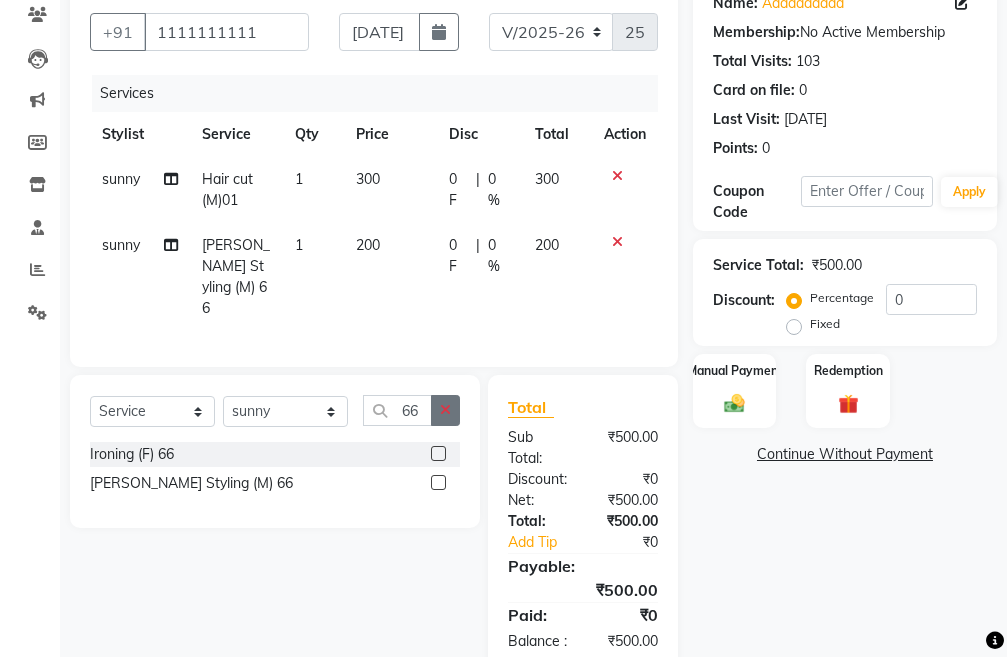 click 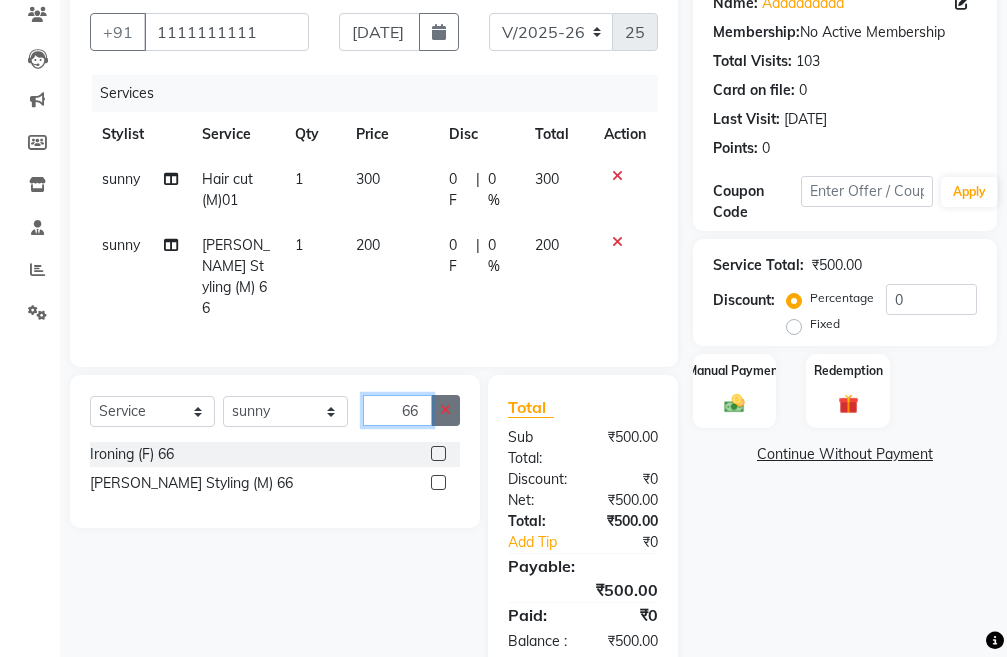 type 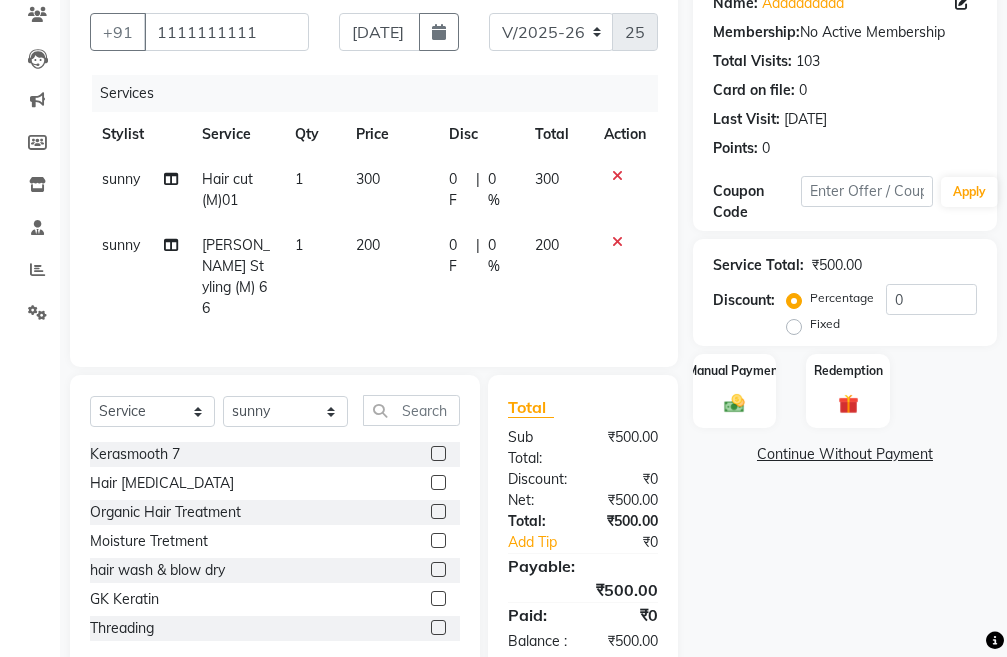 drag, startPoint x: 265, startPoint y: 360, endPoint x: 273, endPoint y: 380, distance: 21.540659 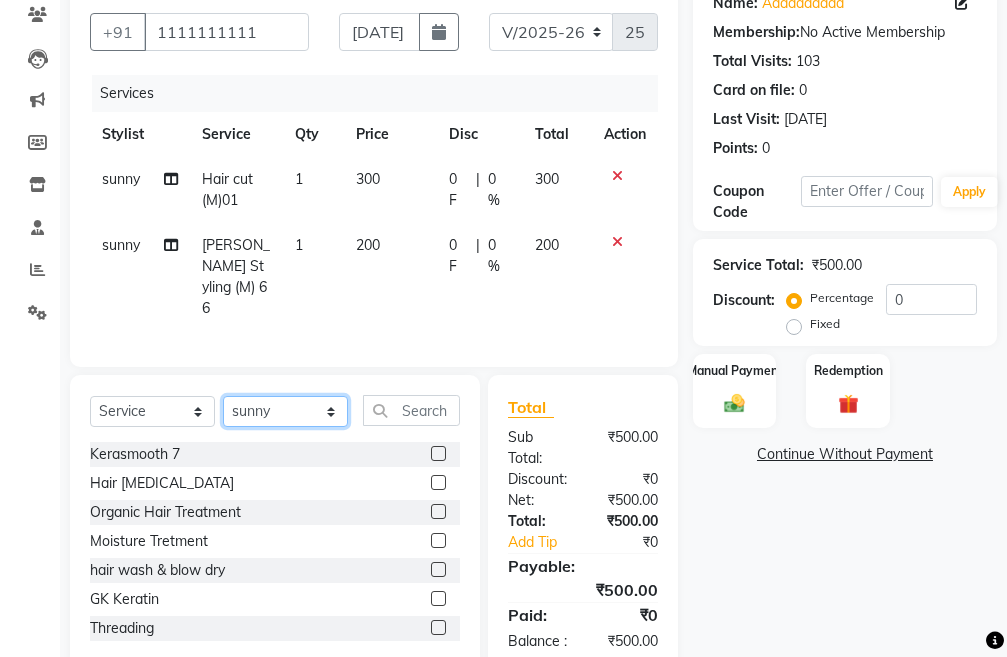 click on "Select Stylist Admin chahit COUNTOR [PERSON_NAME] mamta [PERSON_NAME] navi [PERSON_NAME] [PERSON_NAME] [PERSON_NAME] sunny tip" 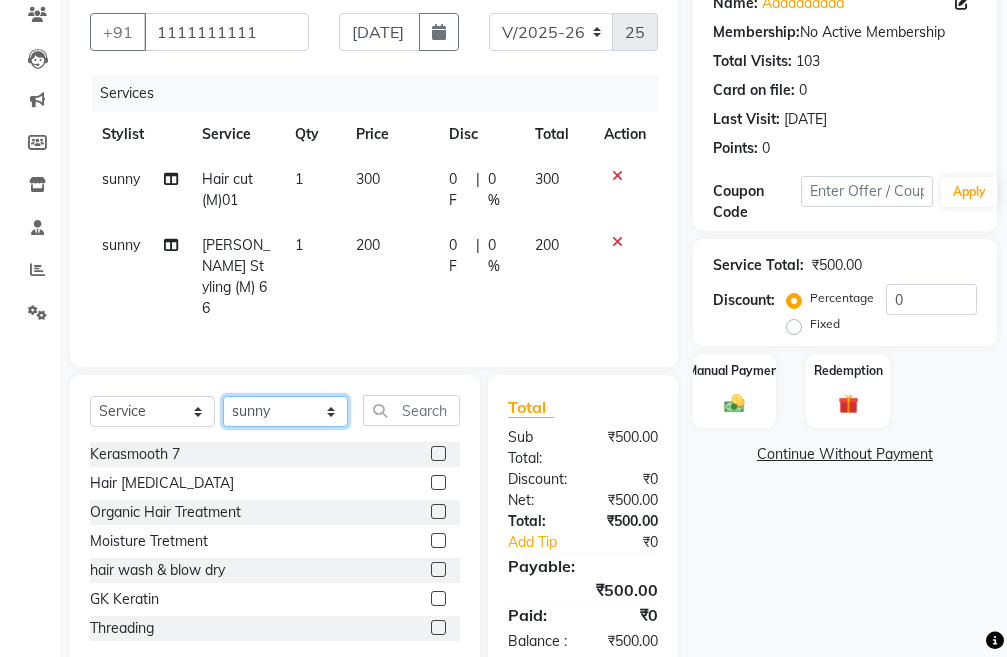 select on "81671" 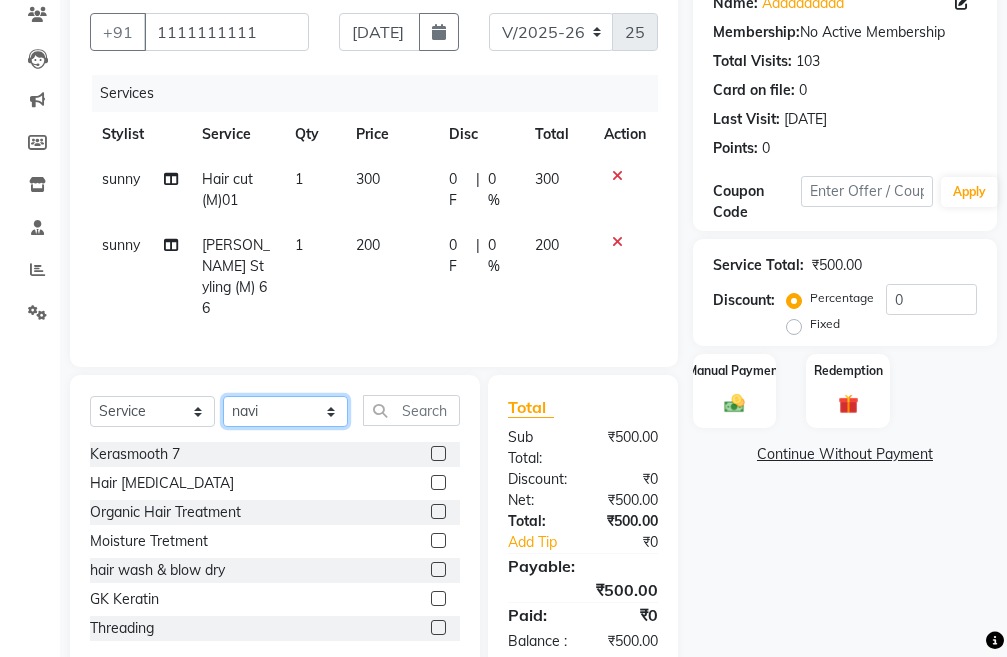 click on "Select Stylist Admin chahit COUNTOR [PERSON_NAME] mamta [PERSON_NAME] navi [PERSON_NAME] [PERSON_NAME] [PERSON_NAME] sunny tip" 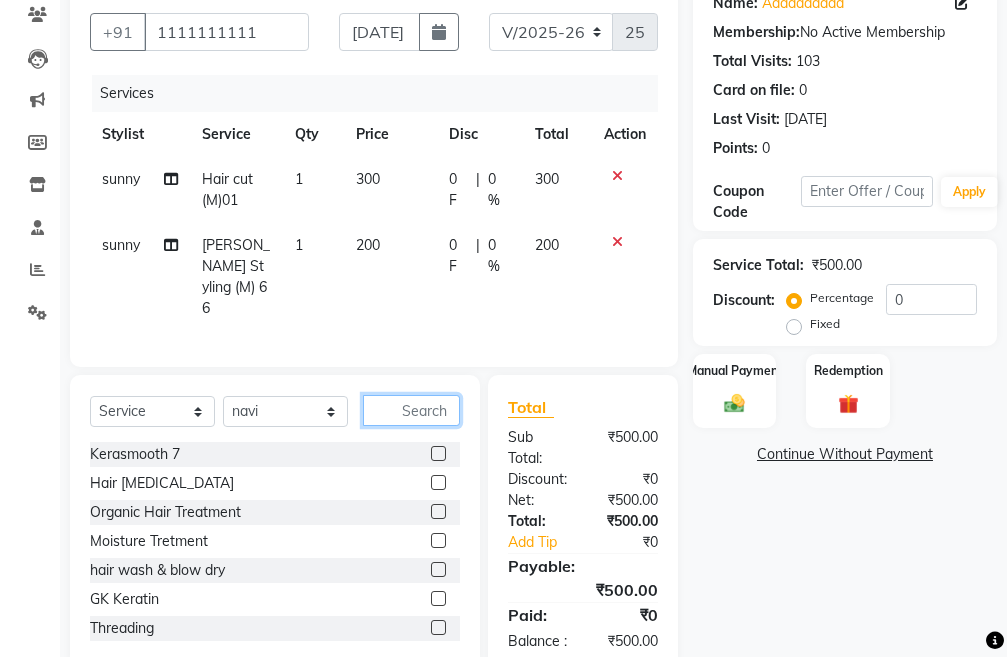 click 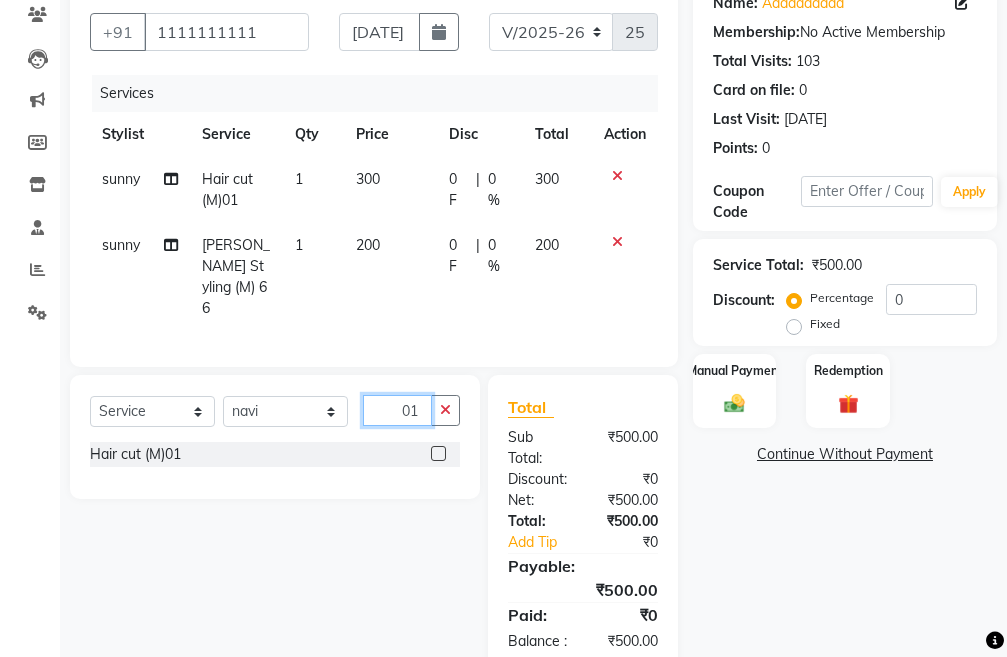 type on "01" 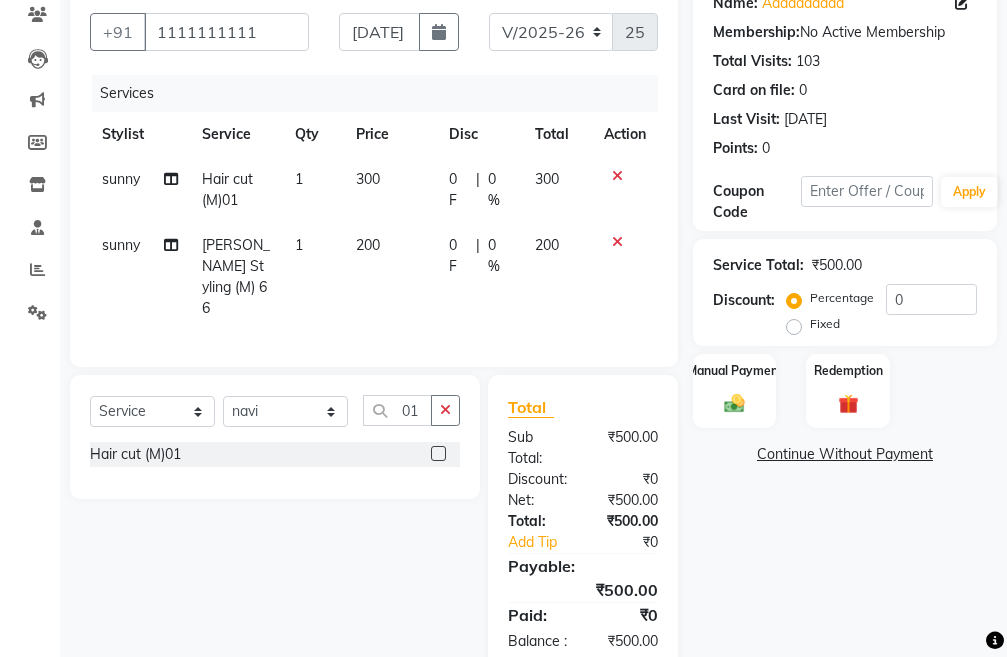 click 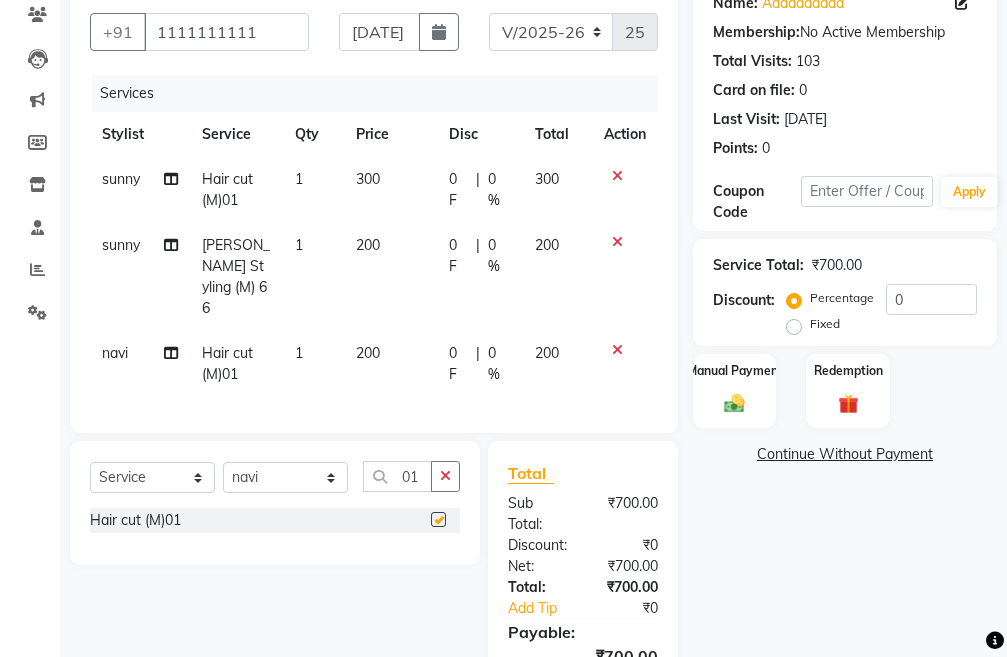 checkbox on "false" 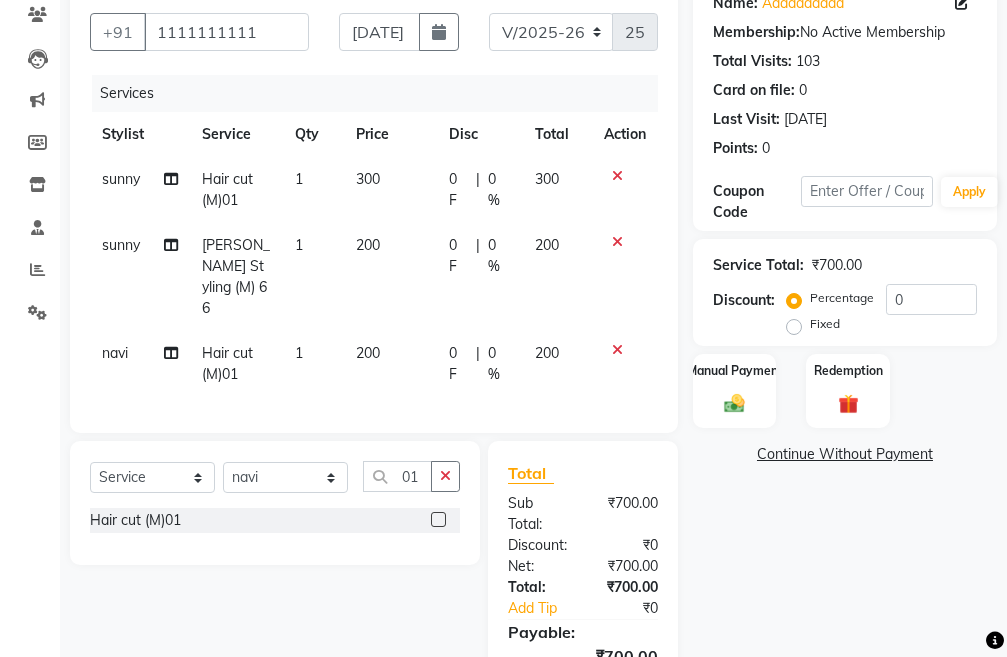 click 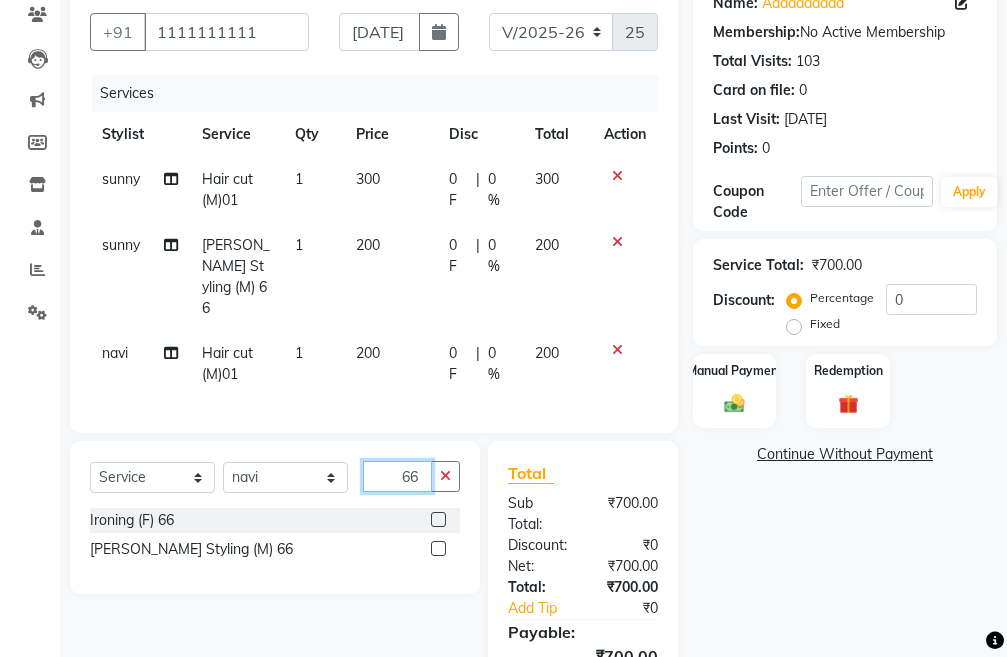 type on "66" 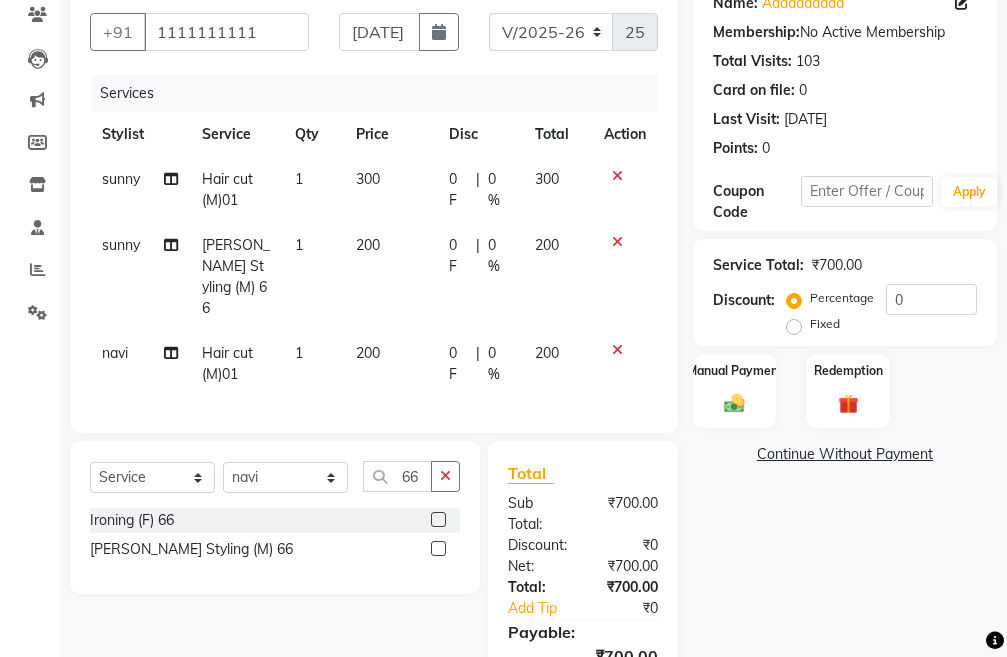click 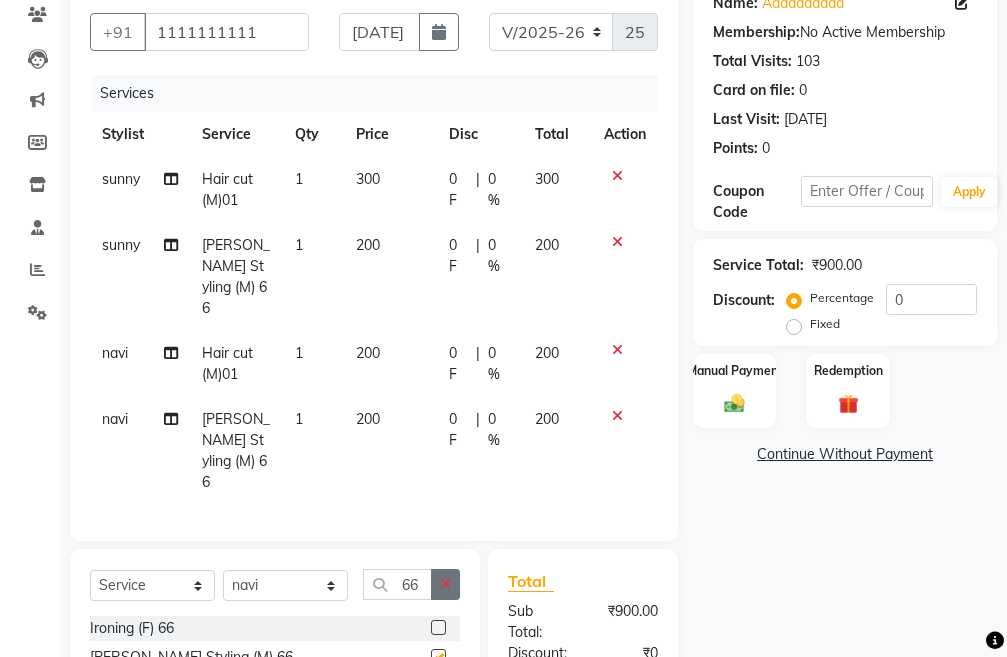 checkbox on "false" 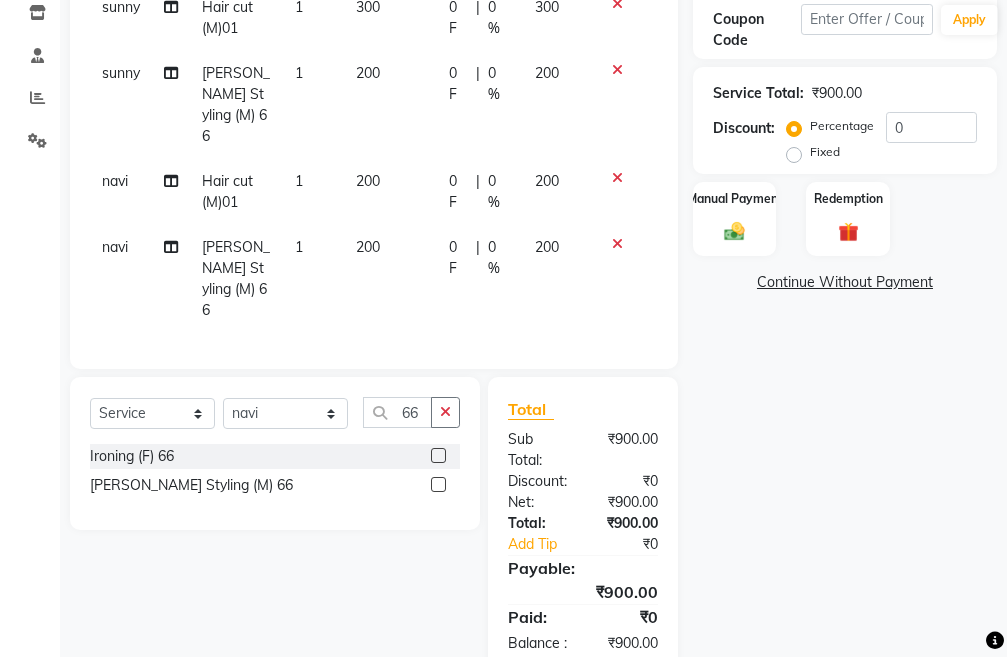 scroll, scrollTop: 373, scrollLeft: 0, axis: vertical 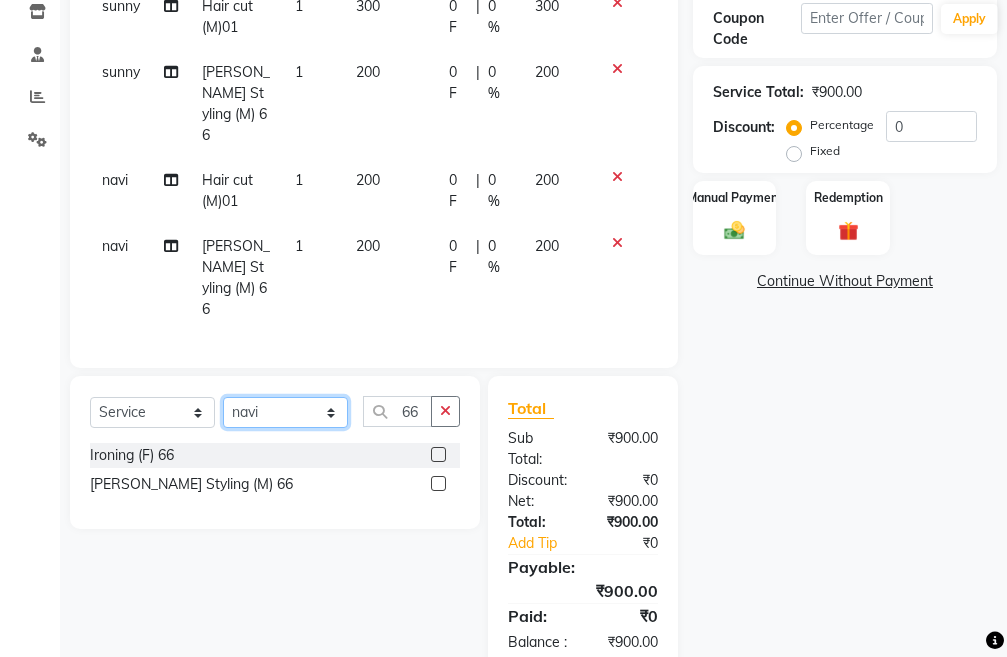 click on "Select Stylist Admin chahit COUNTOR [PERSON_NAME] mamta [PERSON_NAME] navi [PERSON_NAME] [PERSON_NAME] [PERSON_NAME] sunny tip" 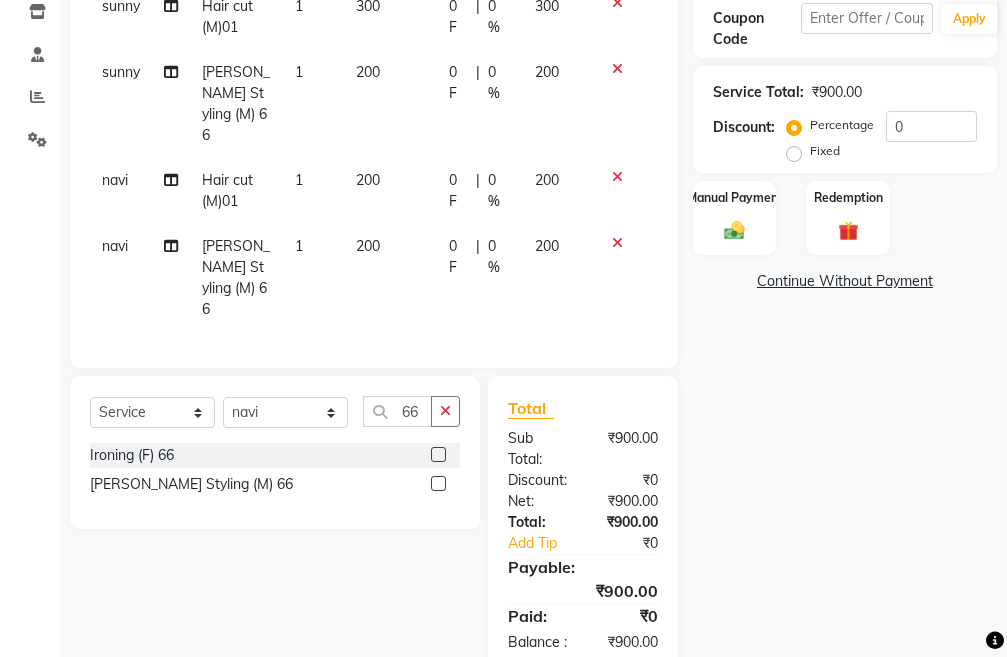 click on "Client [PHONE_NUMBER] Date [DATE] Invoice Number V/2025 V/[PHONE_NUMBER] Services Stylist Service Qty Price Disc Total Action sunny Hair cut (M)01 1 300 0 F | 0 % 300 [PERSON_NAME] Styling (M) 66 1 200 0 F | 0 % 200 navi Hair cut (M)01 1 200 0 F | 0 % 200 navi [PERSON_NAME] Styling (M) 66 1 200 0 F | 0 % 200" 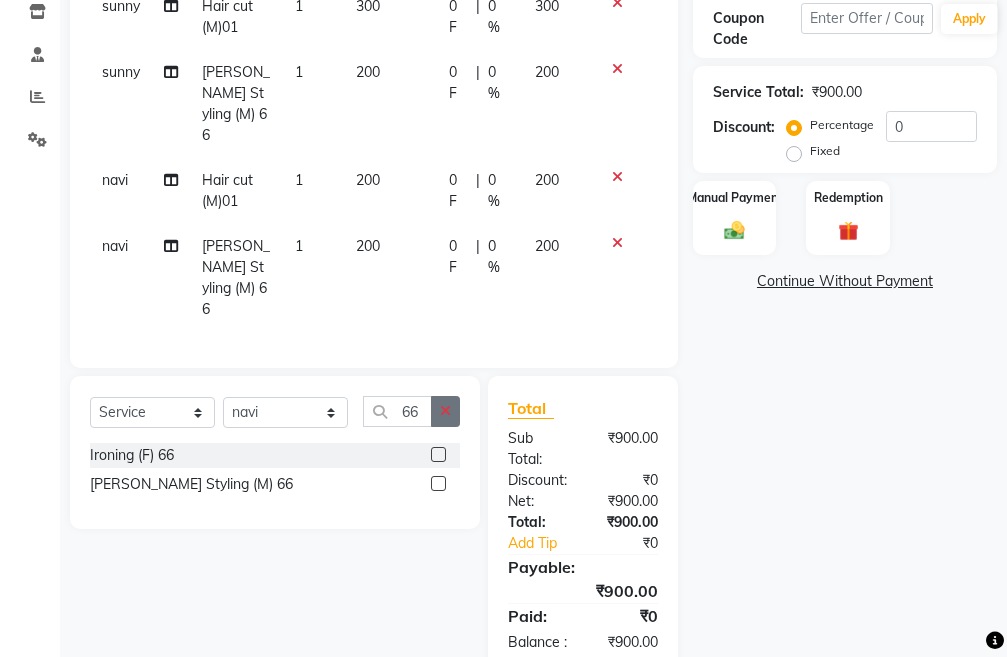 click 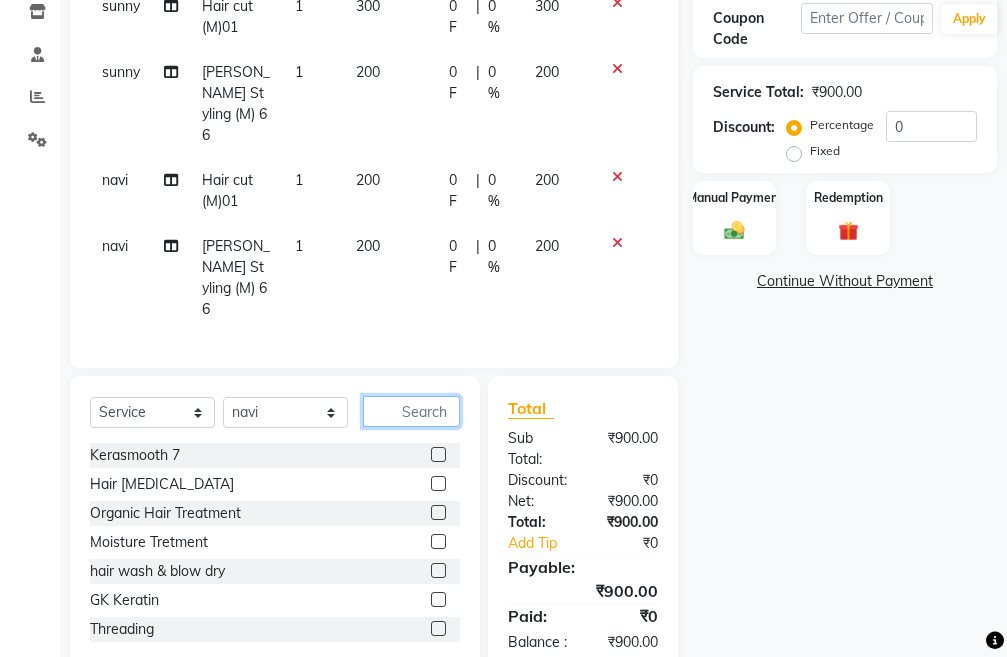 click 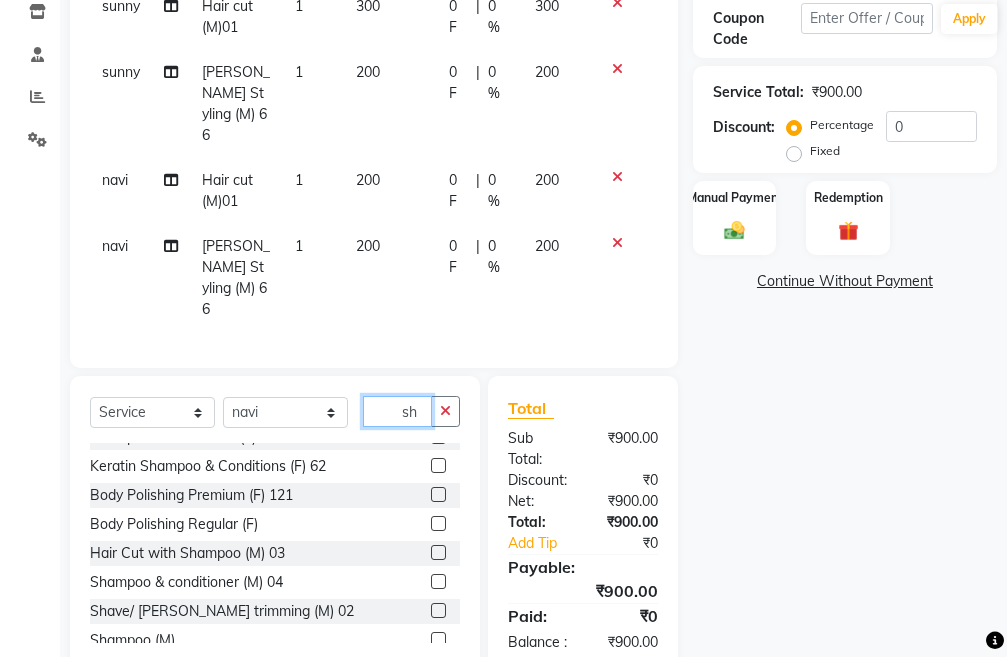 scroll, scrollTop: 206, scrollLeft: 0, axis: vertical 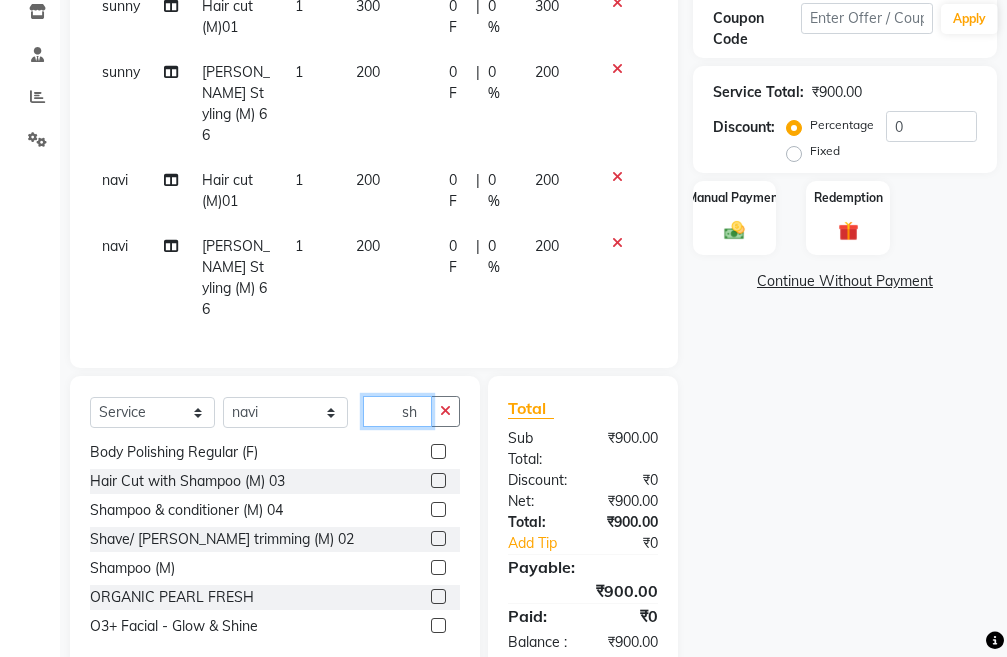 type on "sh" 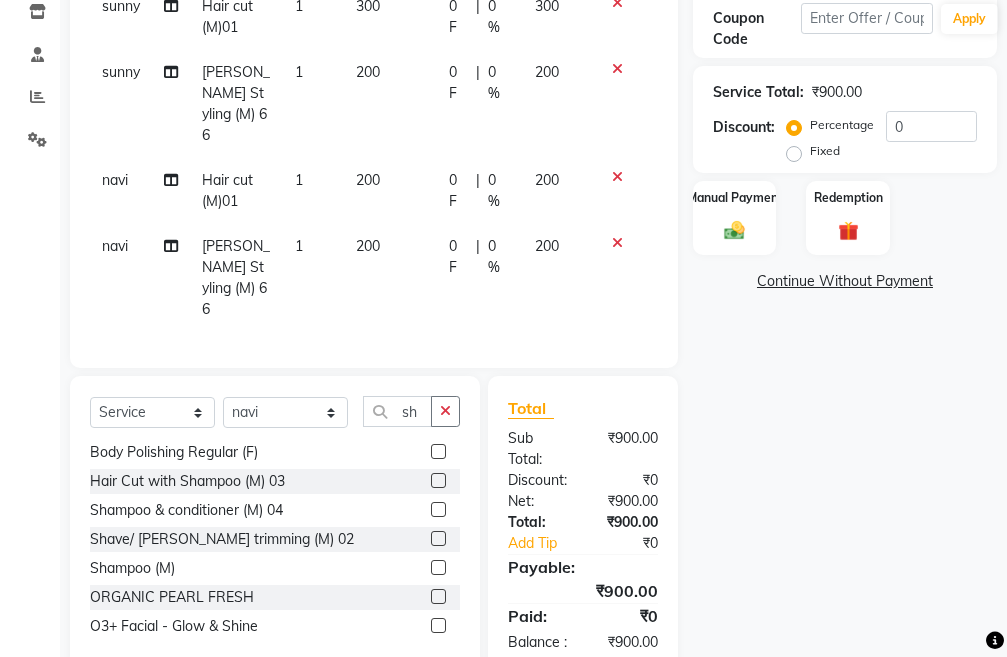 click 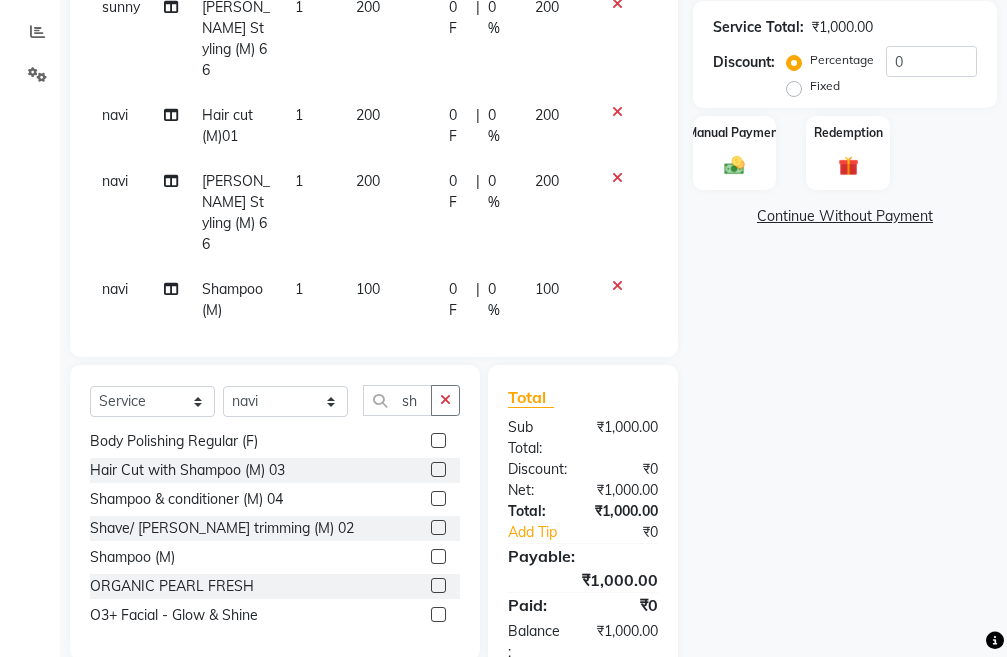 scroll, scrollTop: 439, scrollLeft: 0, axis: vertical 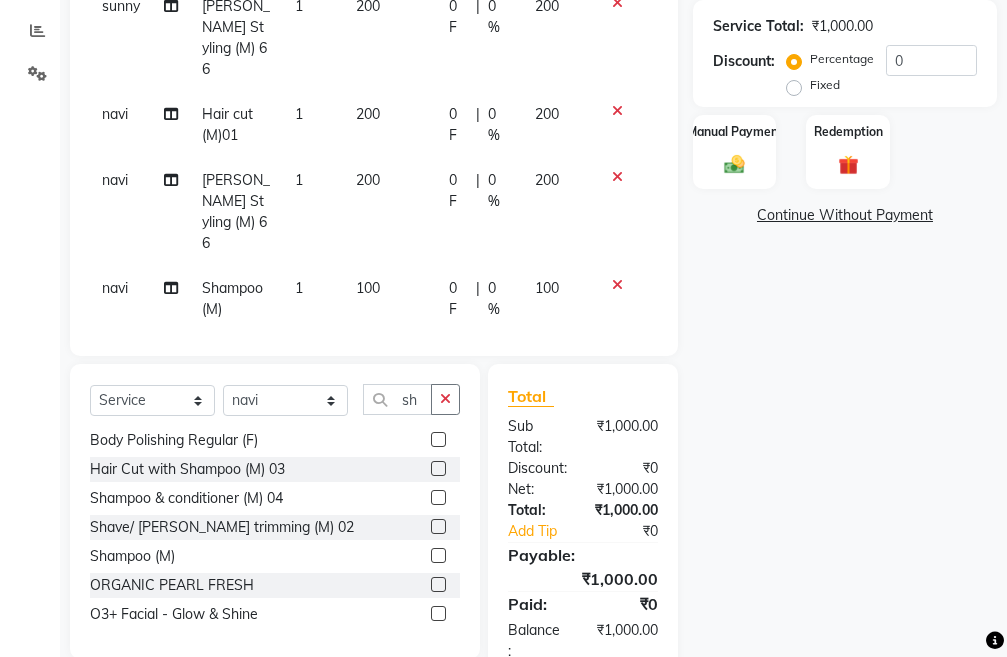 click 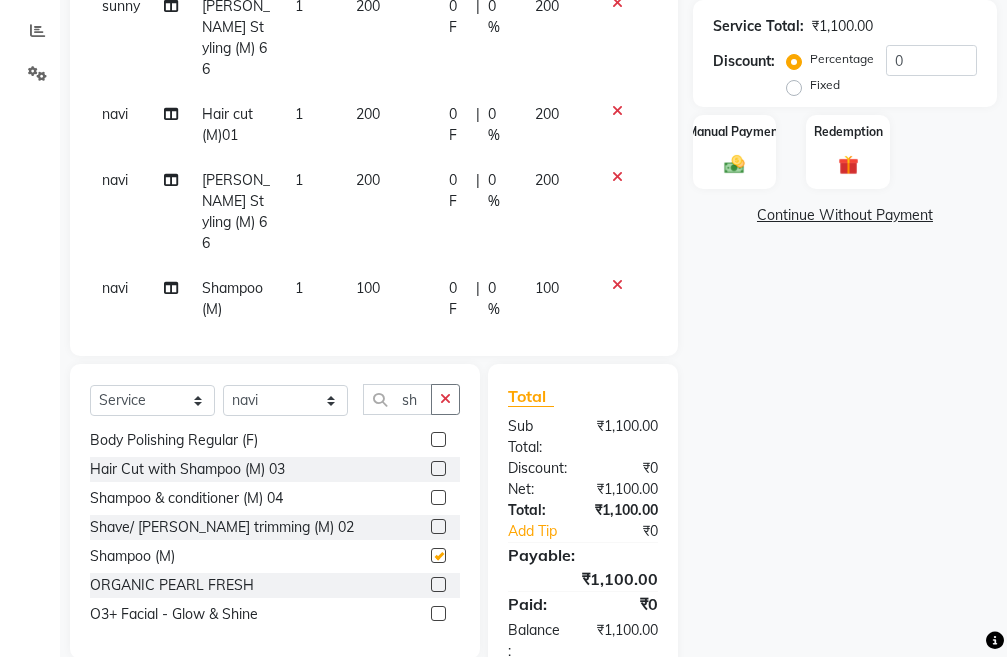 checkbox on "false" 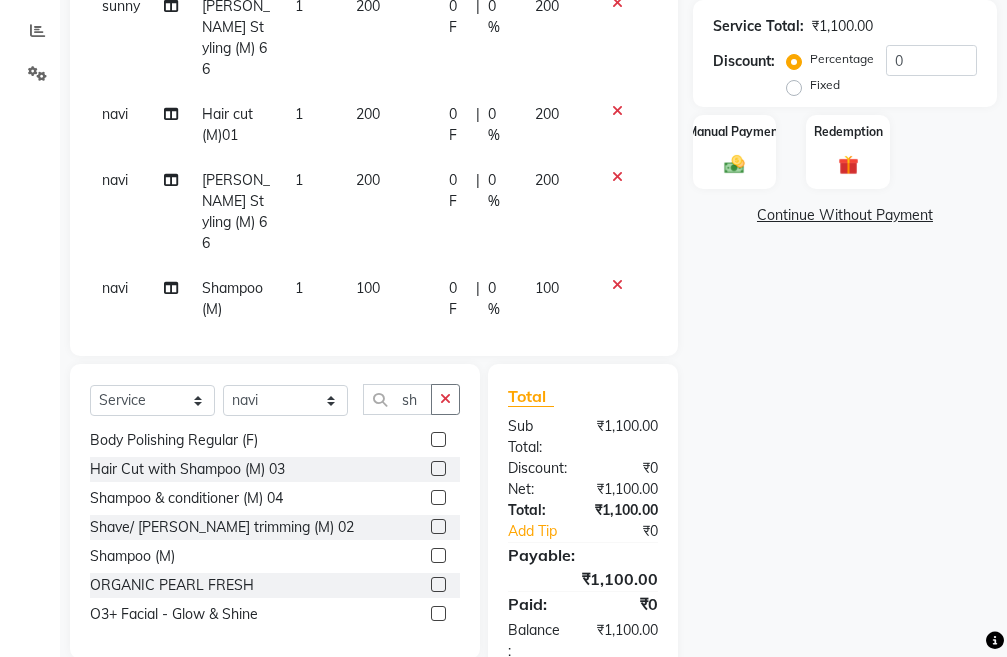 click on "navi" 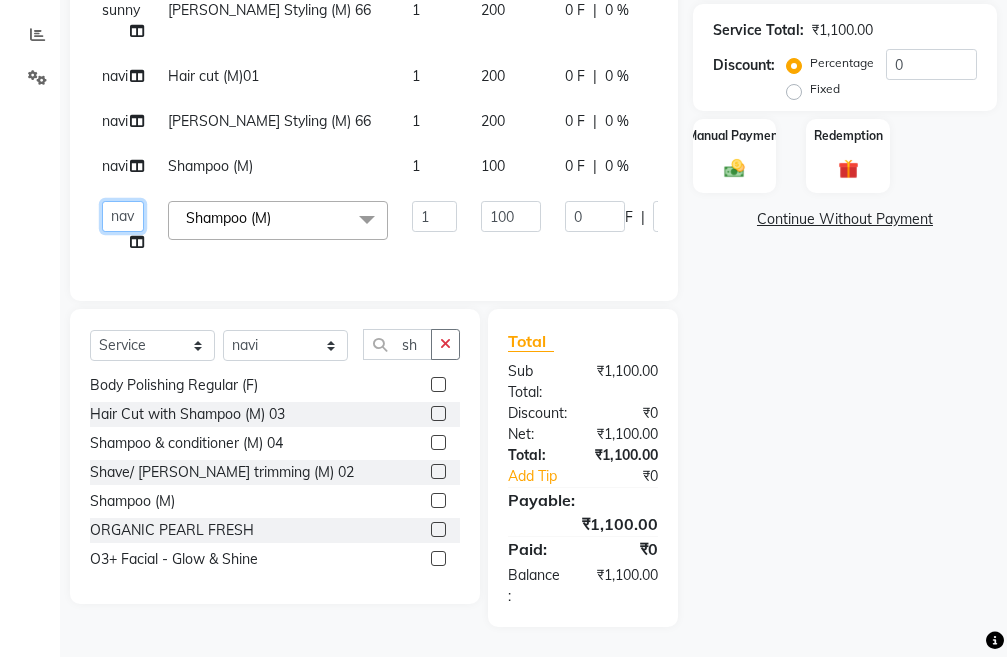 click on "Admin   chahit   COUNTOR   [PERSON_NAME]   mamta   [PERSON_NAME]   navi   [PERSON_NAME]   [PERSON_NAME]   [PERSON_NAME]   sunny   tip" 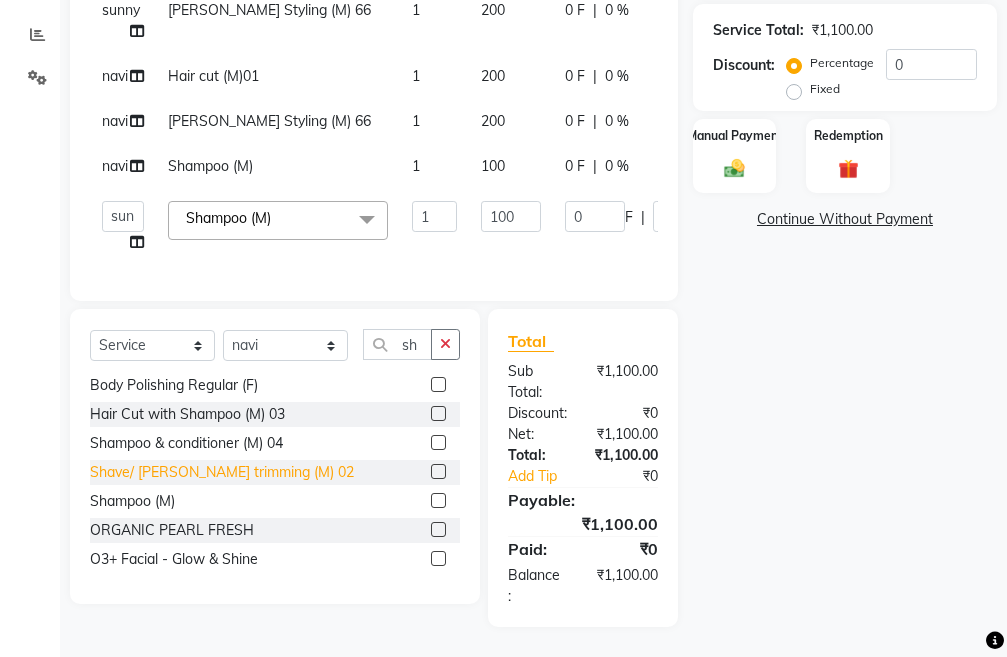 select on "58461" 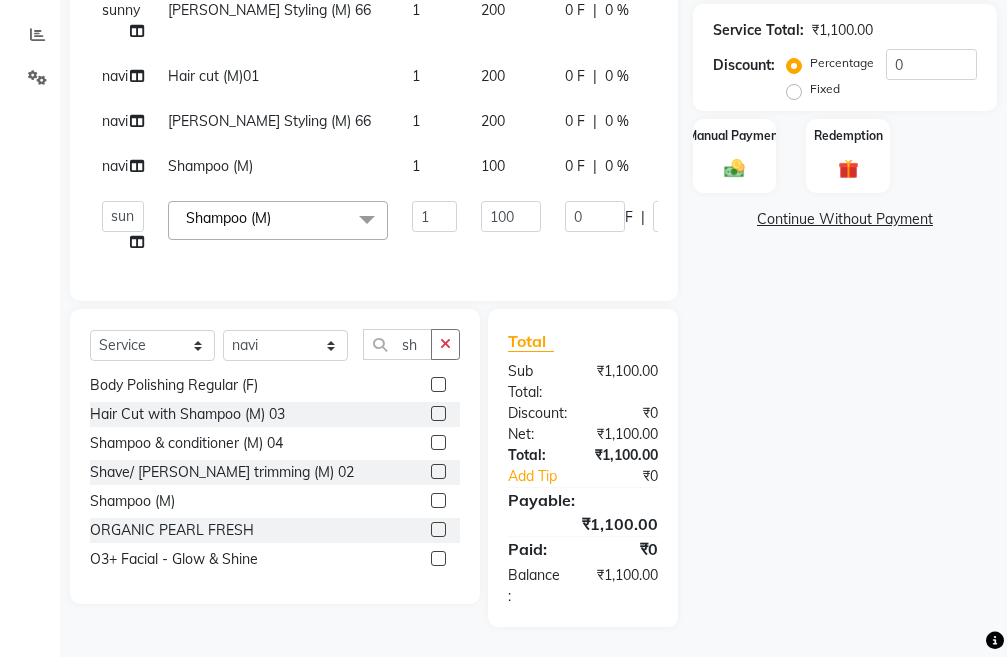 click on "Name: Aaaaaaaaaa  Membership:  No Active Membership  Total Visits:  103 Card on file:  0 Last Visit:   [DATE] Points:   0  Coupon Code Apply Service Total:  ₹1,100.00  Discount:  Percentage   Fixed  0 Manual Payment Redemption  Continue Without Payment" 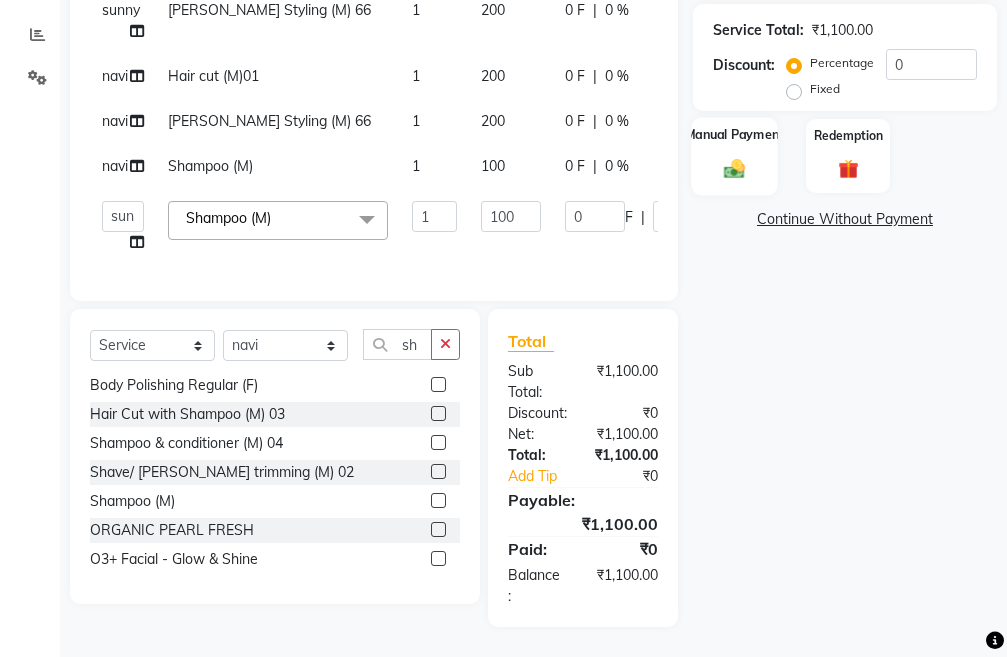 click on "Manual Payment" 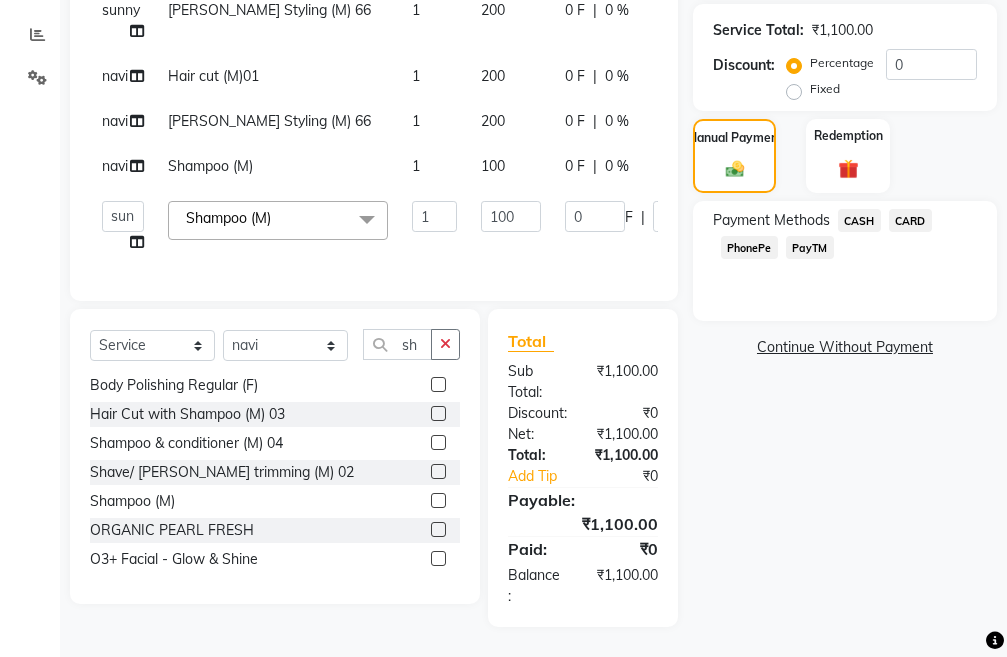click on "PayTM" 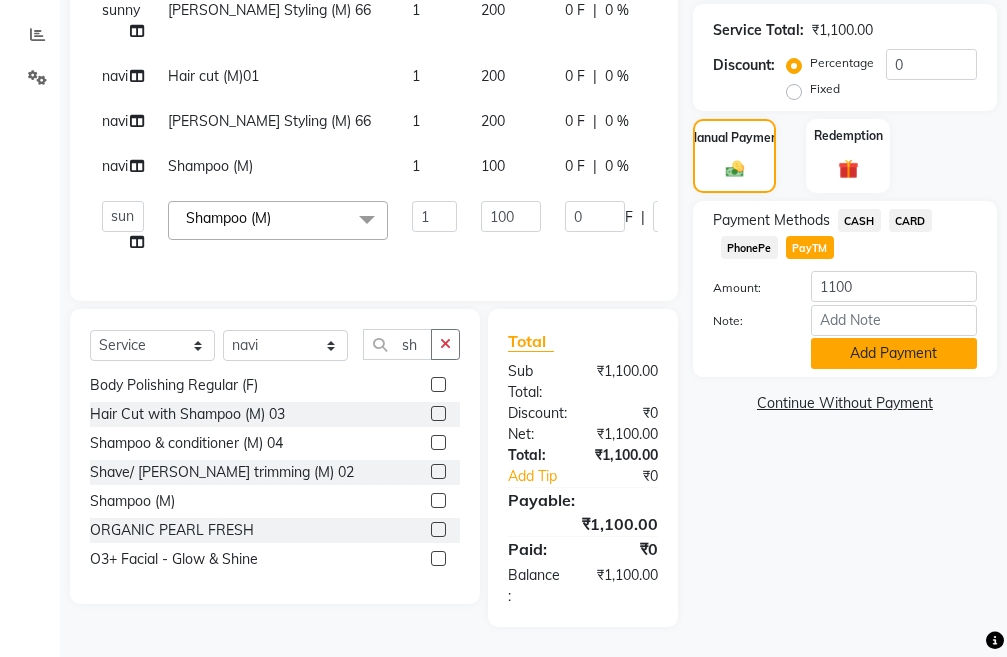 click on "Add Payment" 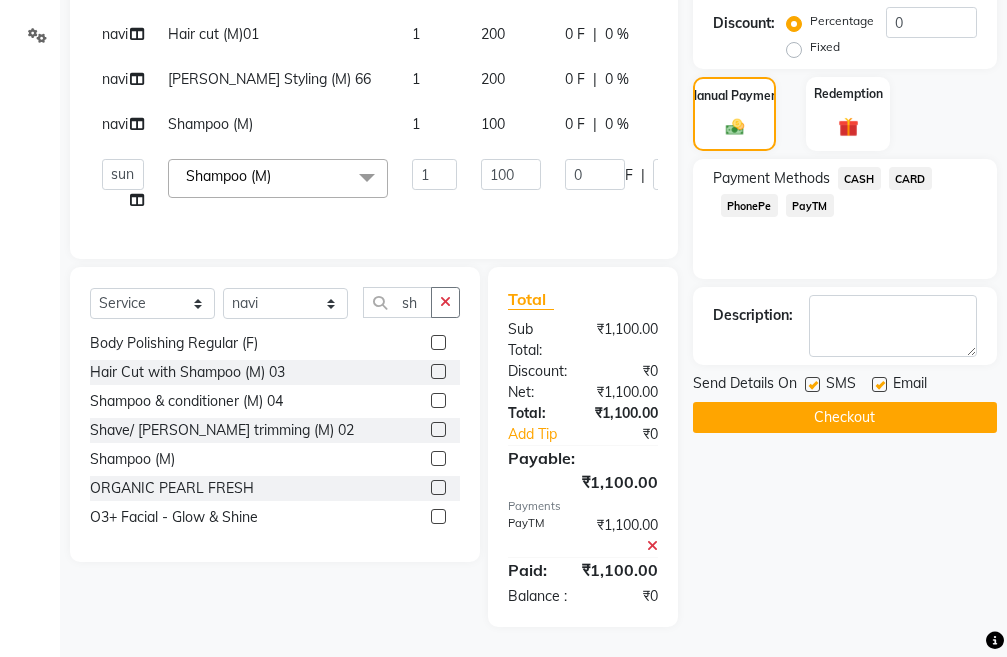 scroll, scrollTop: 515, scrollLeft: 0, axis: vertical 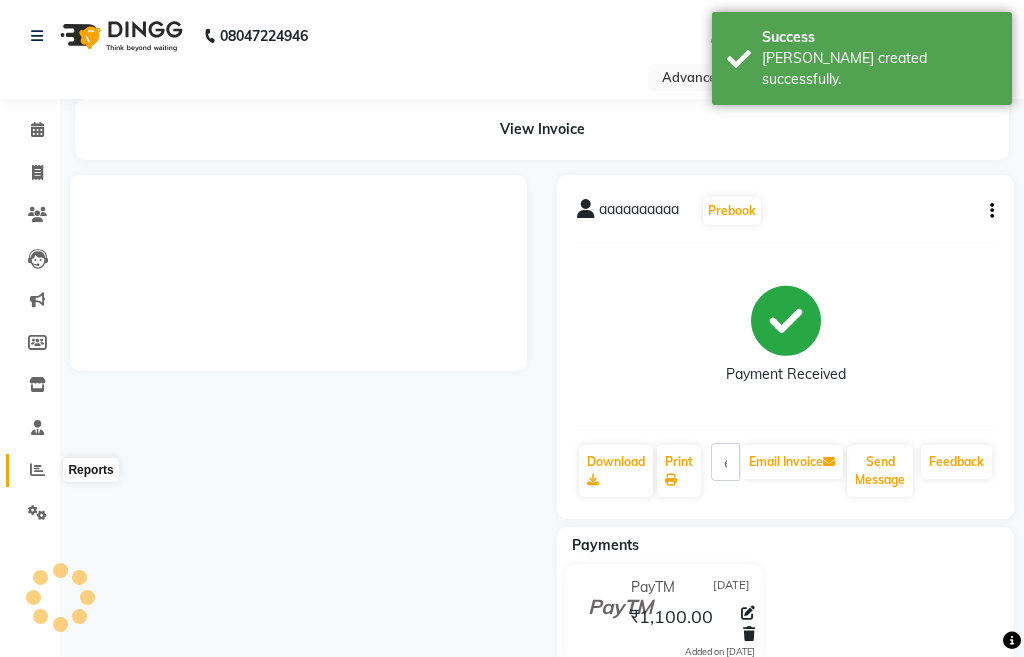 click 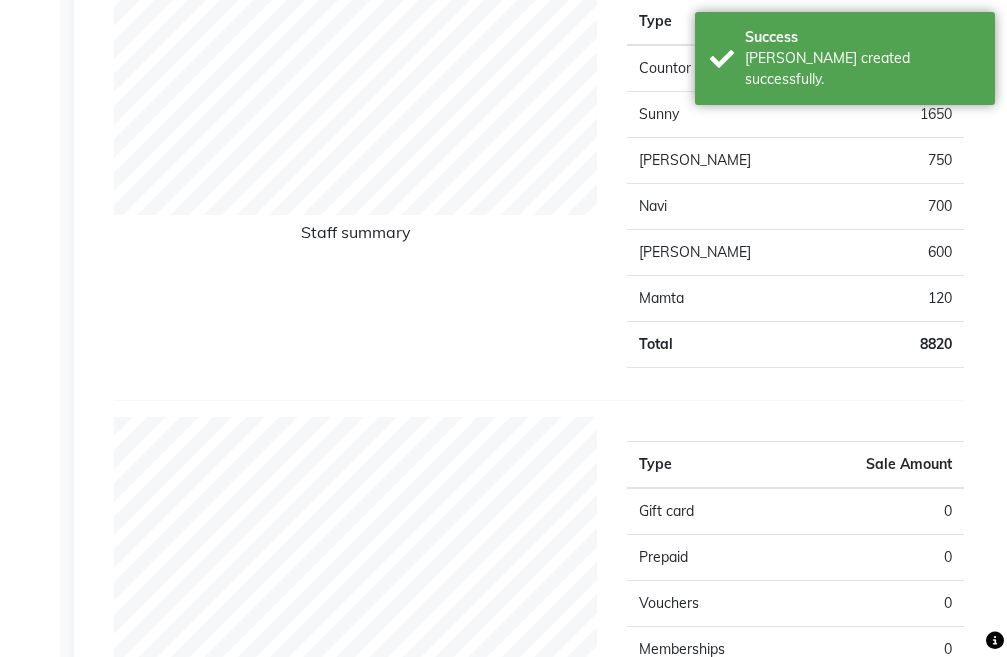 scroll, scrollTop: 700, scrollLeft: 0, axis: vertical 